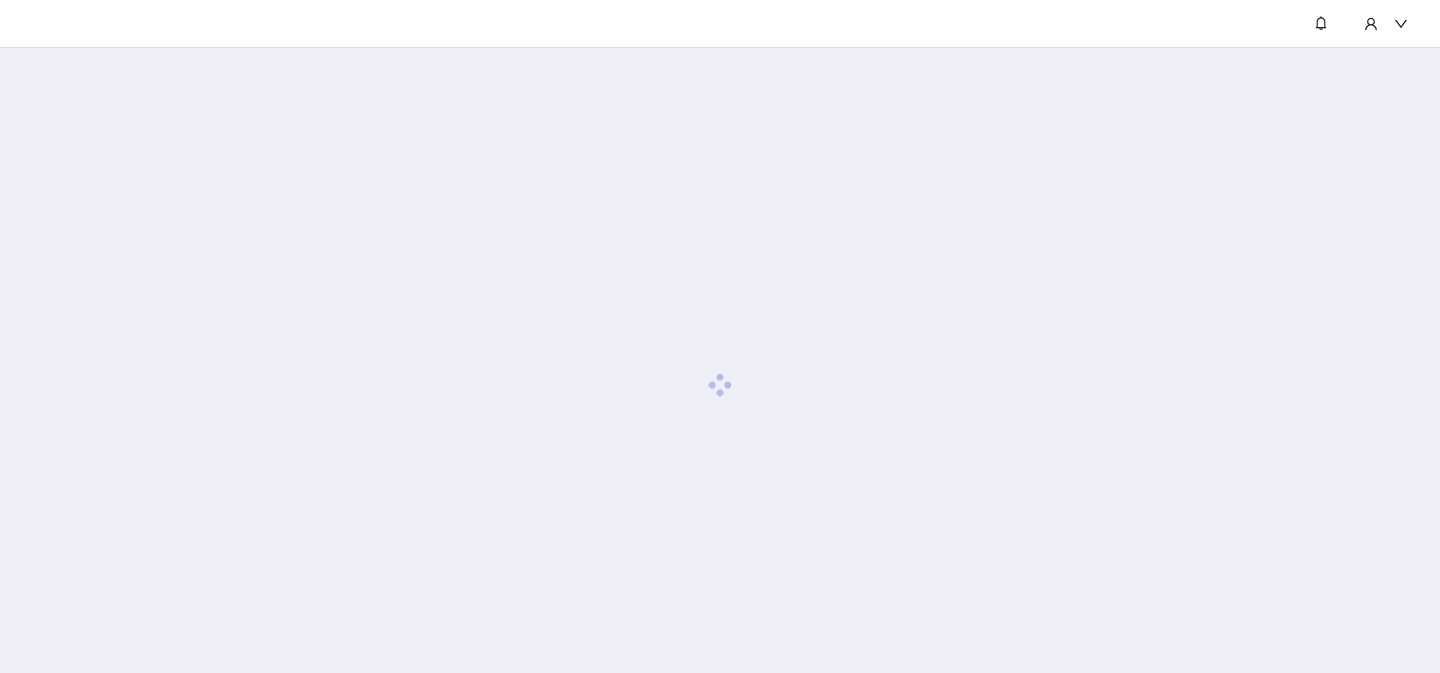 scroll, scrollTop: 0, scrollLeft: 0, axis: both 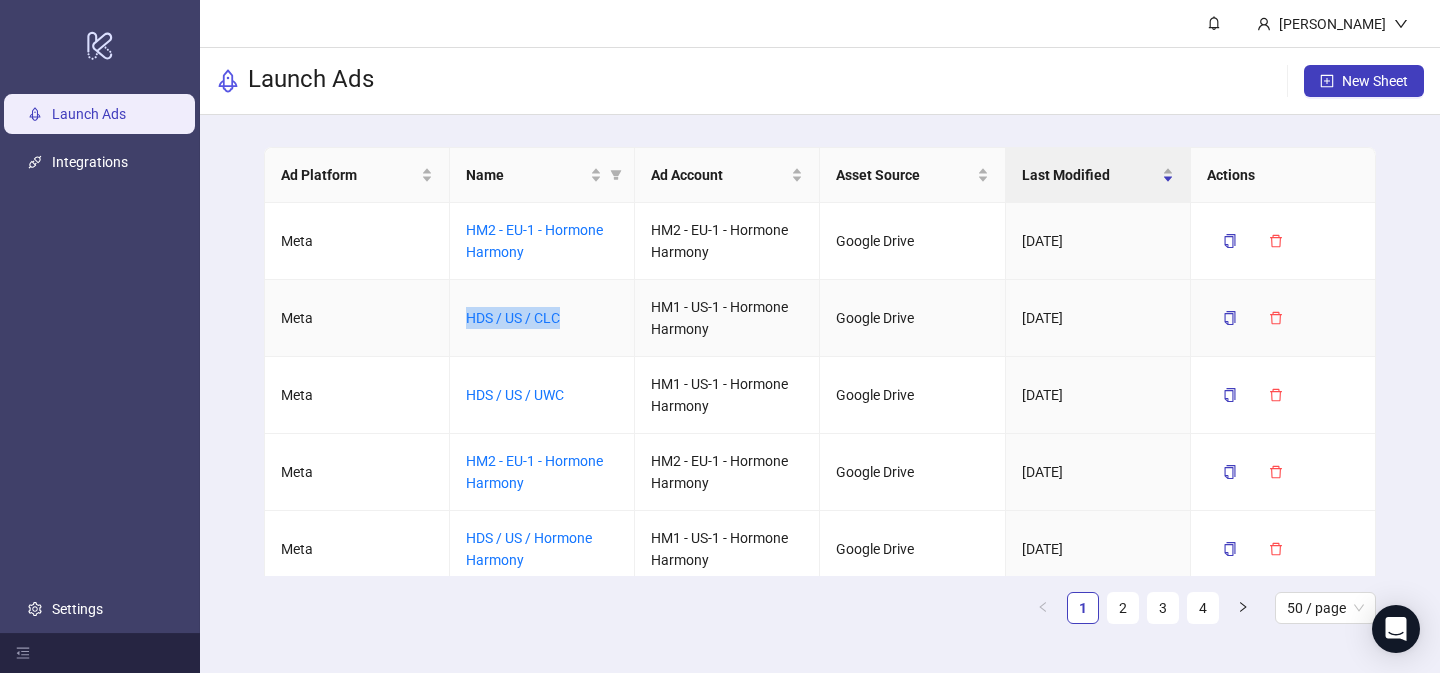drag, startPoint x: 577, startPoint y: 318, endPoint x: 448, endPoint y: 317, distance: 129.00388 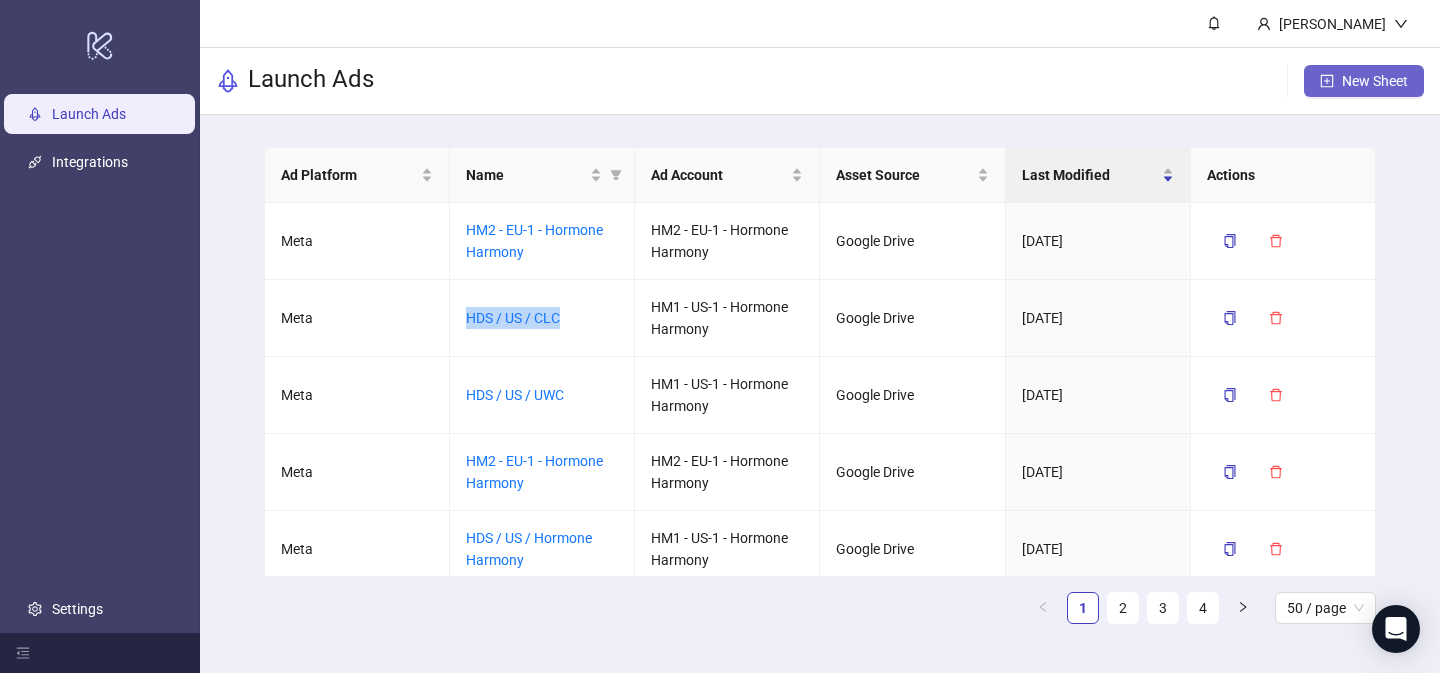 click on "New Sheet" at bounding box center (1375, 81) 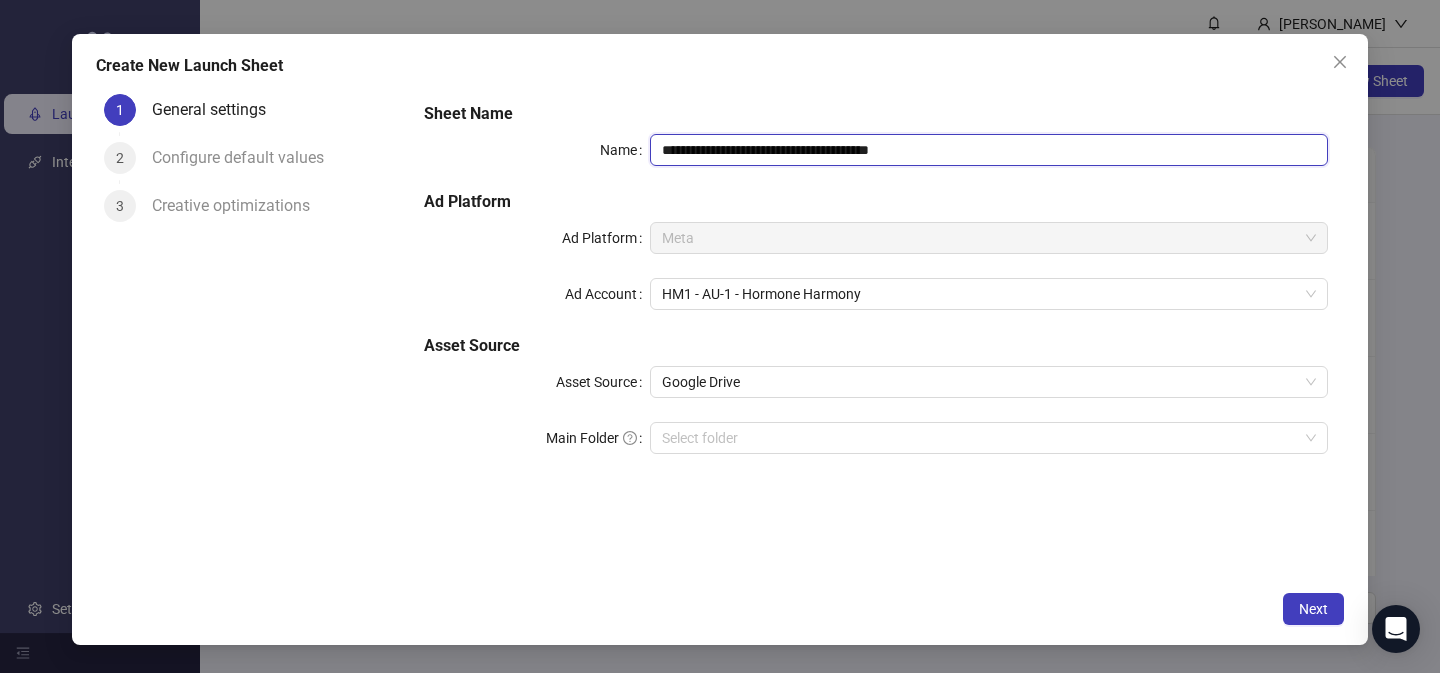 click on "**********" at bounding box center (989, 150) 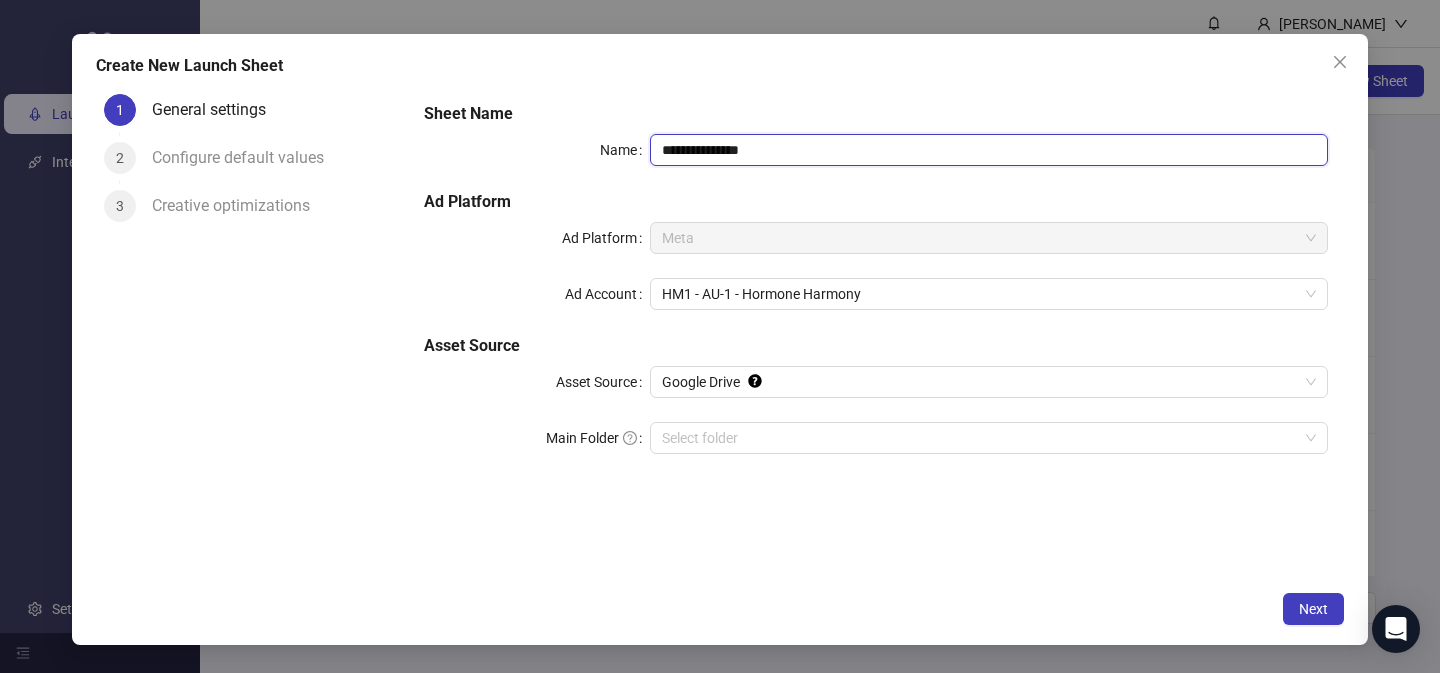 click on "**********" at bounding box center (989, 150) 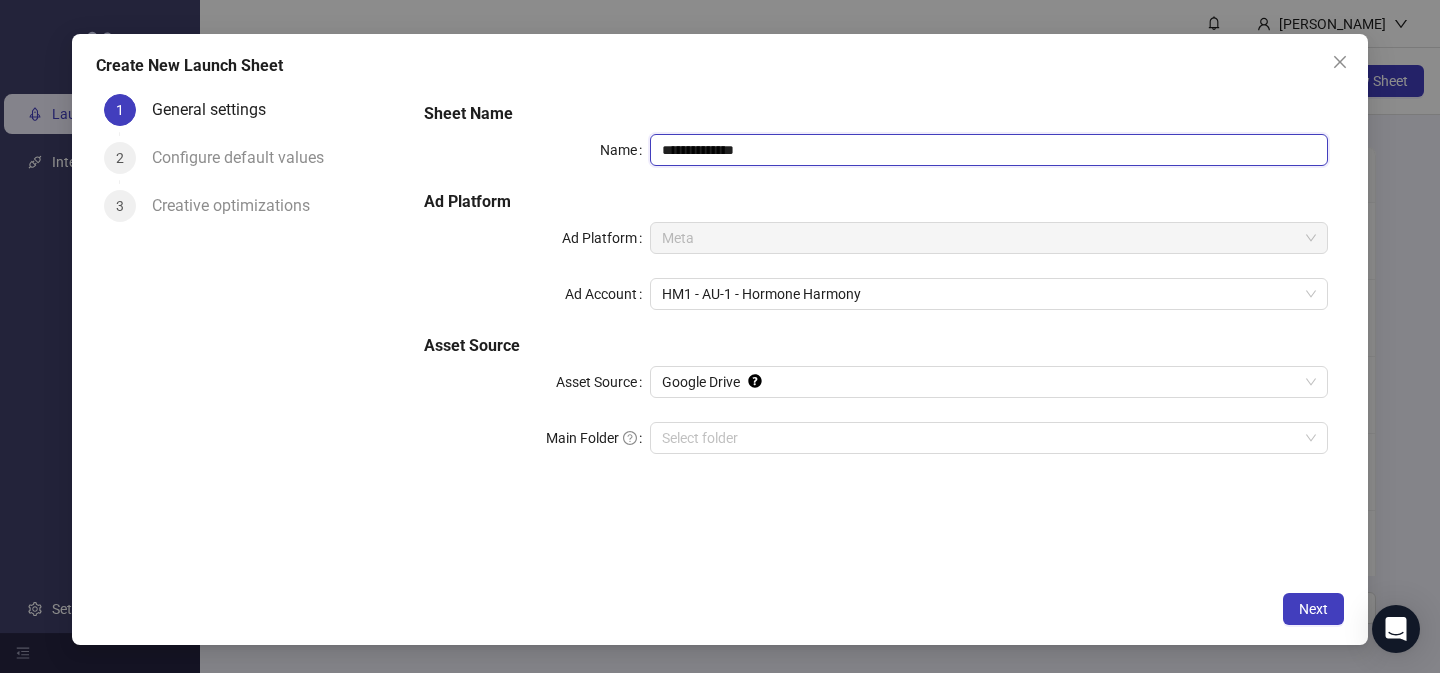 click on "**********" at bounding box center [989, 150] 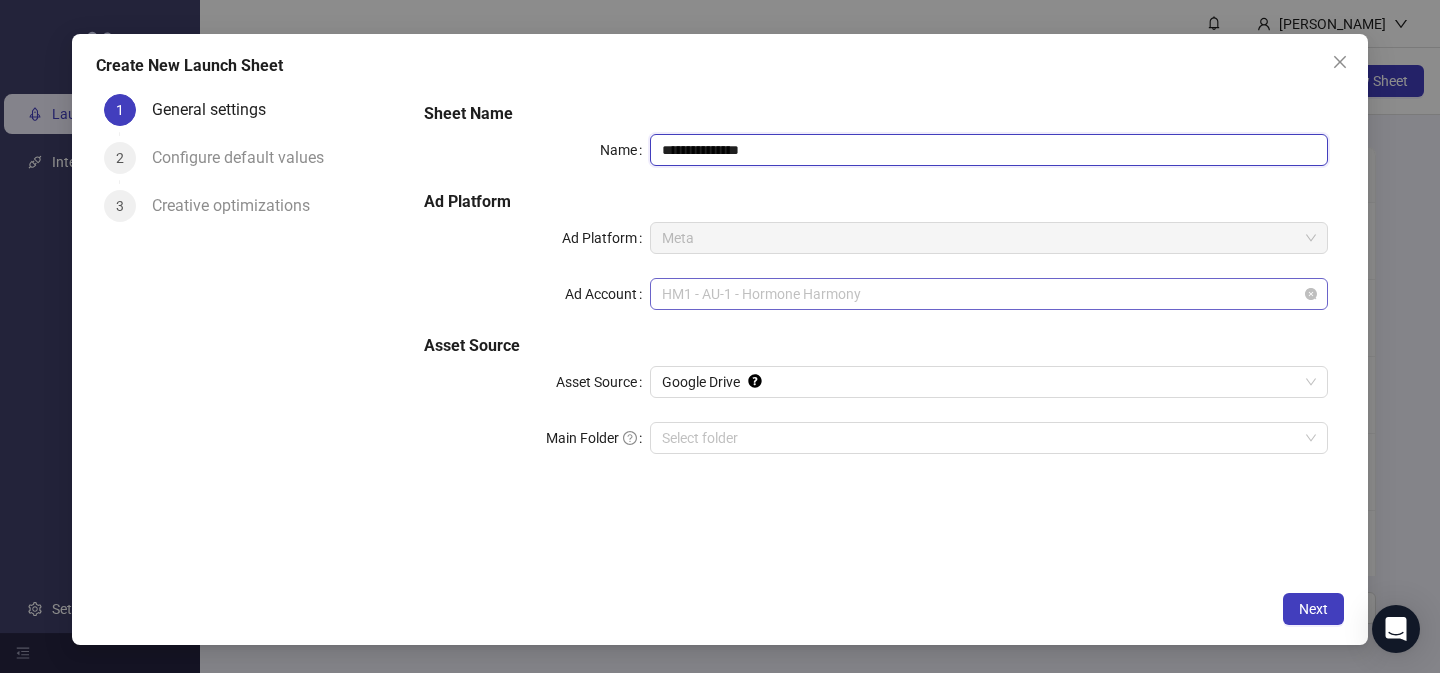 click on "HM1 - AU-1 - Hormone Harmony" at bounding box center (989, 294) 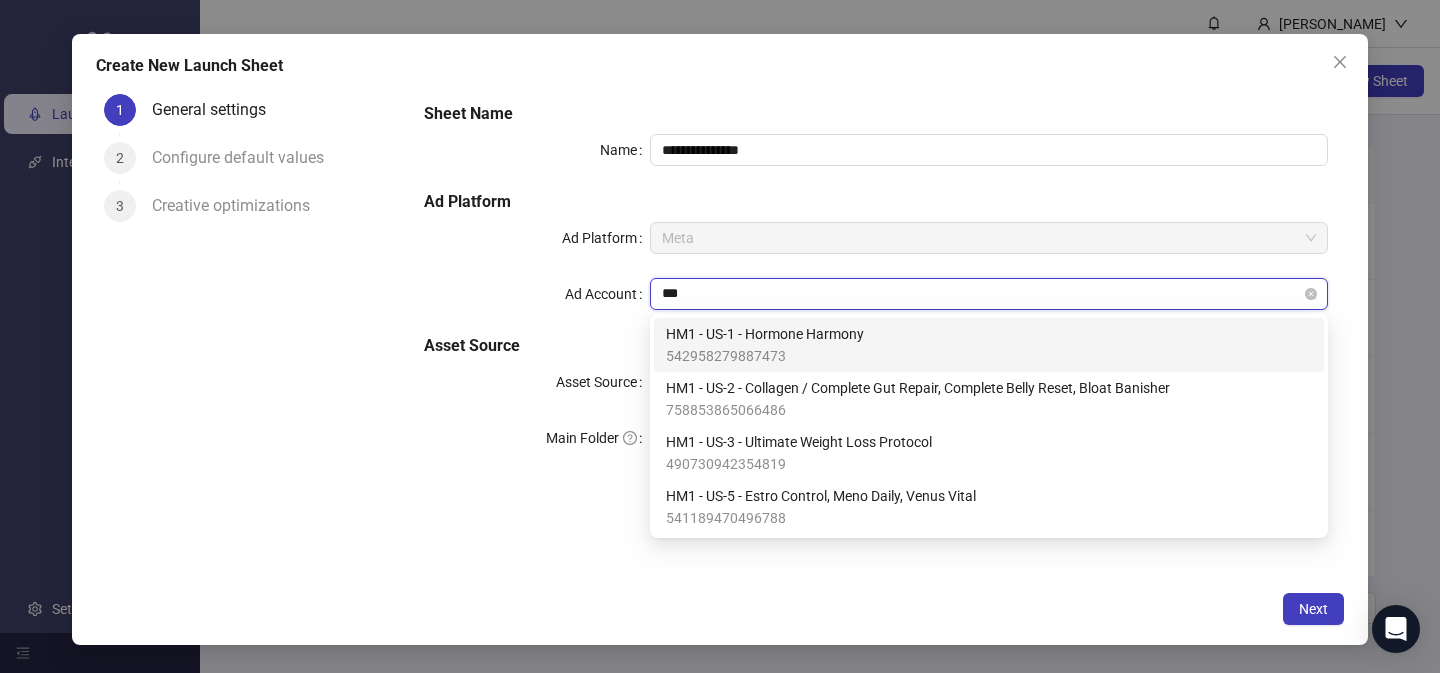 type on "****" 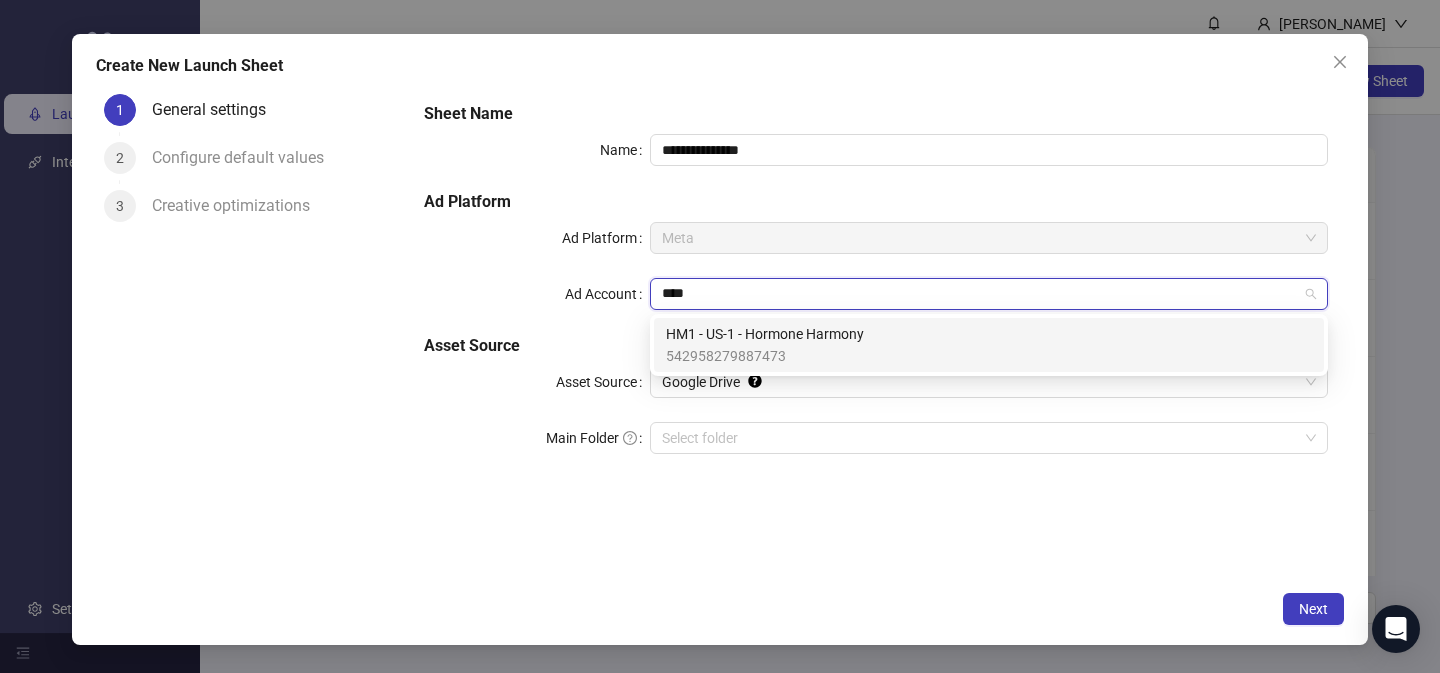 click on "HM1 - US-1 - Hormone Harmony" at bounding box center (765, 334) 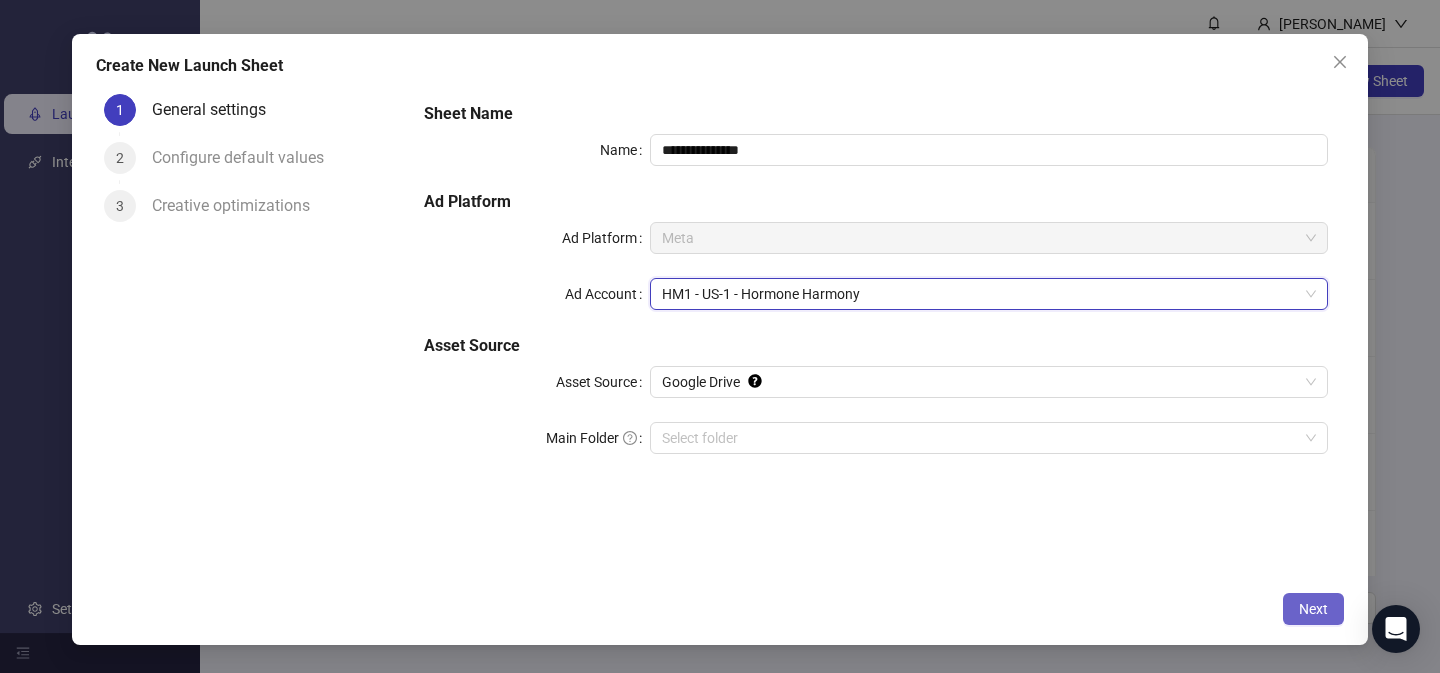 click on "Next" at bounding box center [1313, 609] 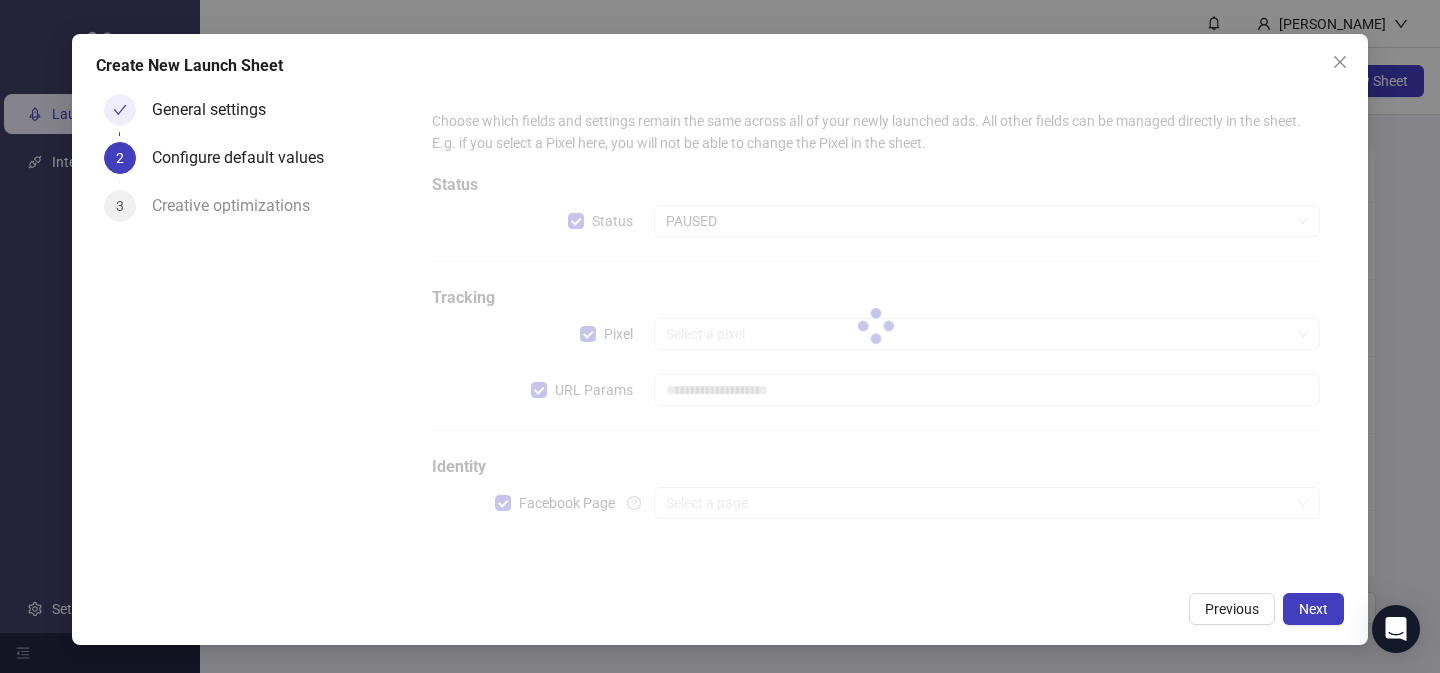 type on "**********" 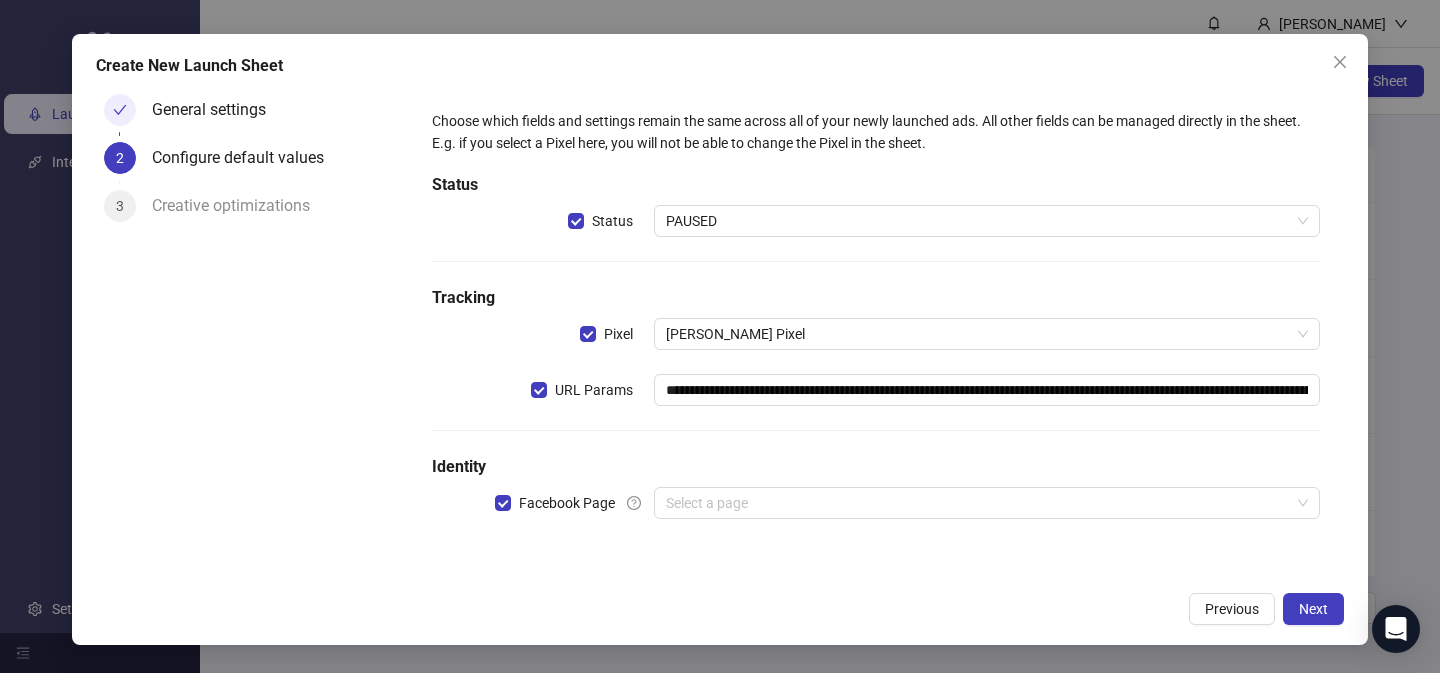 click on "**********" at bounding box center [876, 326] 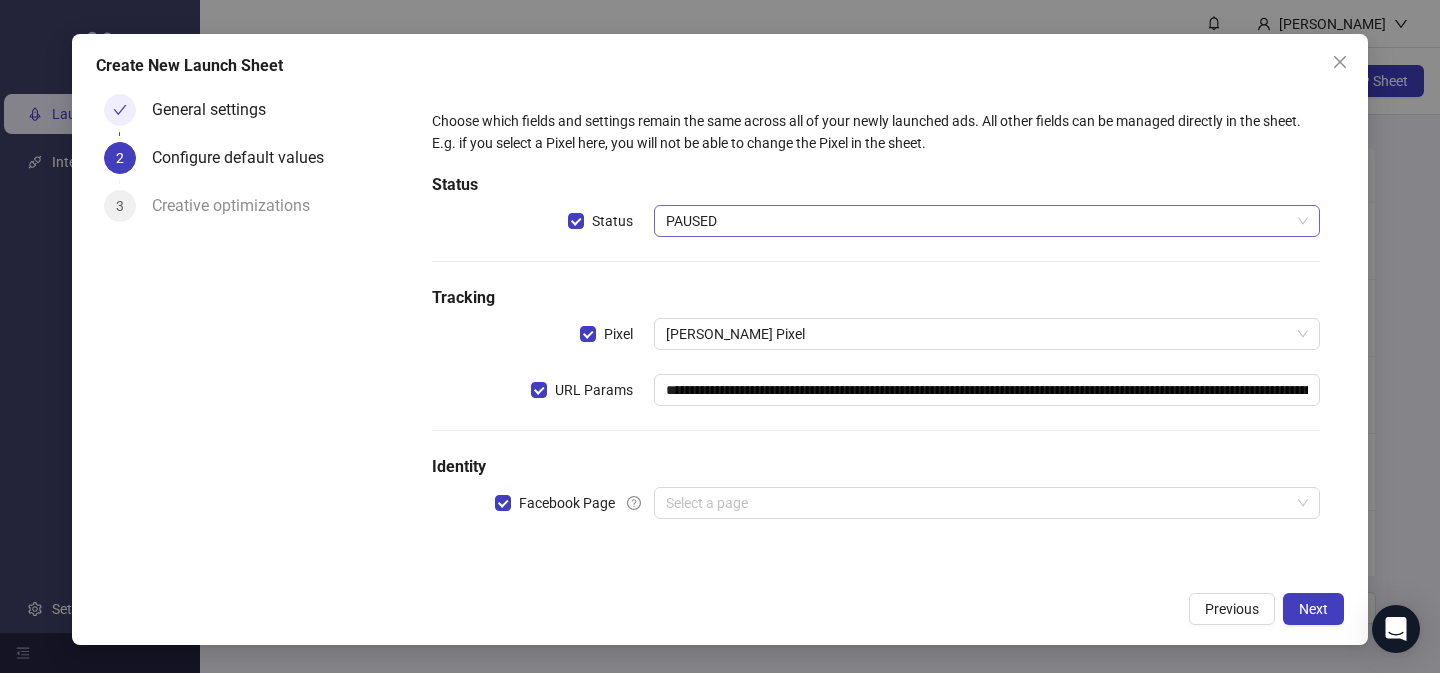 click on "PAUSED" at bounding box center (987, 221) 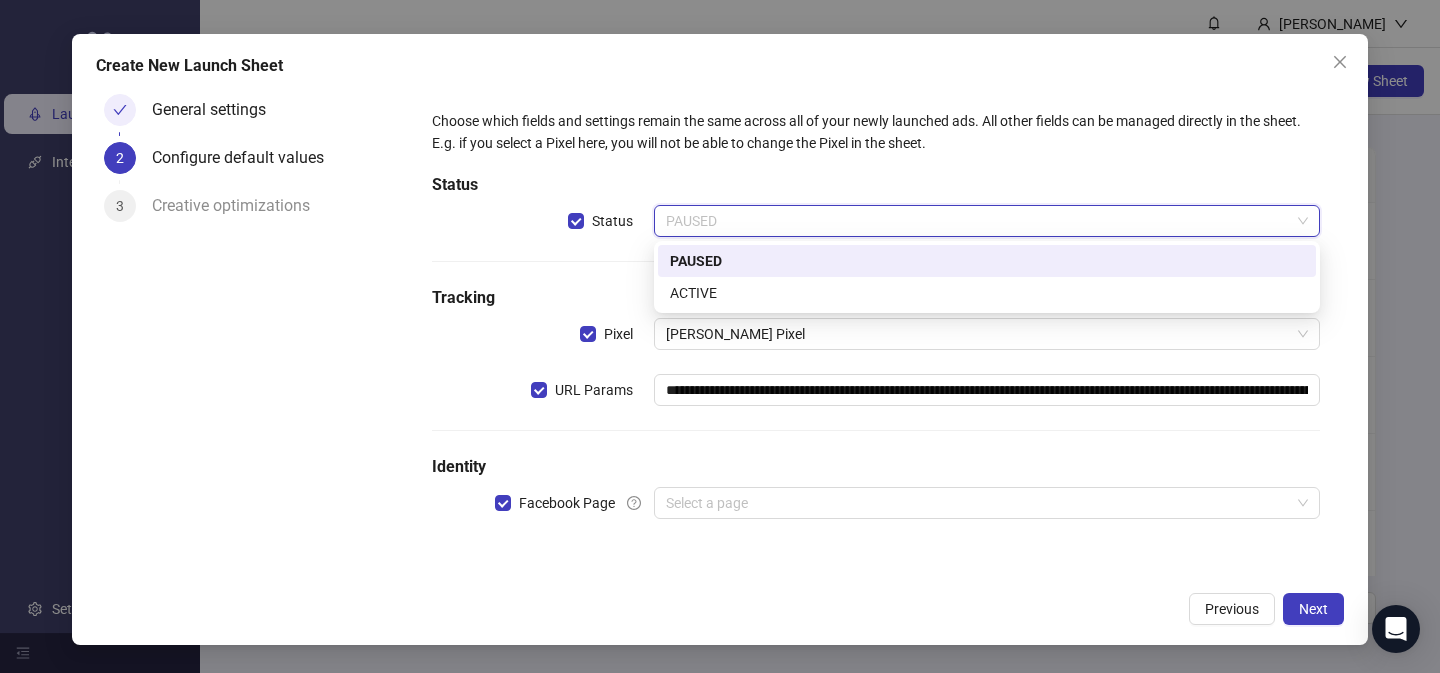 click on "PAUSED" at bounding box center (987, 261) 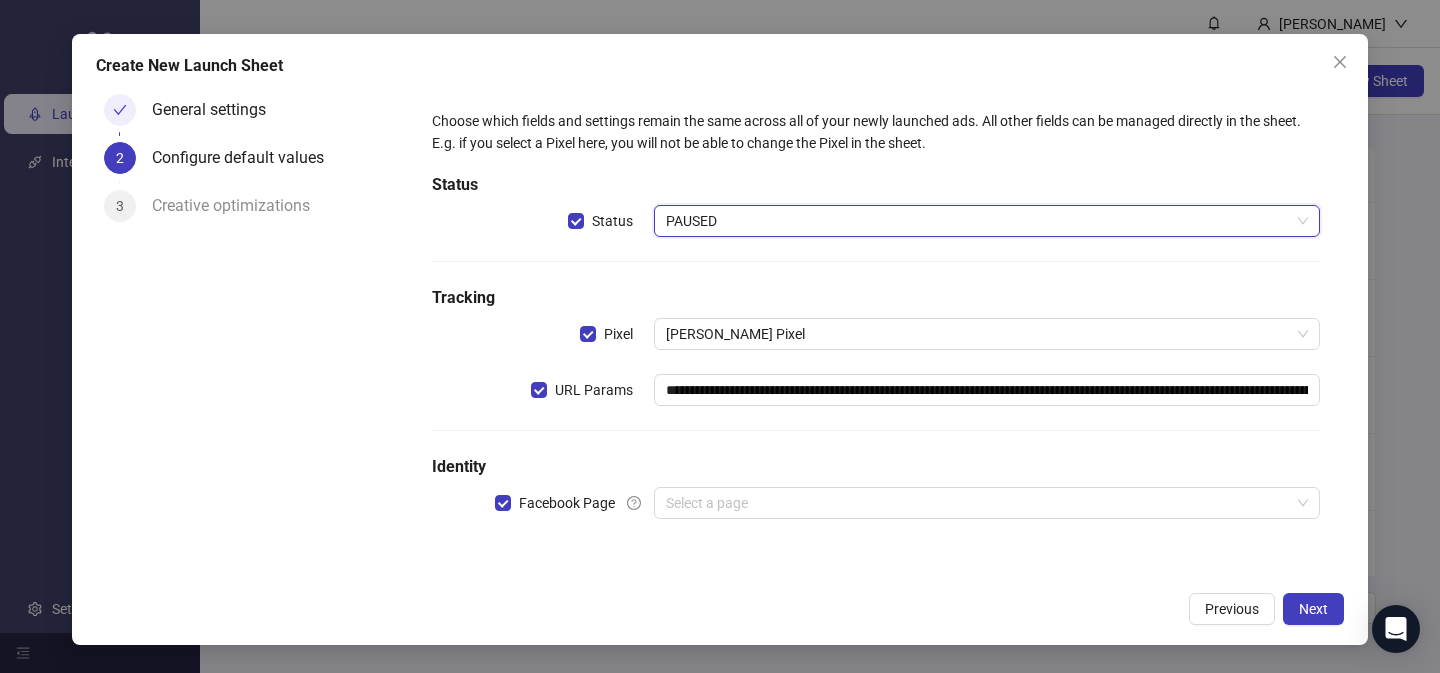 click on "PAUSED" at bounding box center [987, 221] 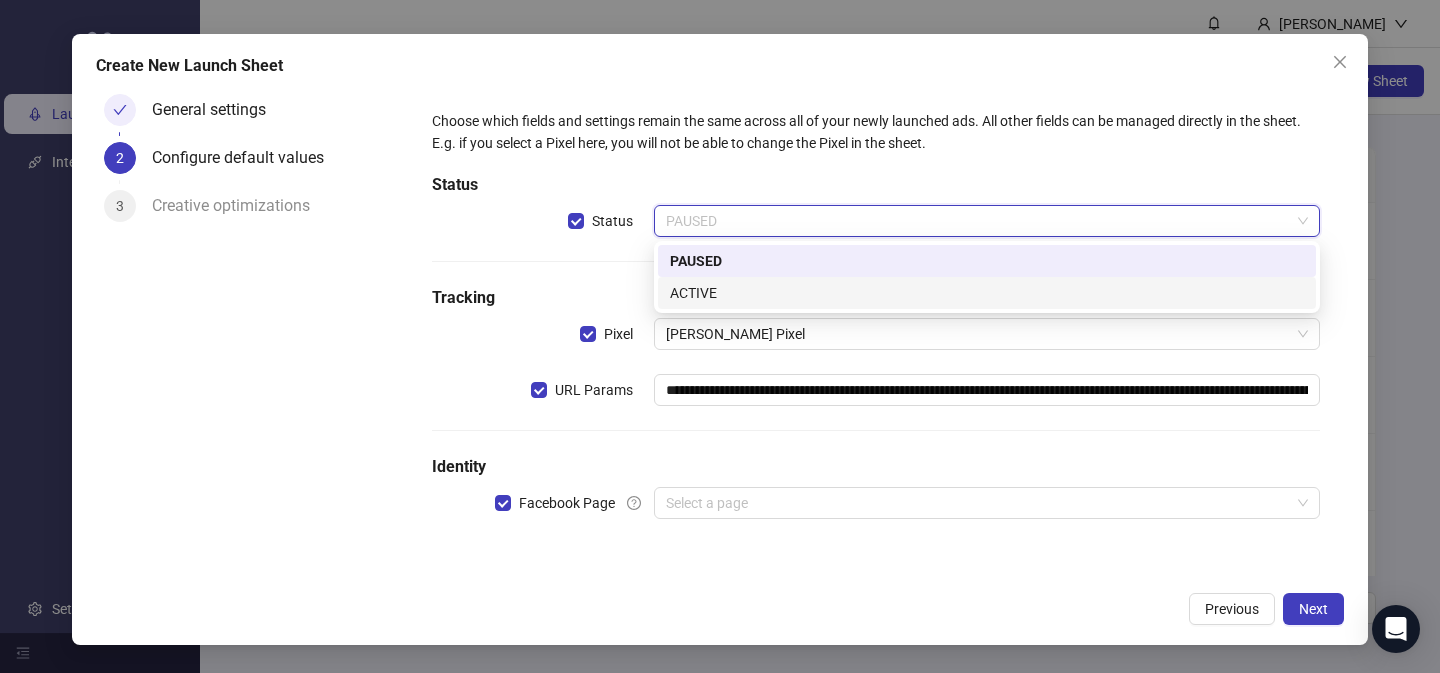 click on "PAUSED ACTIVE PAUSED ACTIVE" at bounding box center [987, 277] 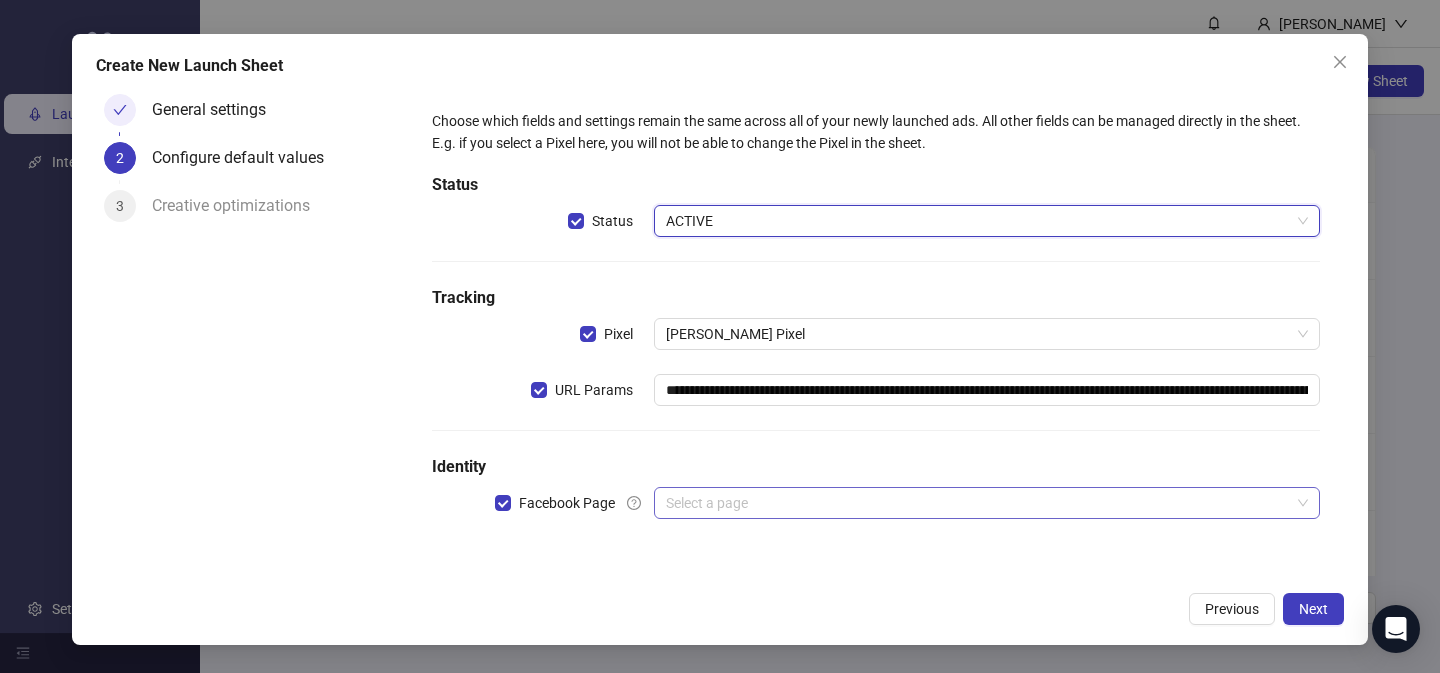 click at bounding box center (978, 503) 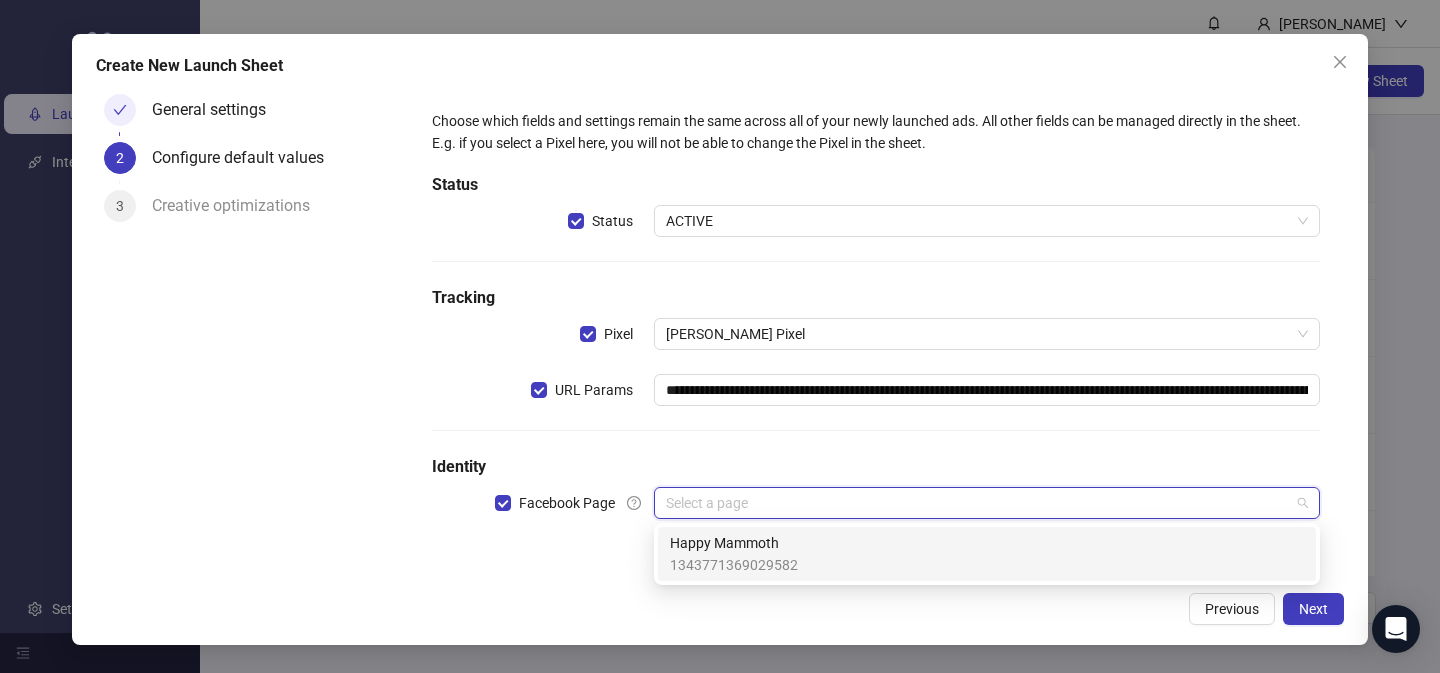 click on "Happy Mammoth" at bounding box center [734, 543] 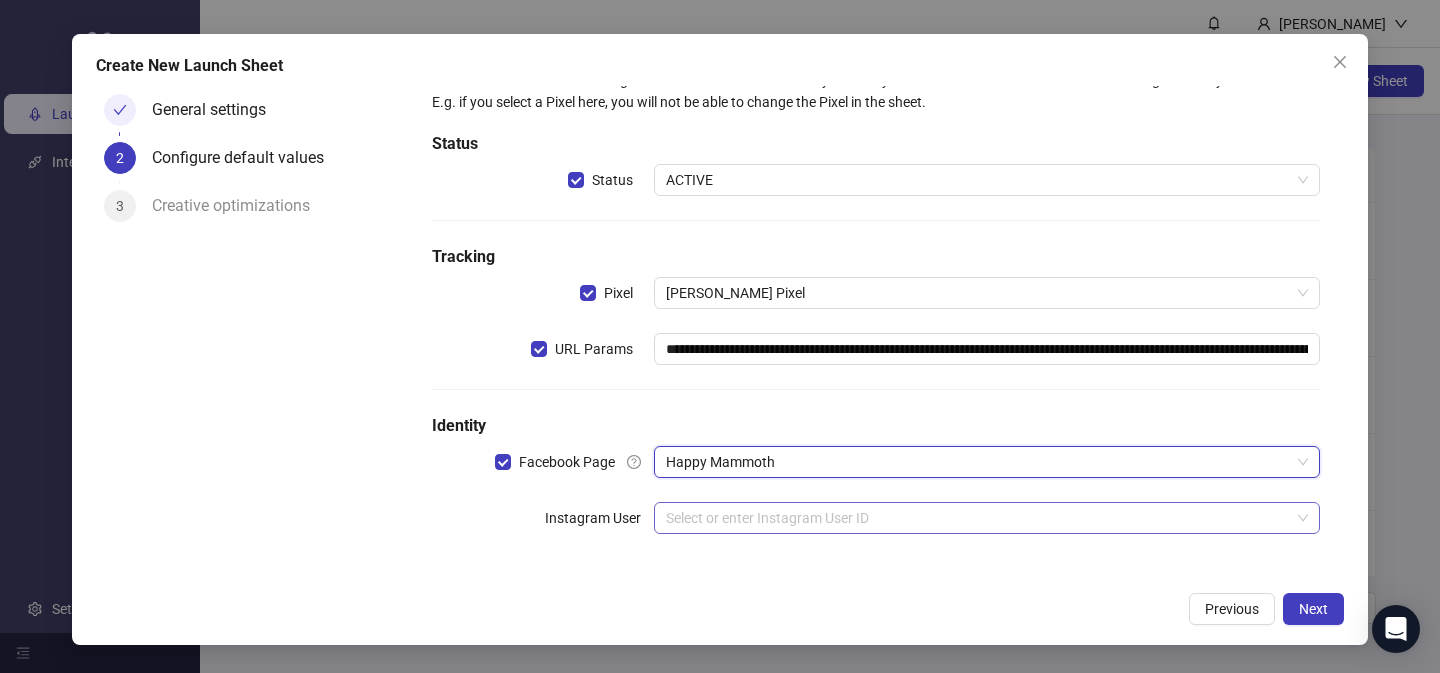 click at bounding box center (978, 518) 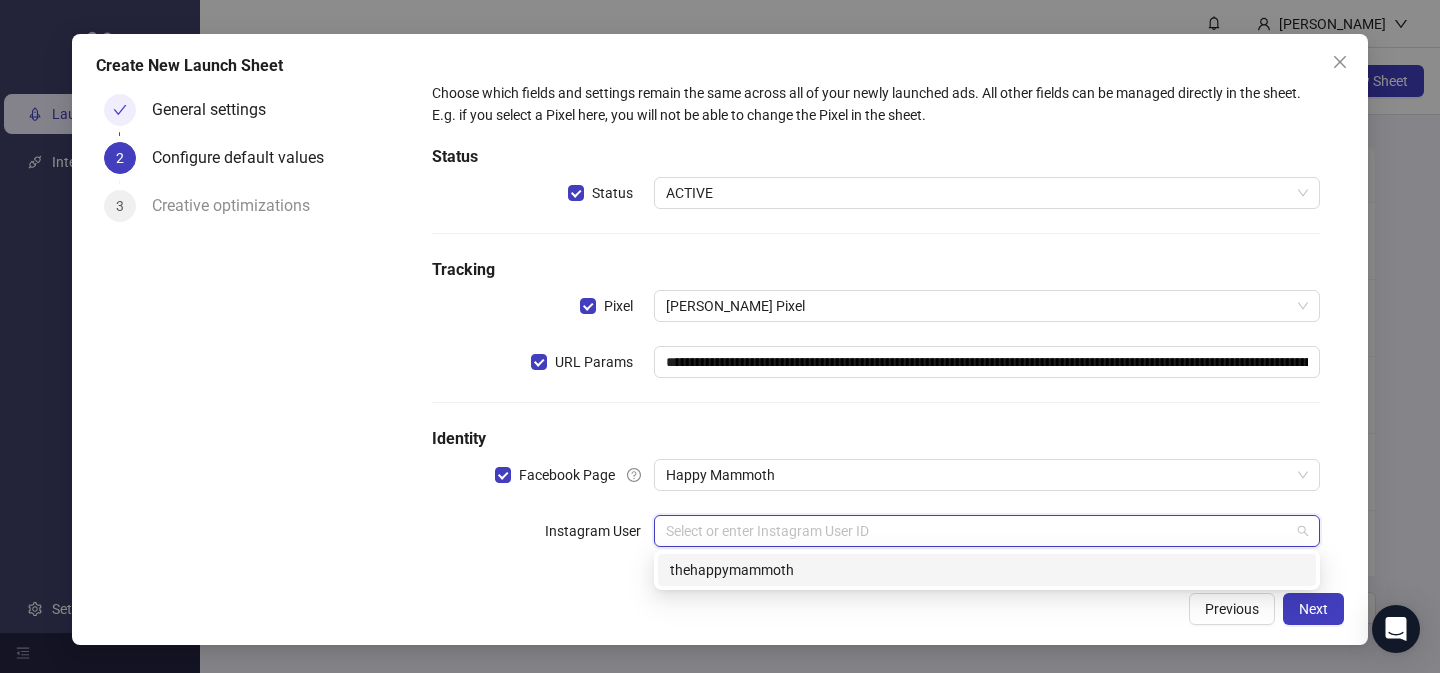 scroll, scrollTop: 41, scrollLeft: 0, axis: vertical 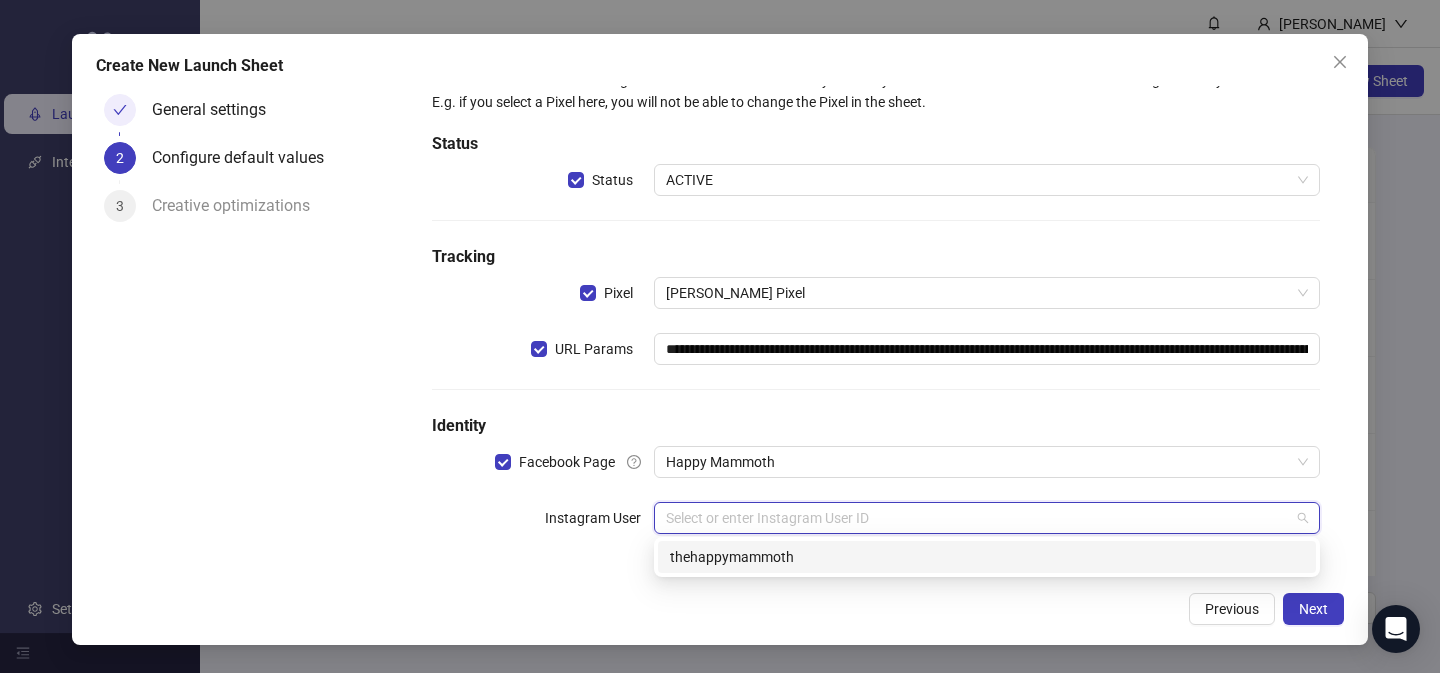 click on "thehappymammoth" at bounding box center (987, 557) 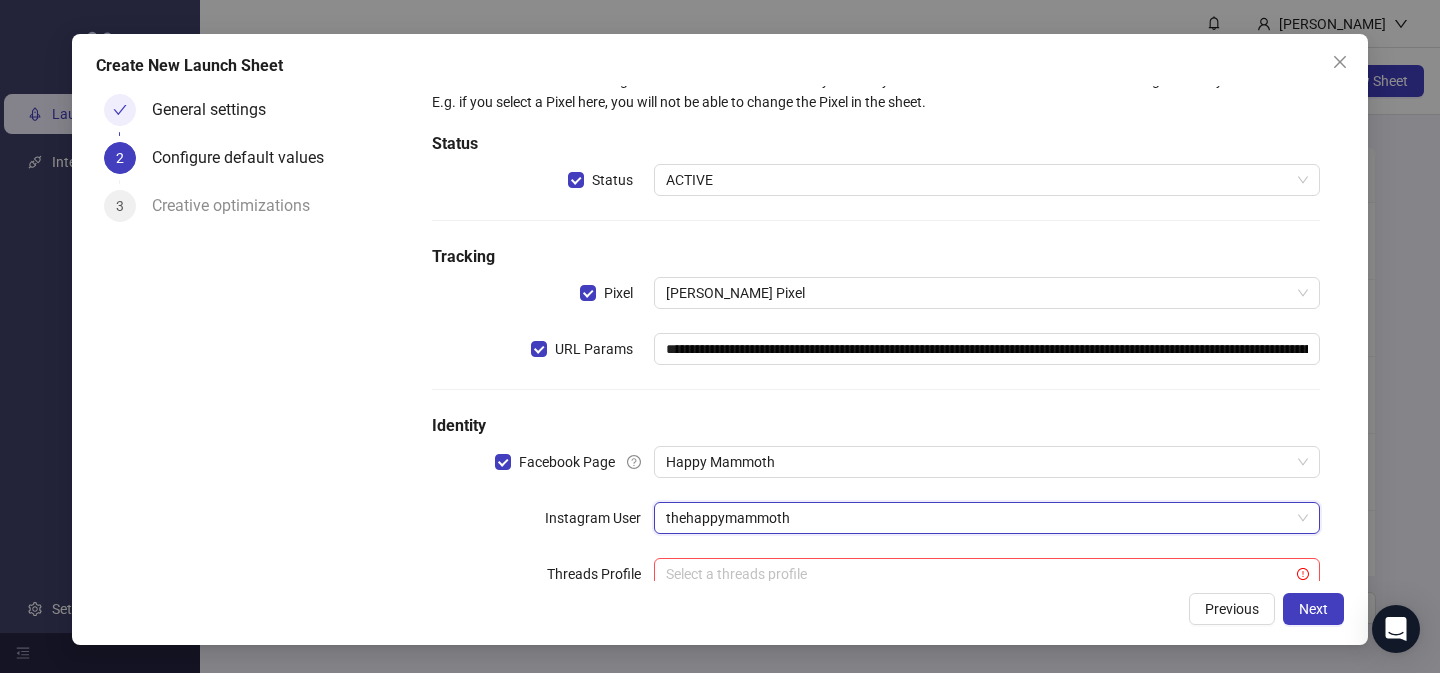 scroll, scrollTop: 97, scrollLeft: 0, axis: vertical 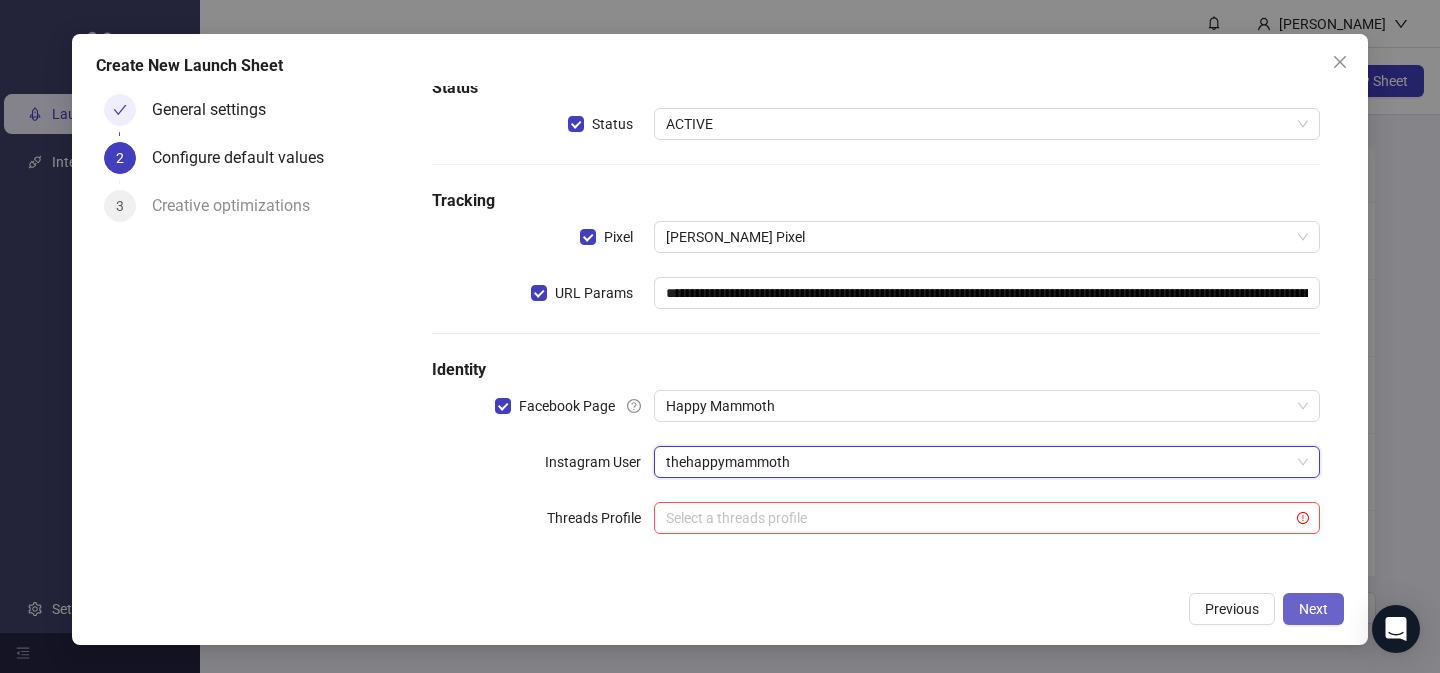 click on "Next" at bounding box center (1313, 609) 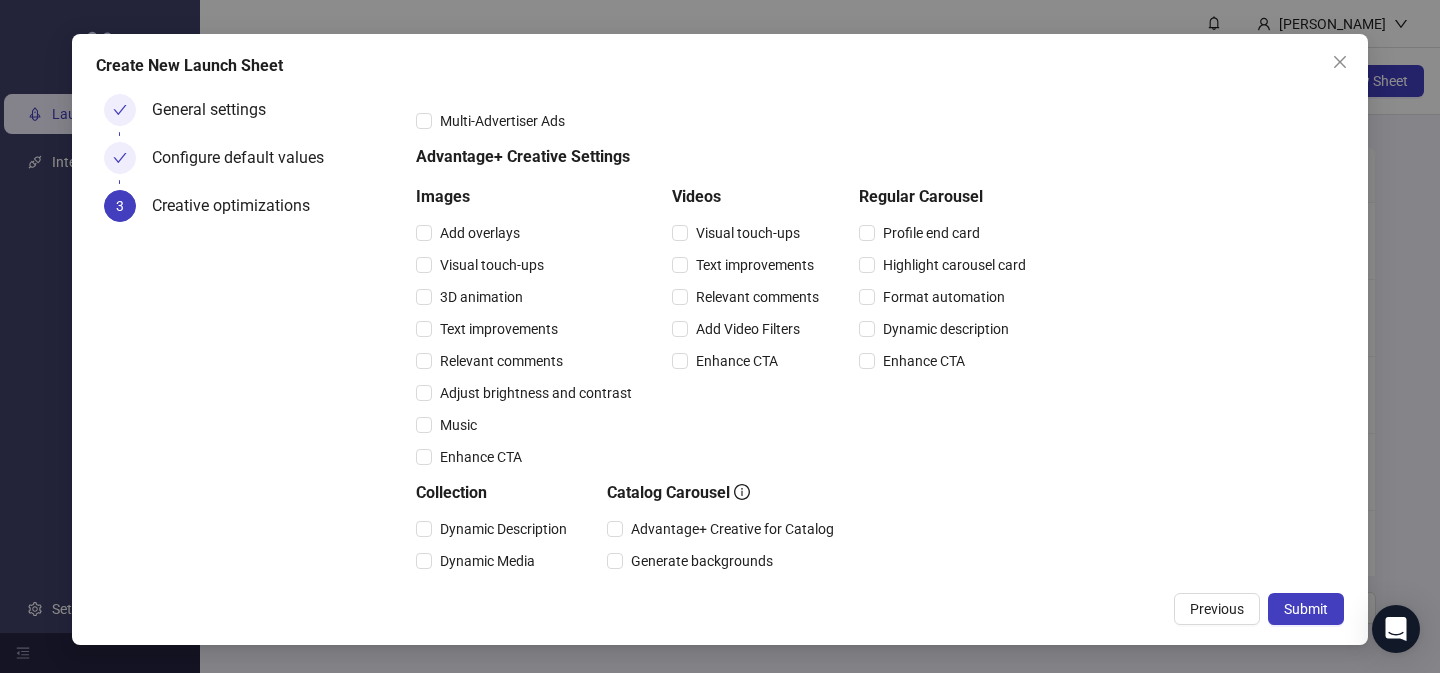 scroll, scrollTop: 95, scrollLeft: 0, axis: vertical 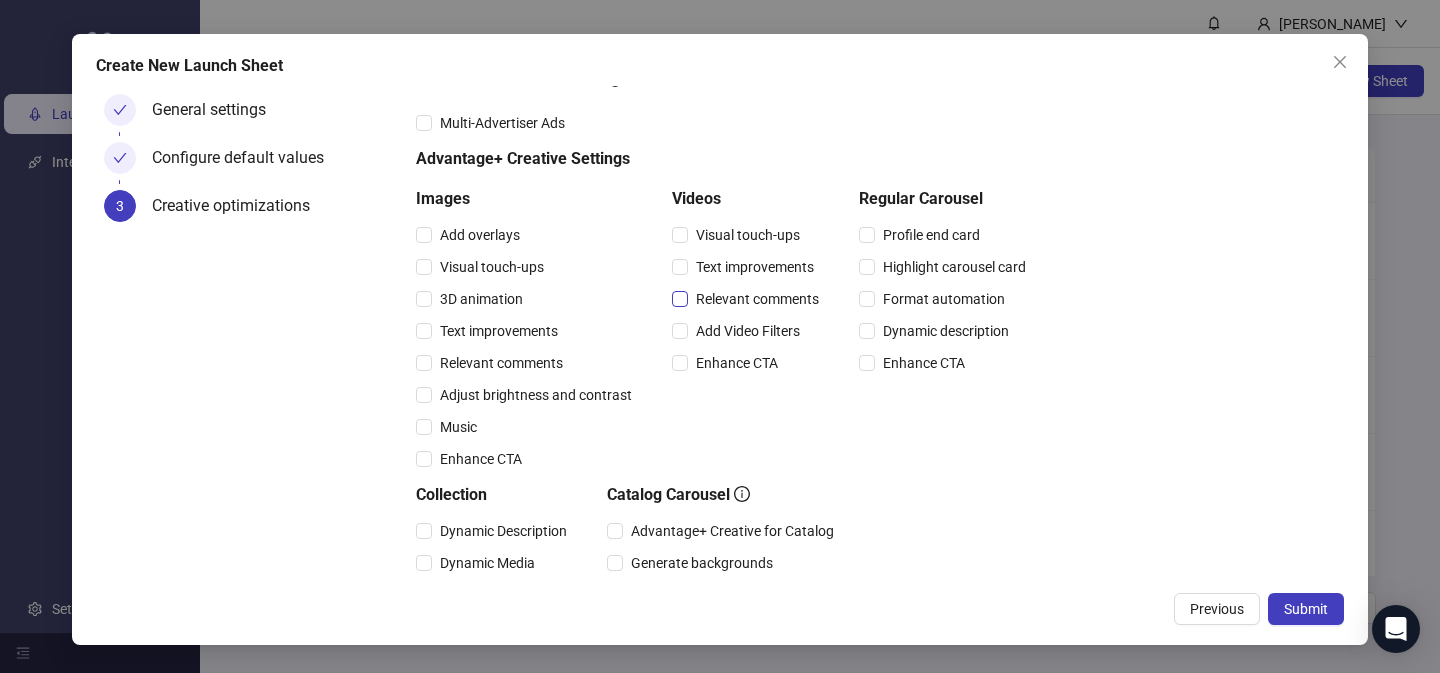 drag, startPoint x: 761, startPoint y: 296, endPoint x: 746, endPoint y: 298, distance: 15.132746 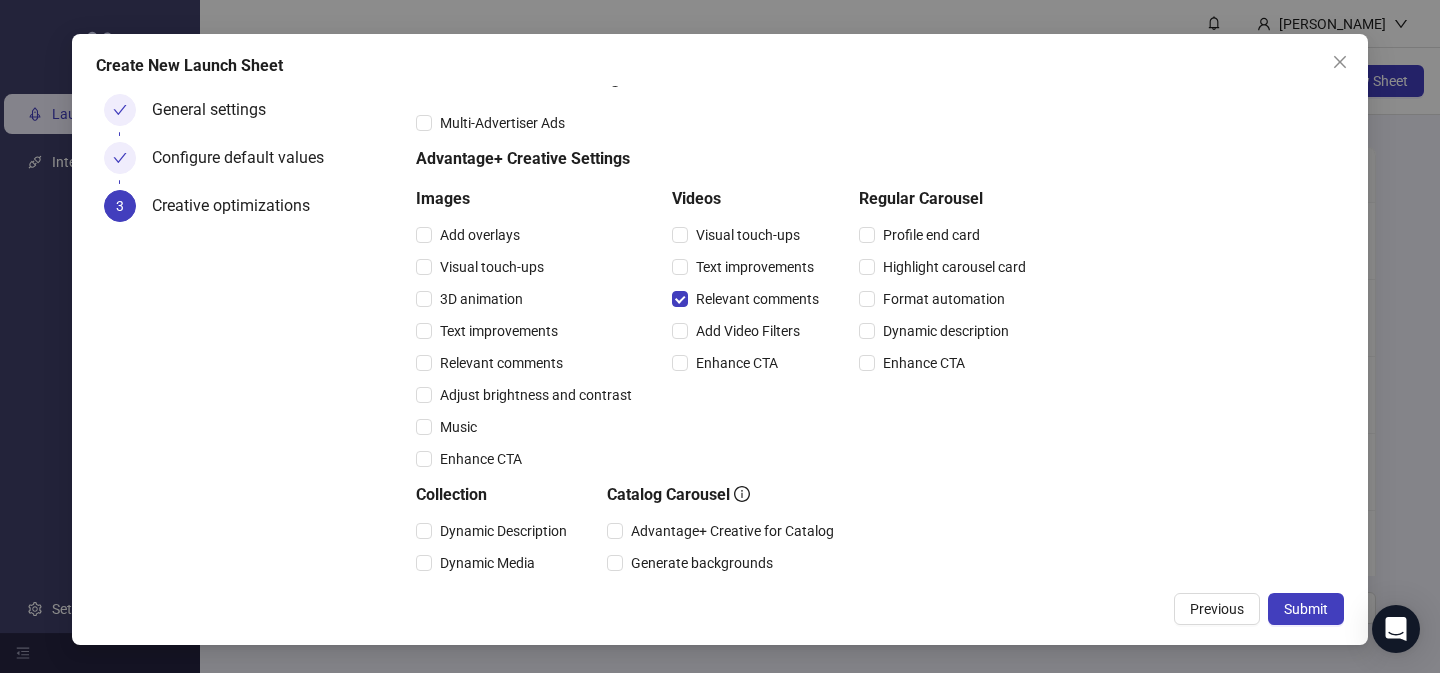 drag, startPoint x: 504, startPoint y: 365, endPoint x: 522, endPoint y: 151, distance: 214.75568 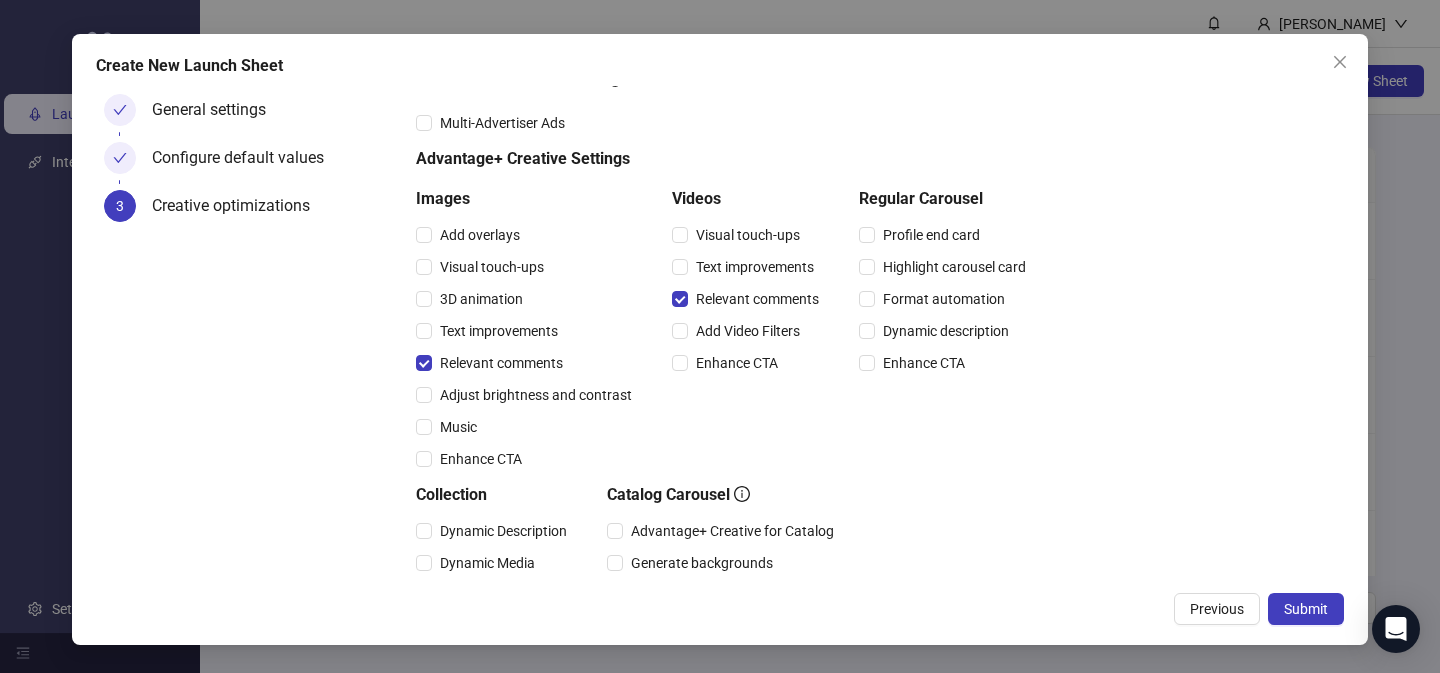 drag, startPoint x: 529, startPoint y: 109, endPoint x: 756, endPoint y: 184, distance: 239.06903 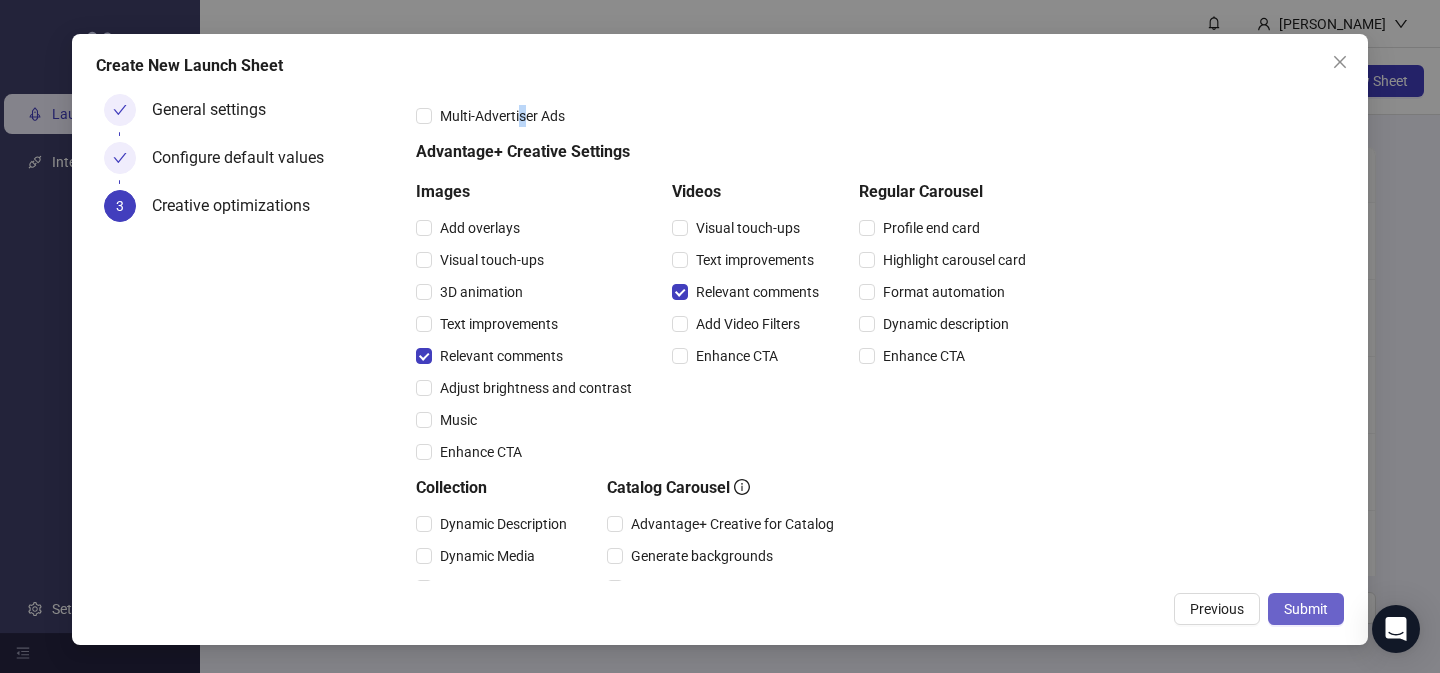 scroll, scrollTop: 108, scrollLeft: 0, axis: vertical 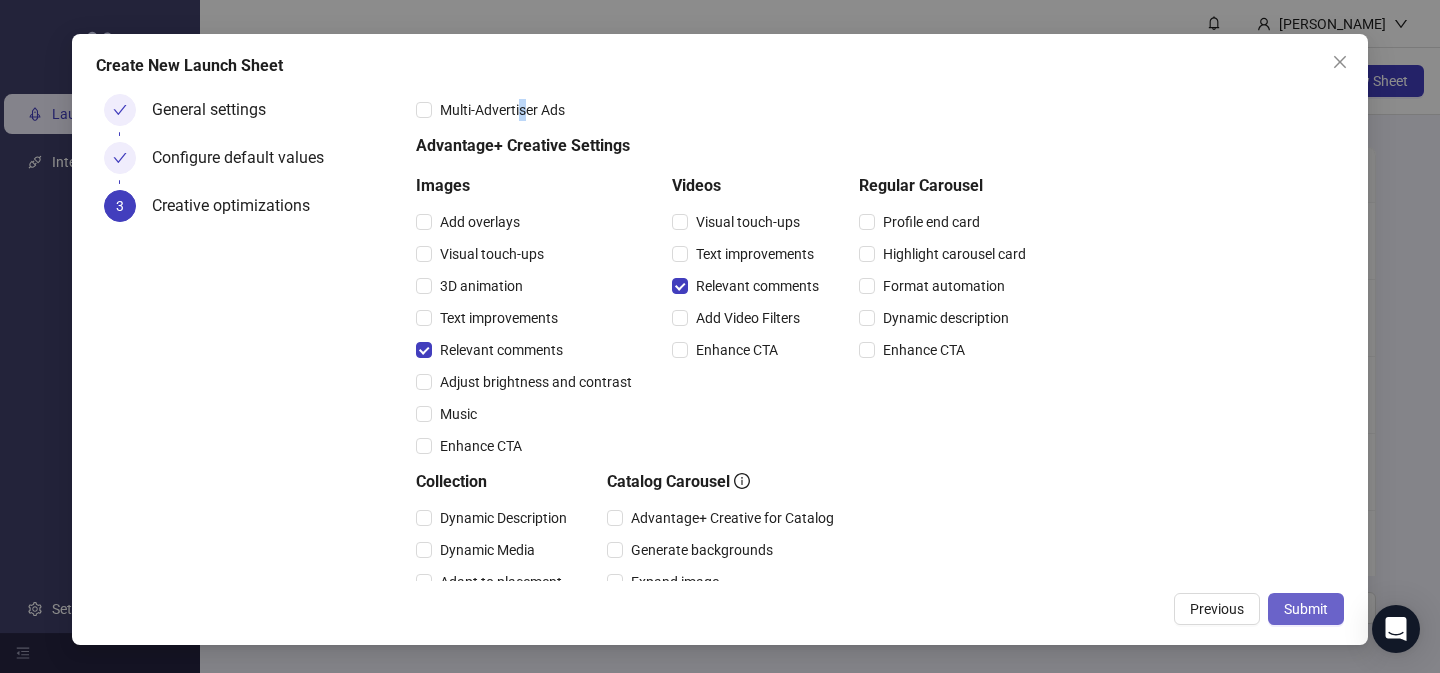 click on "Submit" at bounding box center (1306, 609) 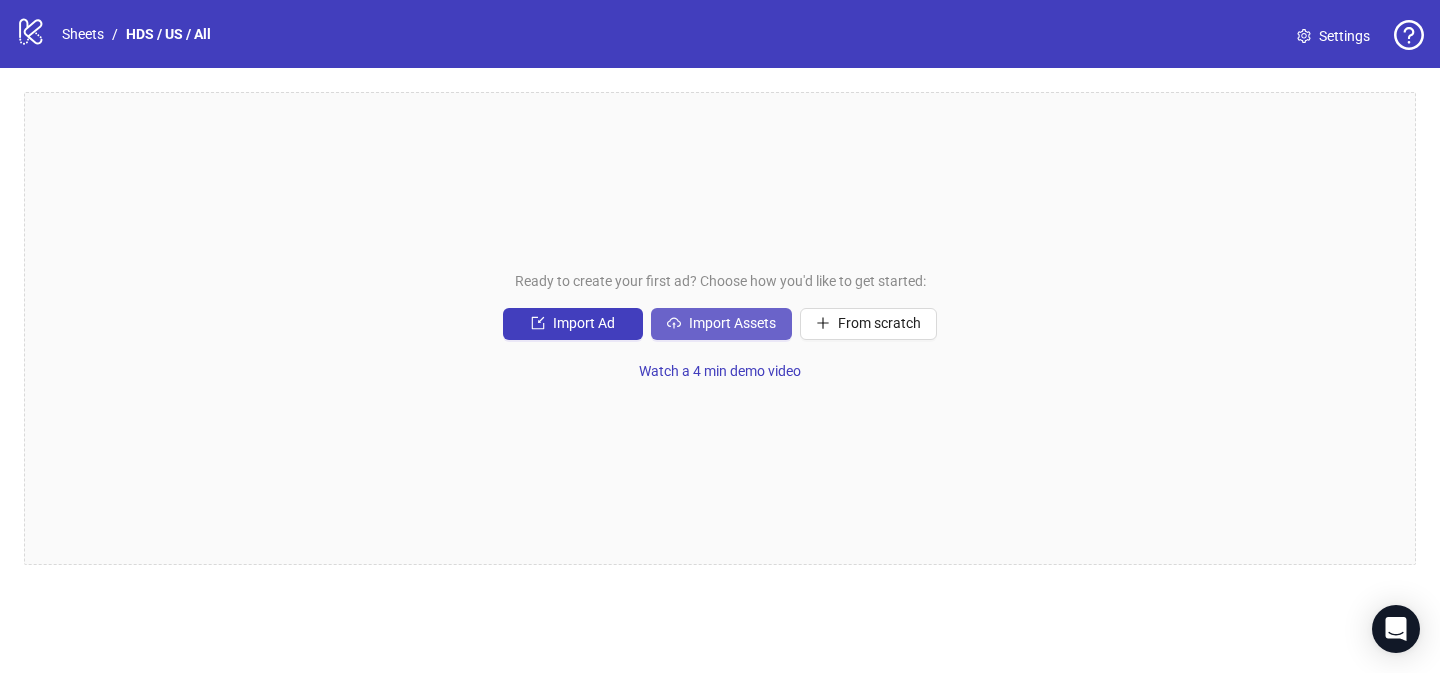 click on "Import Assets" at bounding box center (732, 323) 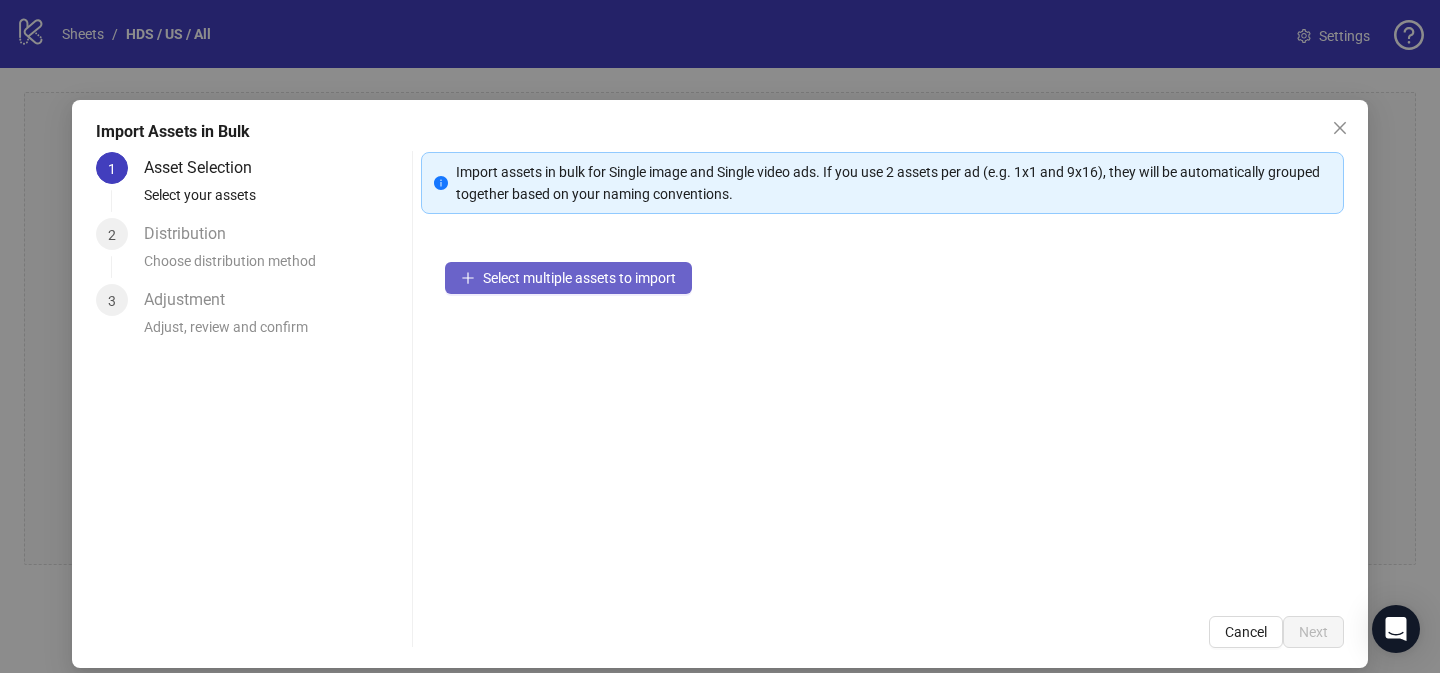 click on "Select multiple assets to import" at bounding box center [579, 278] 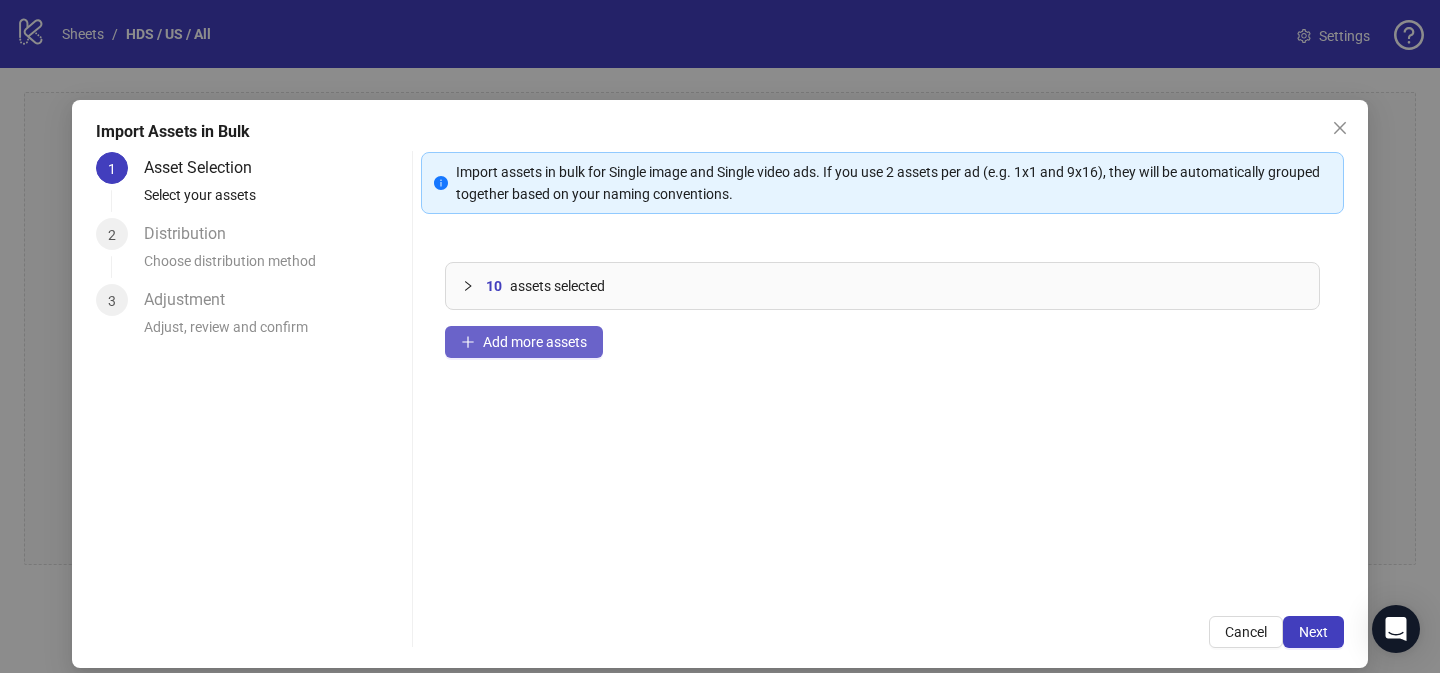 click on "Add more assets" at bounding box center [535, 342] 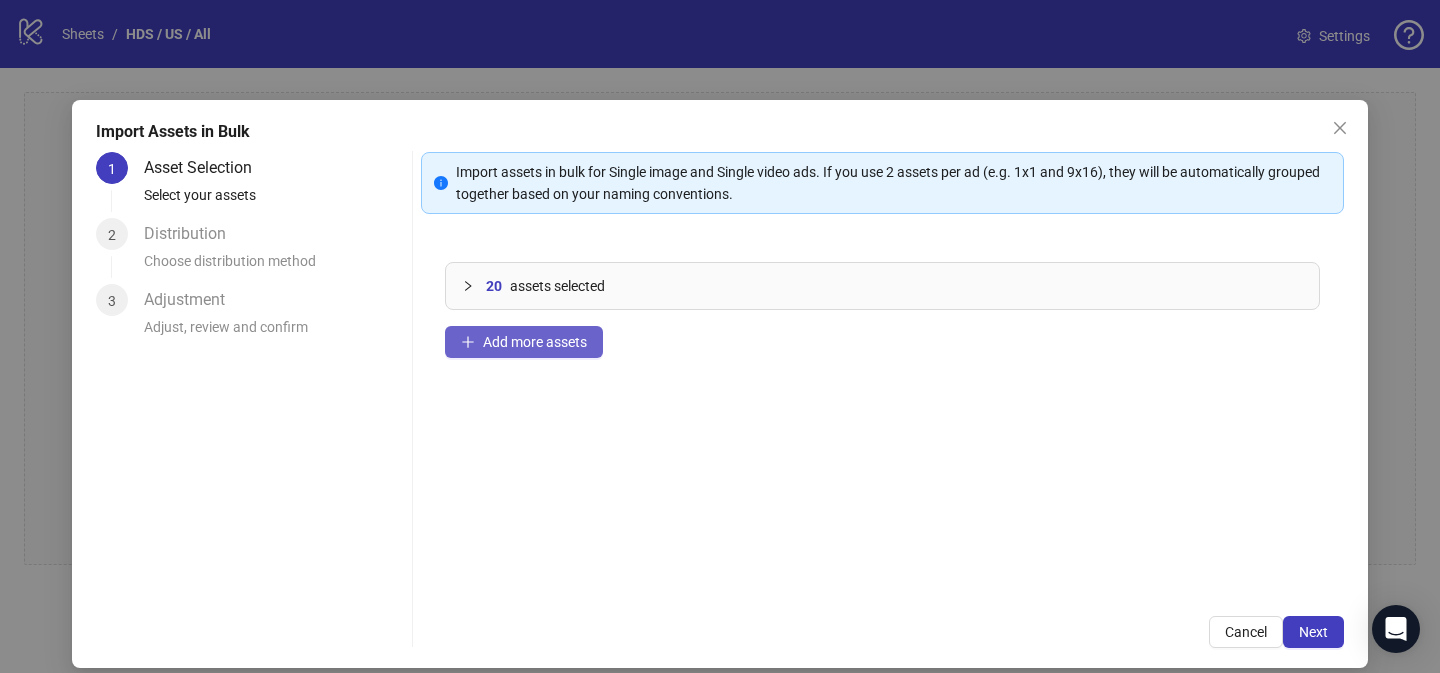 click on "Add more assets" at bounding box center [535, 342] 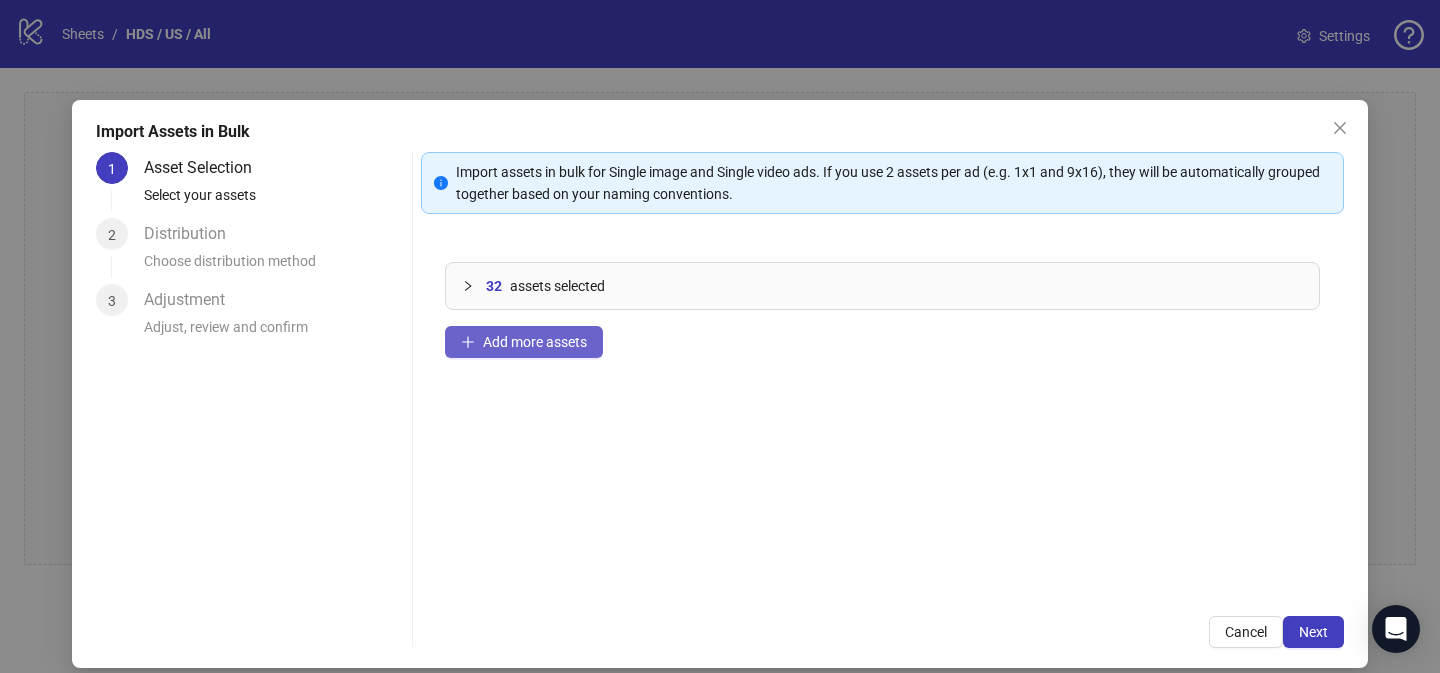 click on "Add more assets" at bounding box center [535, 342] 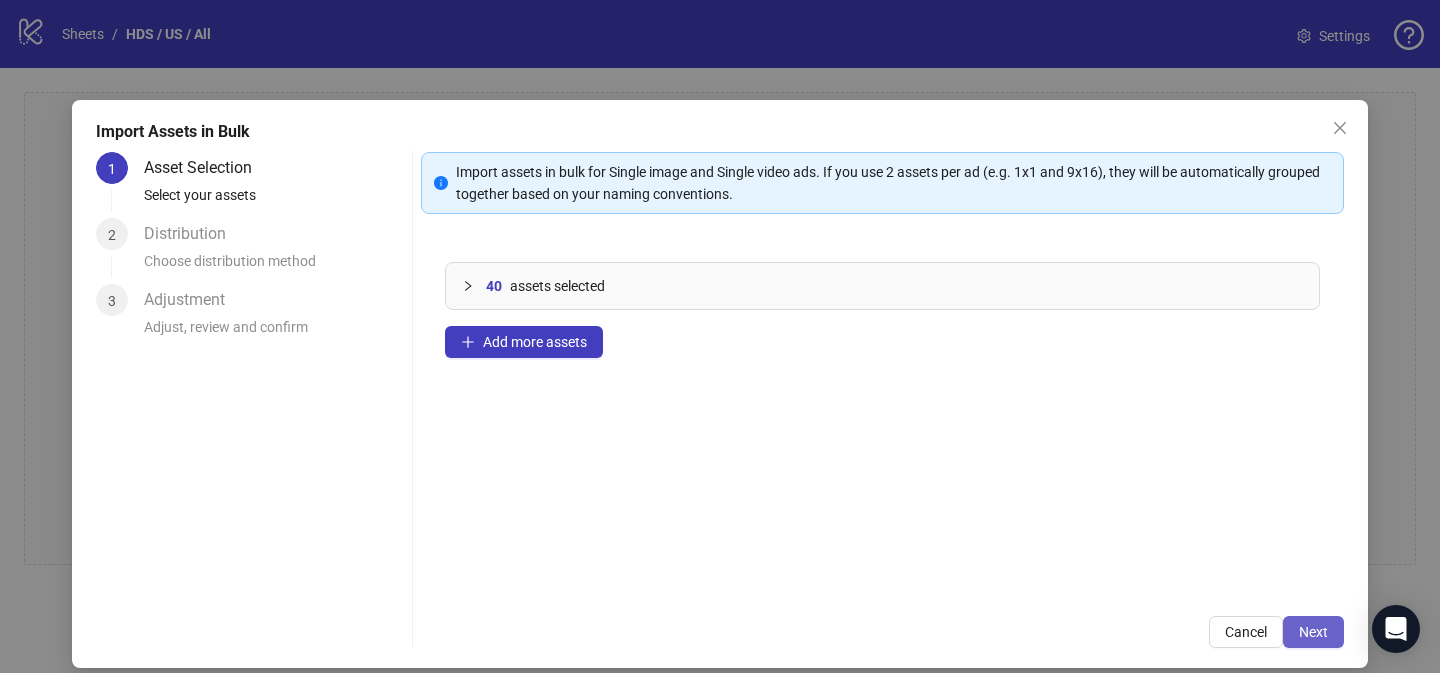 click on "Next" at bounding box center [1313, 632] 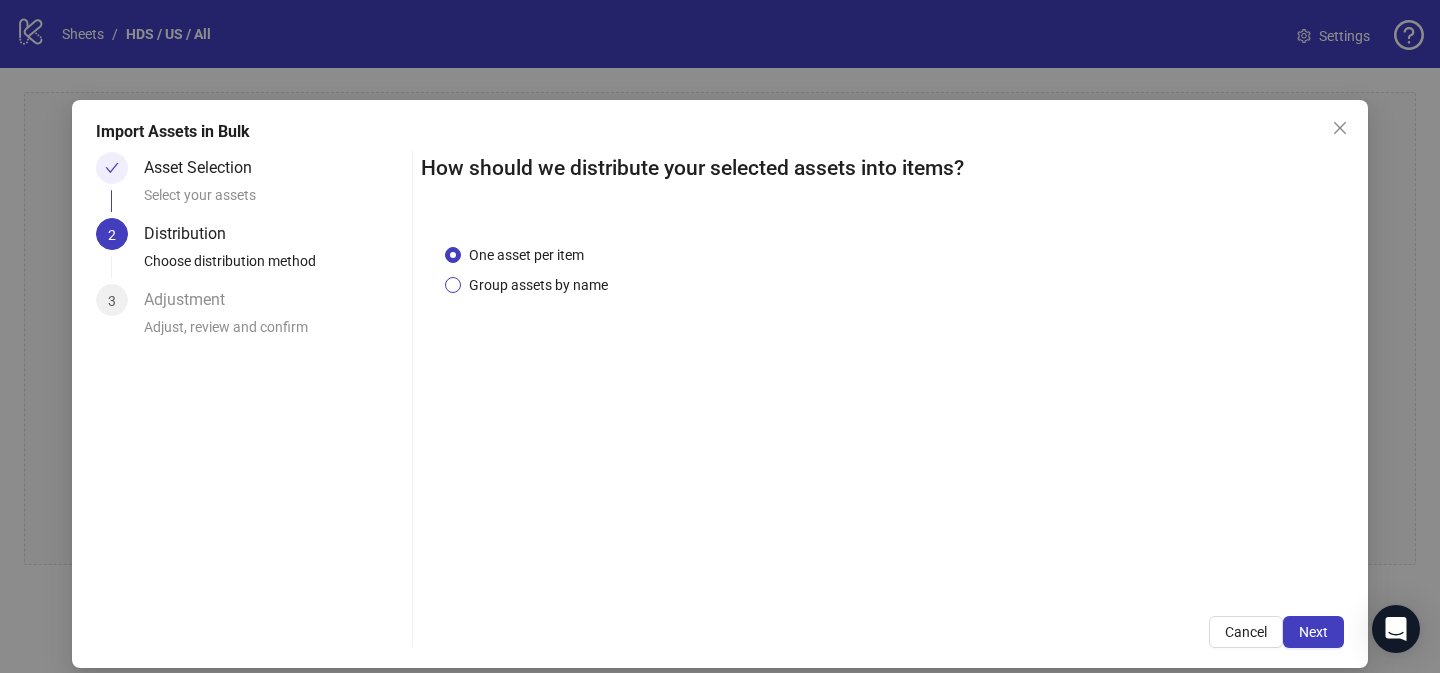 click on "Group assets by name" at bounding box center (538, 285) 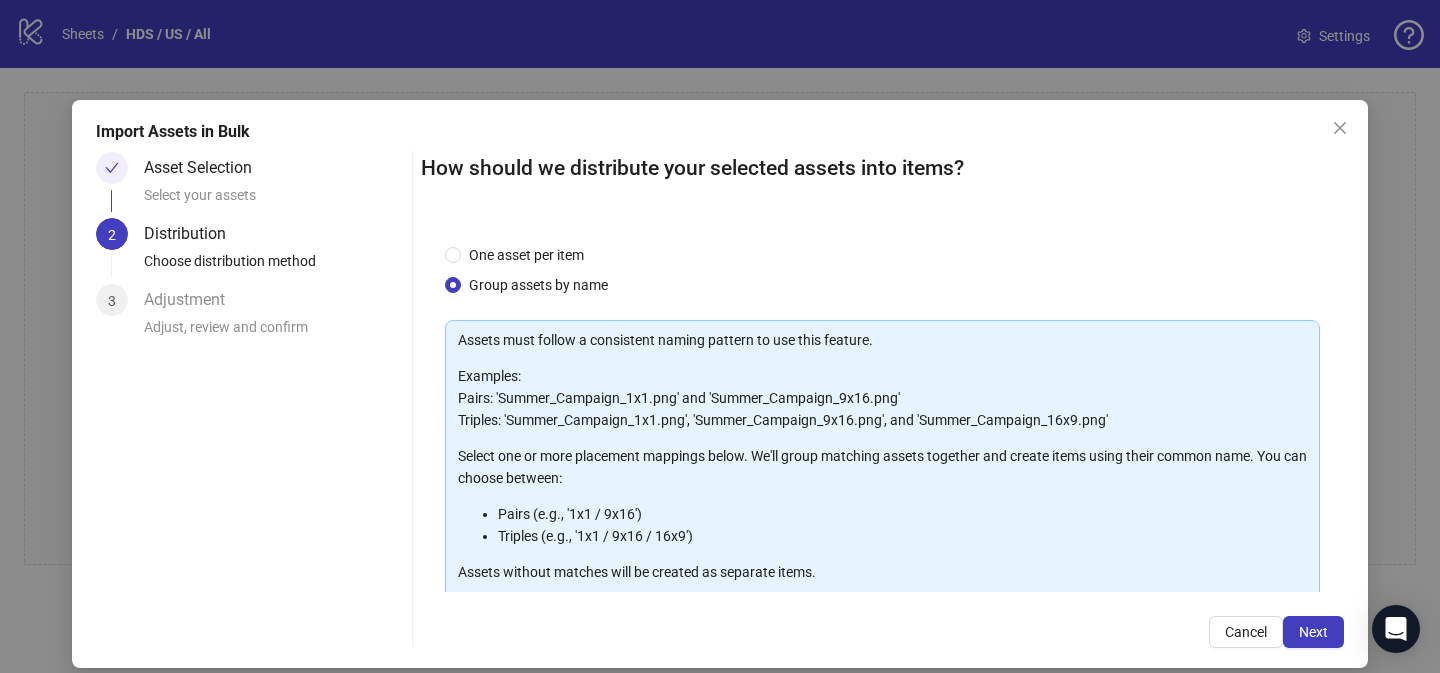 scroll, scrollTop: 214, scrollLeft: 0, axis: vertical 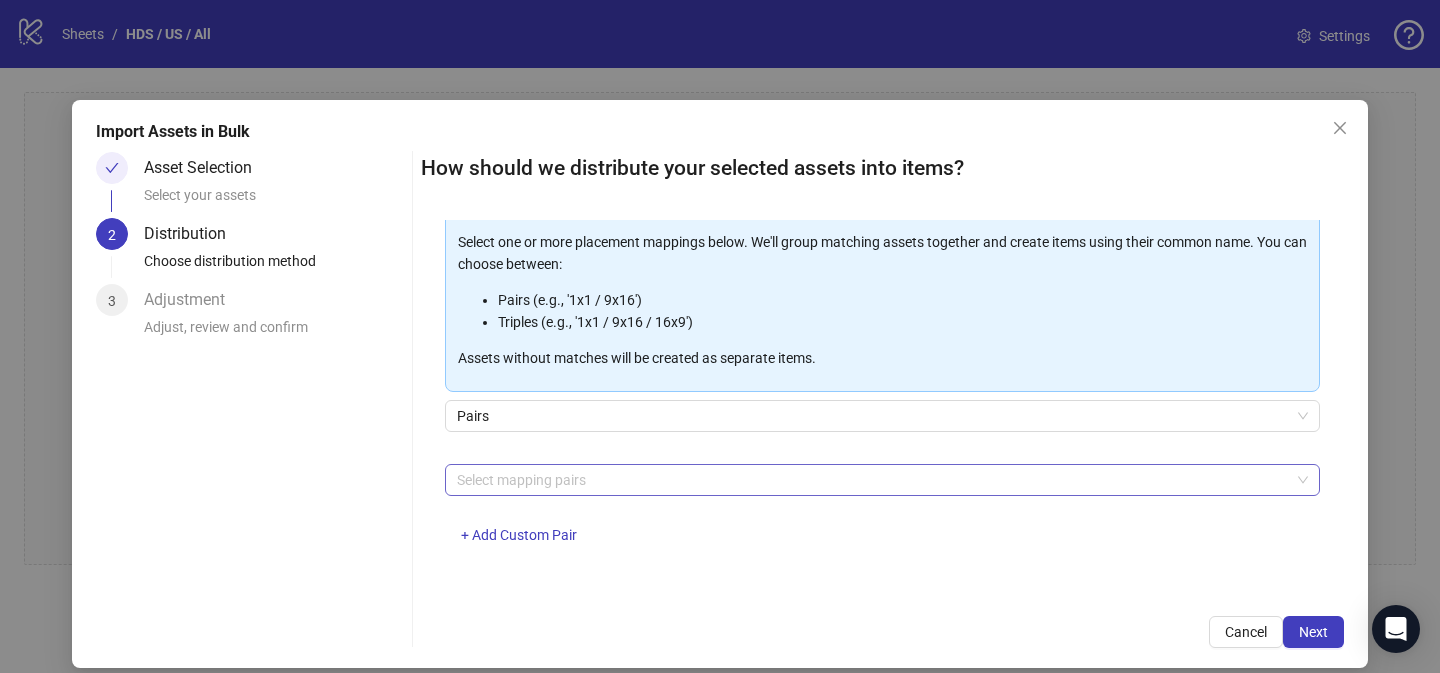 click at bounding box center (872, 480) 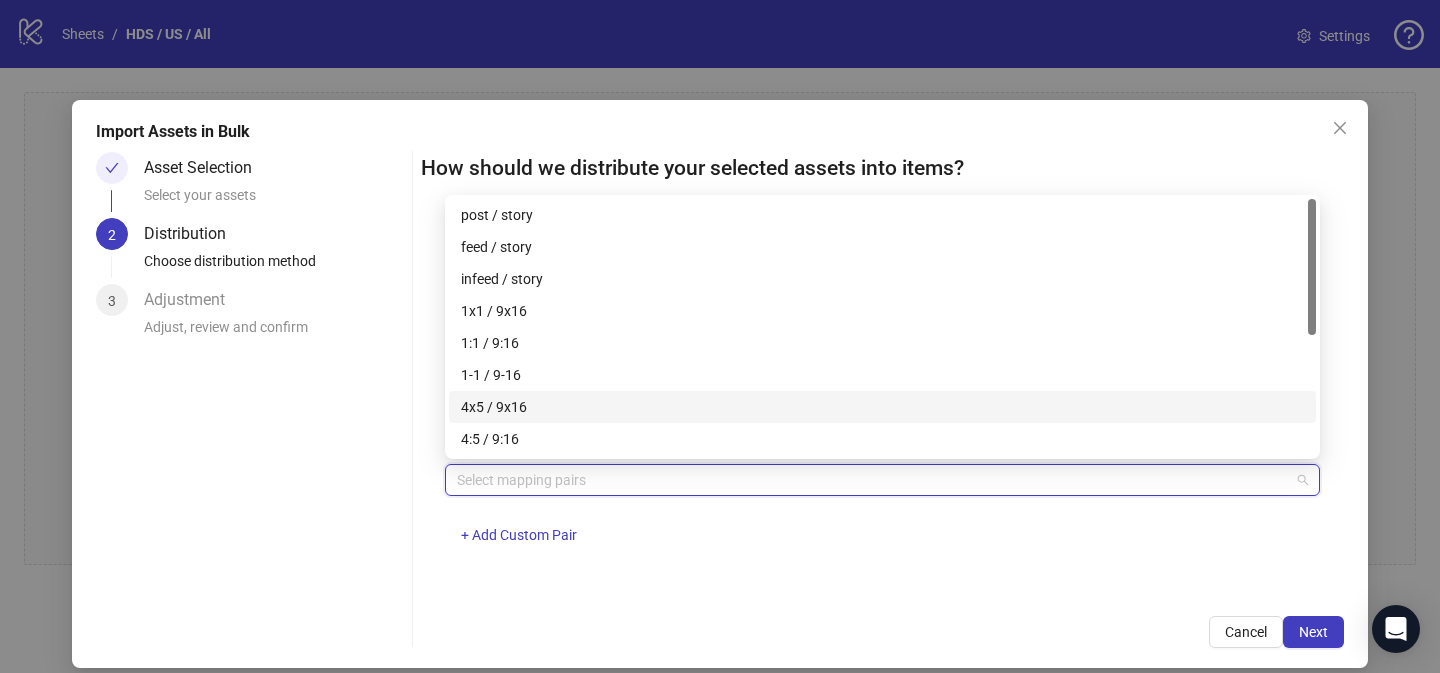drag, startPoint x: 520, startPoint y: 403, endPoint x: 606, endPoint y: 418, distance: 87.29834 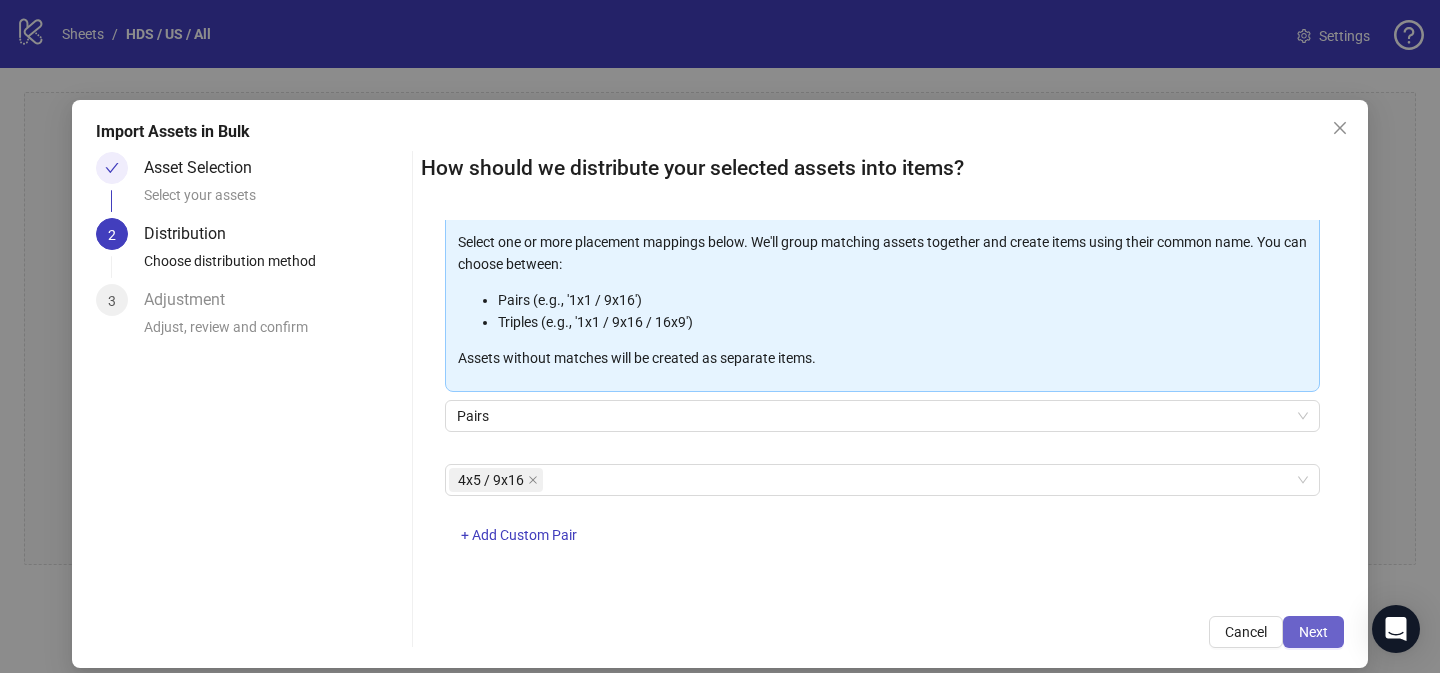 click on "Next" at bounding box center (1313, 632) 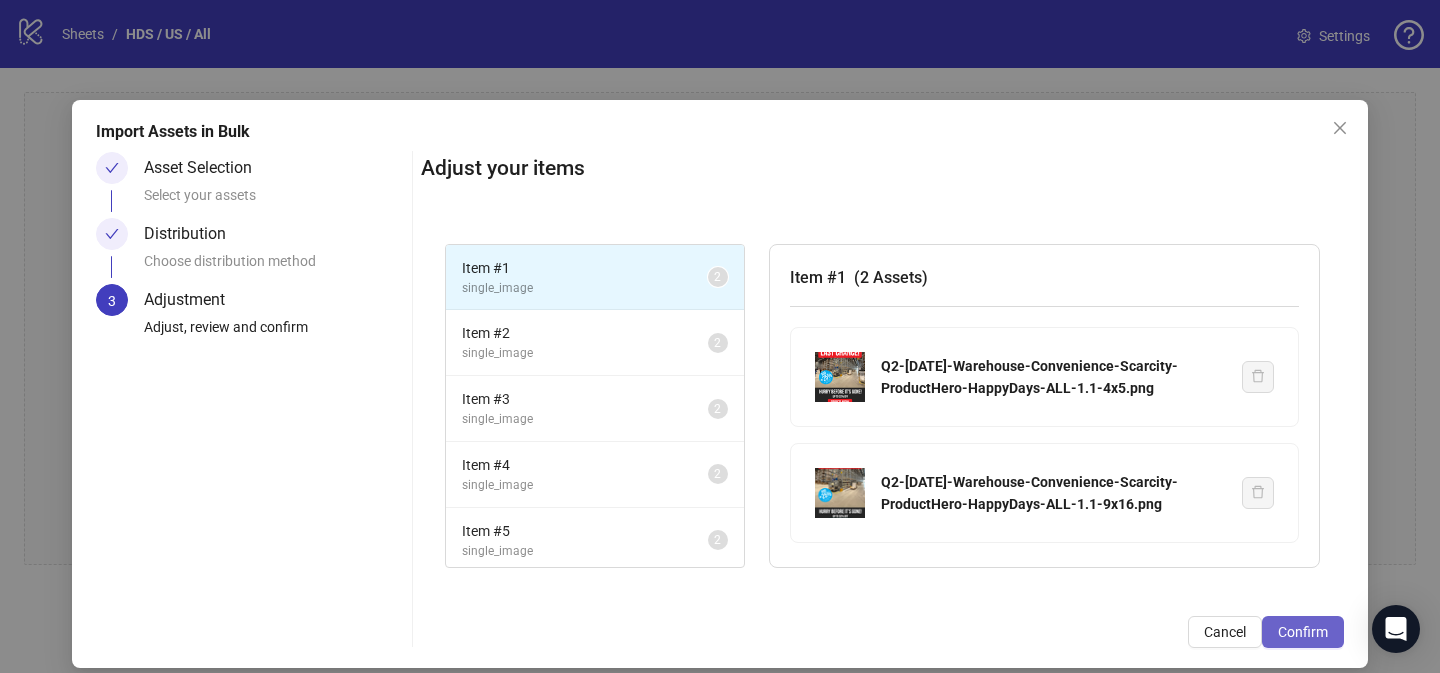 click on "Confirm" at bounding box center (1303, 632) 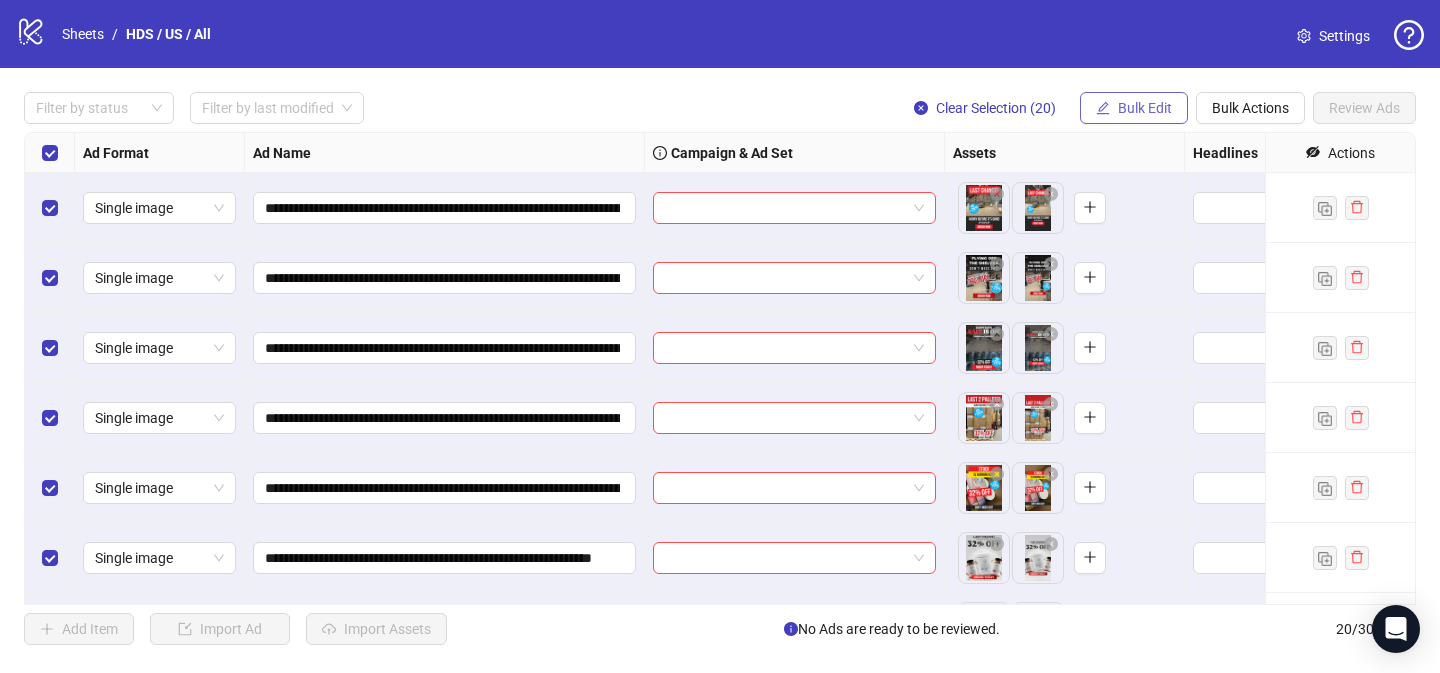 click on "Bulk Edit" at bounding box center [1134, 108] 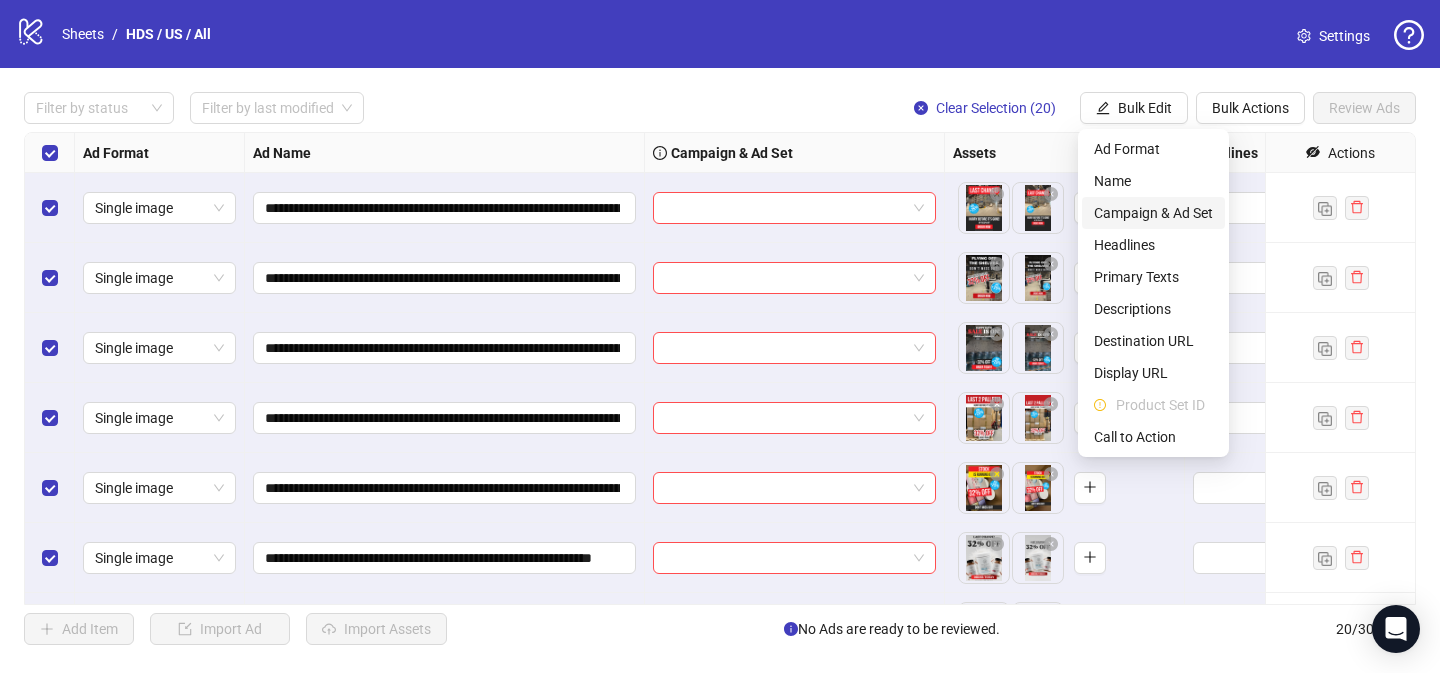 click on "Campaign & Ad Set" at bounding box center (1153, 213) 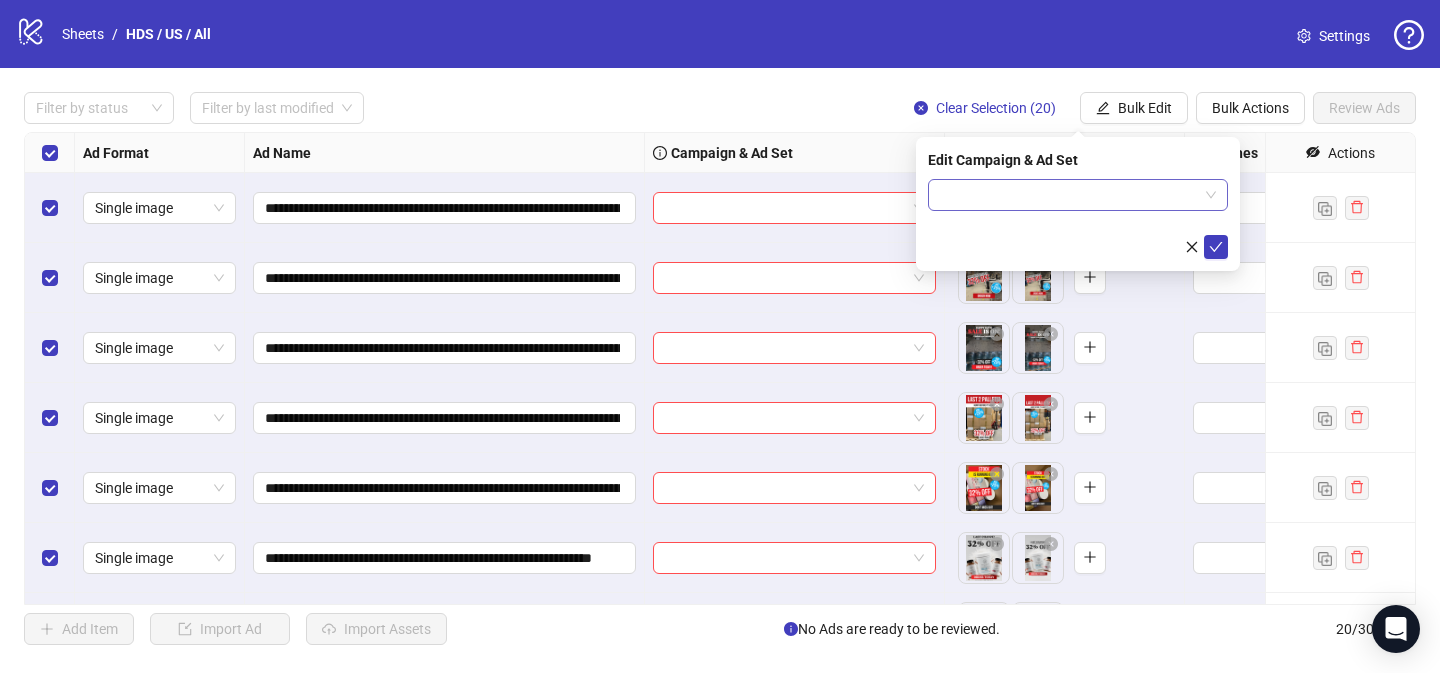 click at bounding box center [1069, 195] 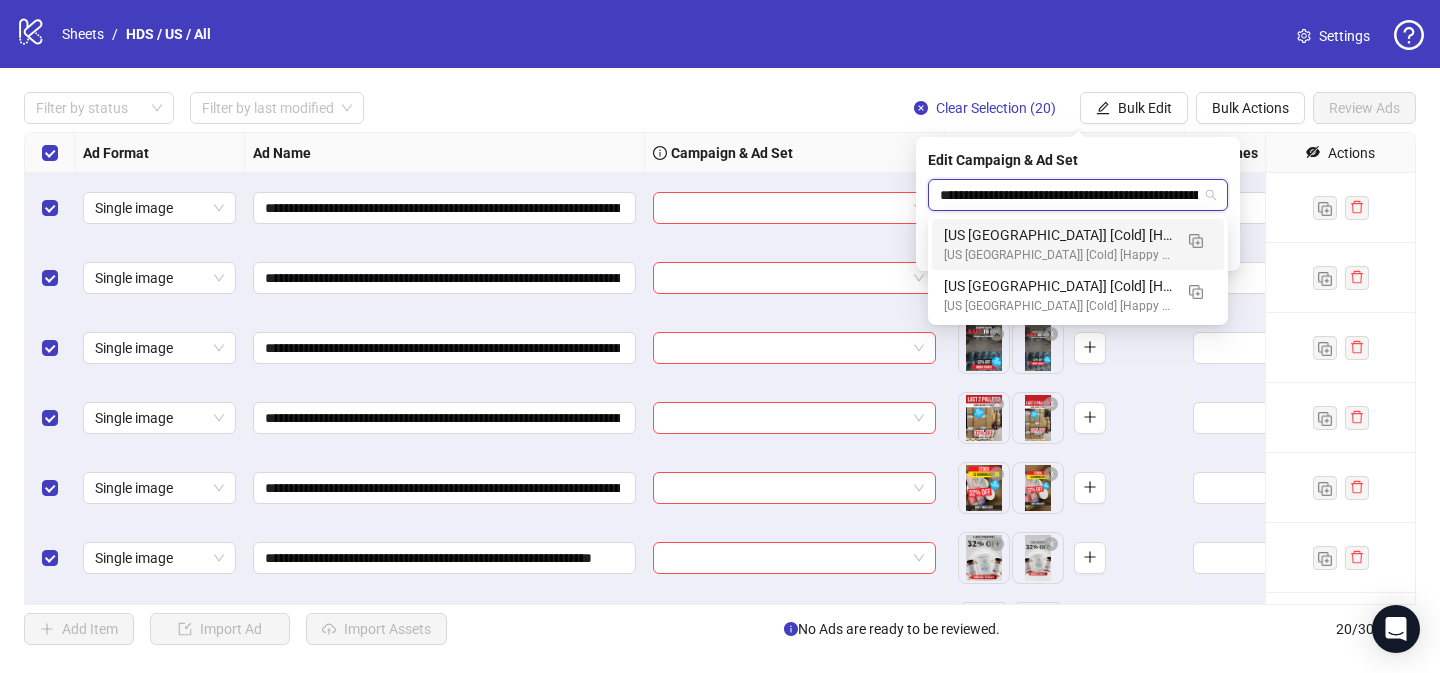 scroll, scrollTop: 0, scrollLeft: 189, axis: horizontal 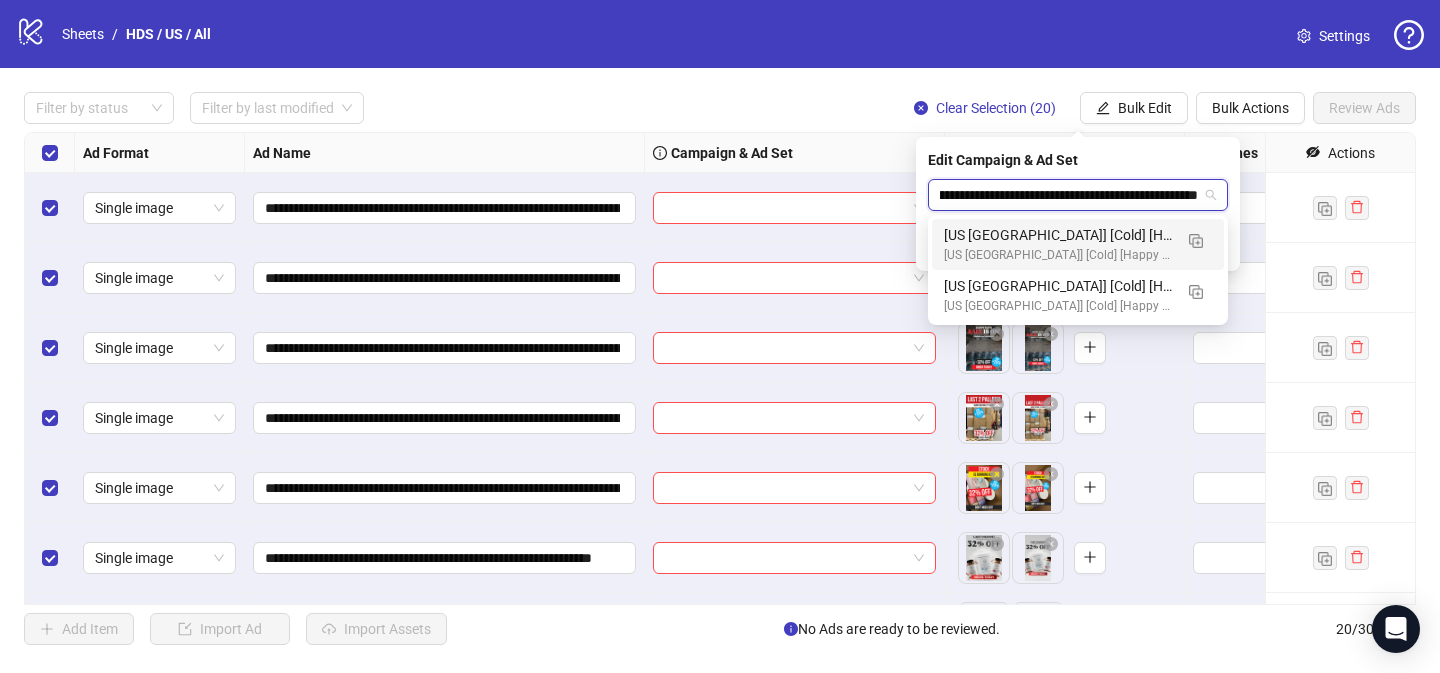 type on "**********" 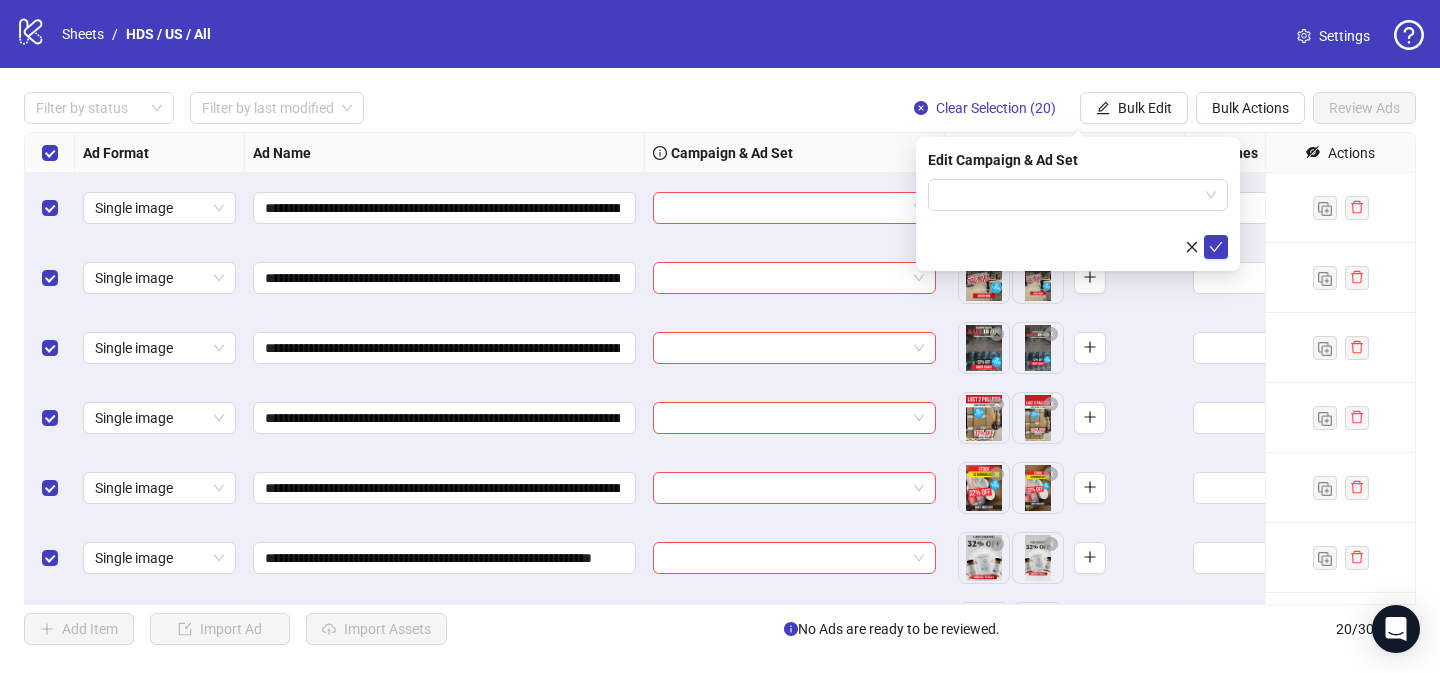 scroll, scrollTop: 0, scrollLeft: 0, axis: both 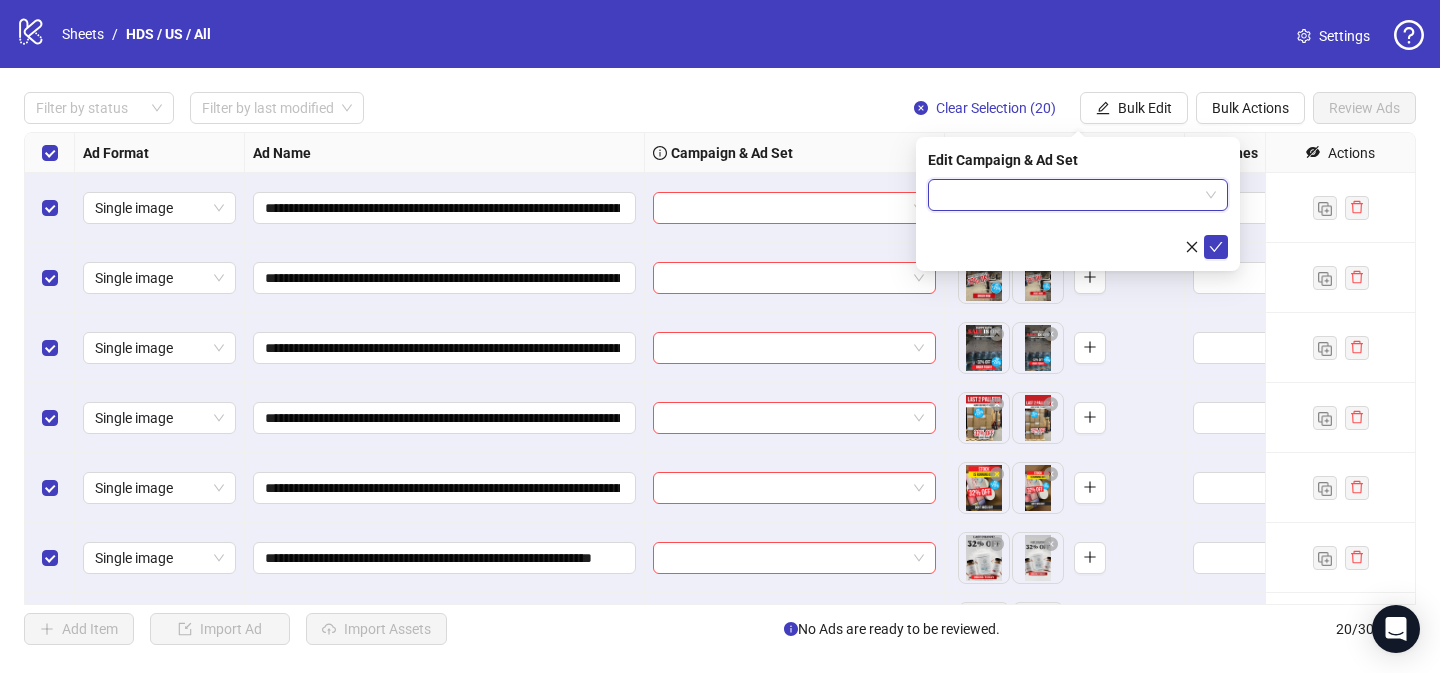 paste on "**********" 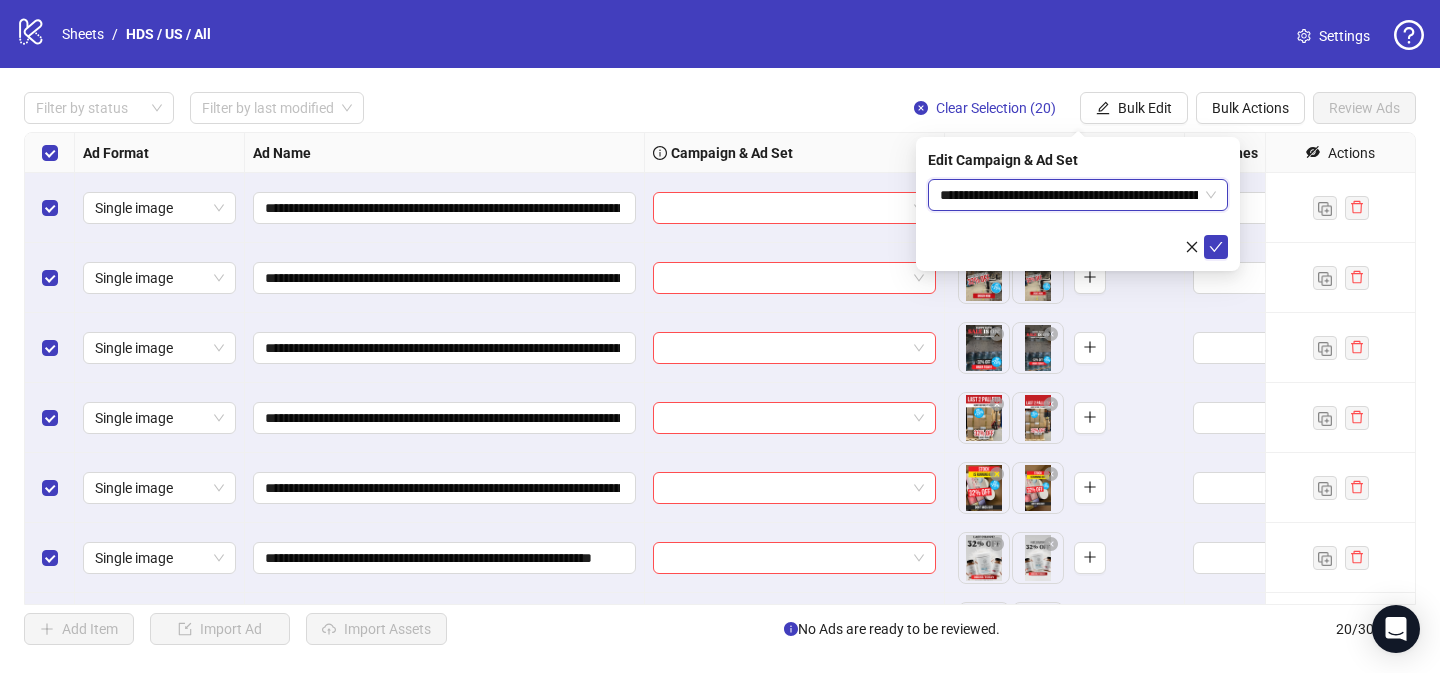 scroll, scrollTop: 0, scrollLeft: 189, axis: horizontal 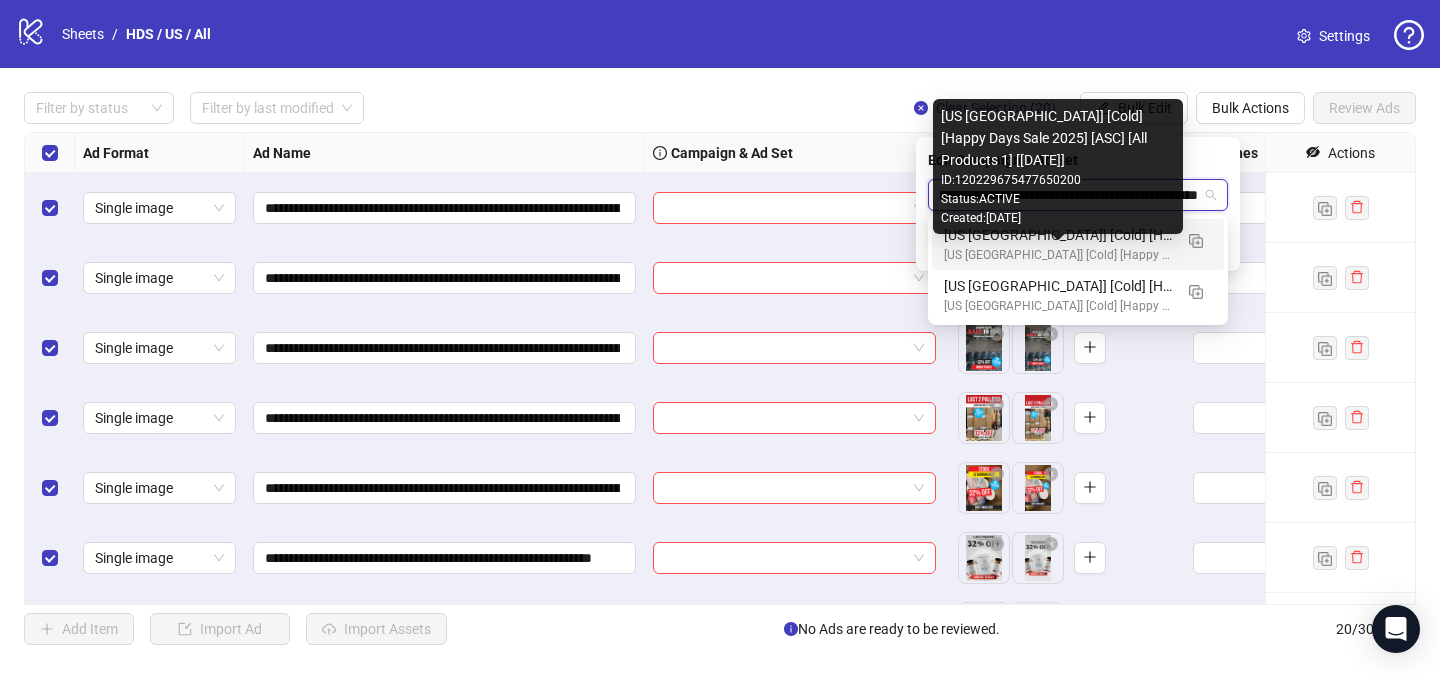 click on "[US [GEOGRAPHIC_DATA]] [Cold] [Happy Days Sale 2025] [ASC] [All Products] [[DATE]]" at bounding box center (1058, 235) 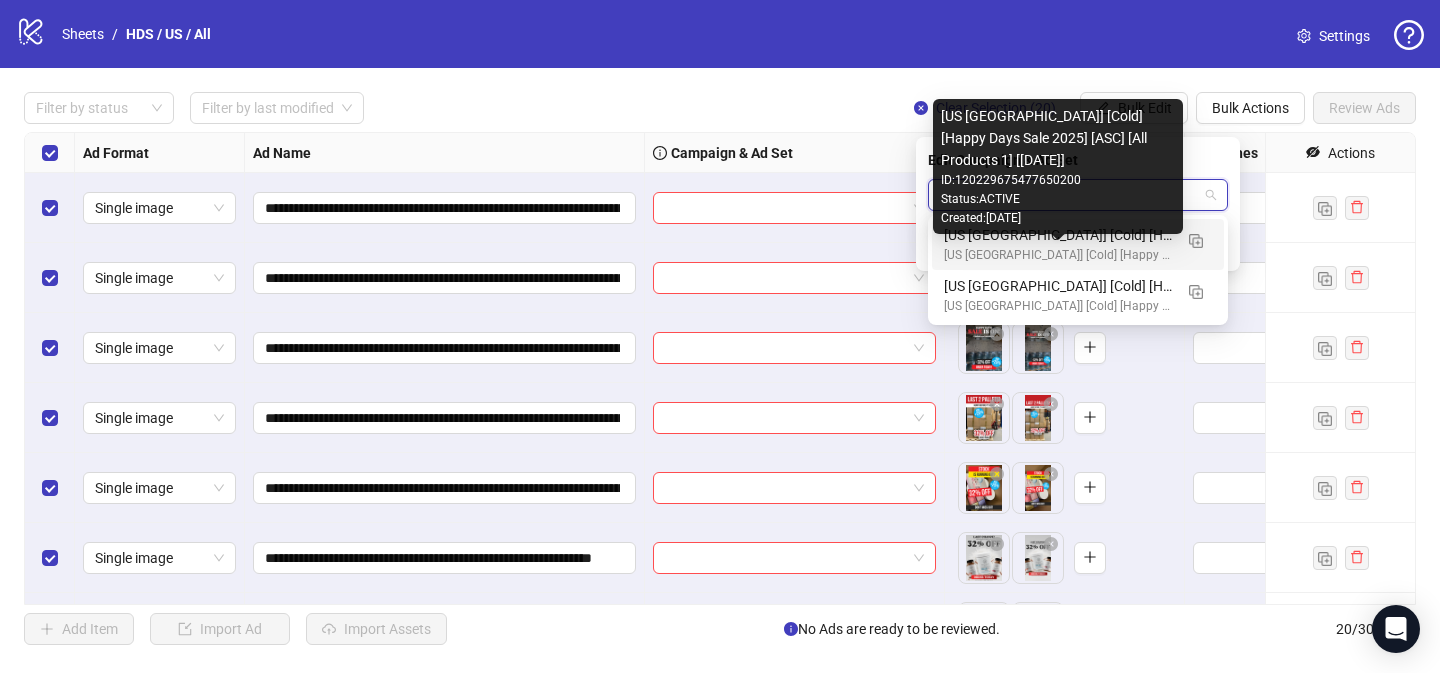 scroll, scrollTop: 0, scrollLeft: 0, axis: both 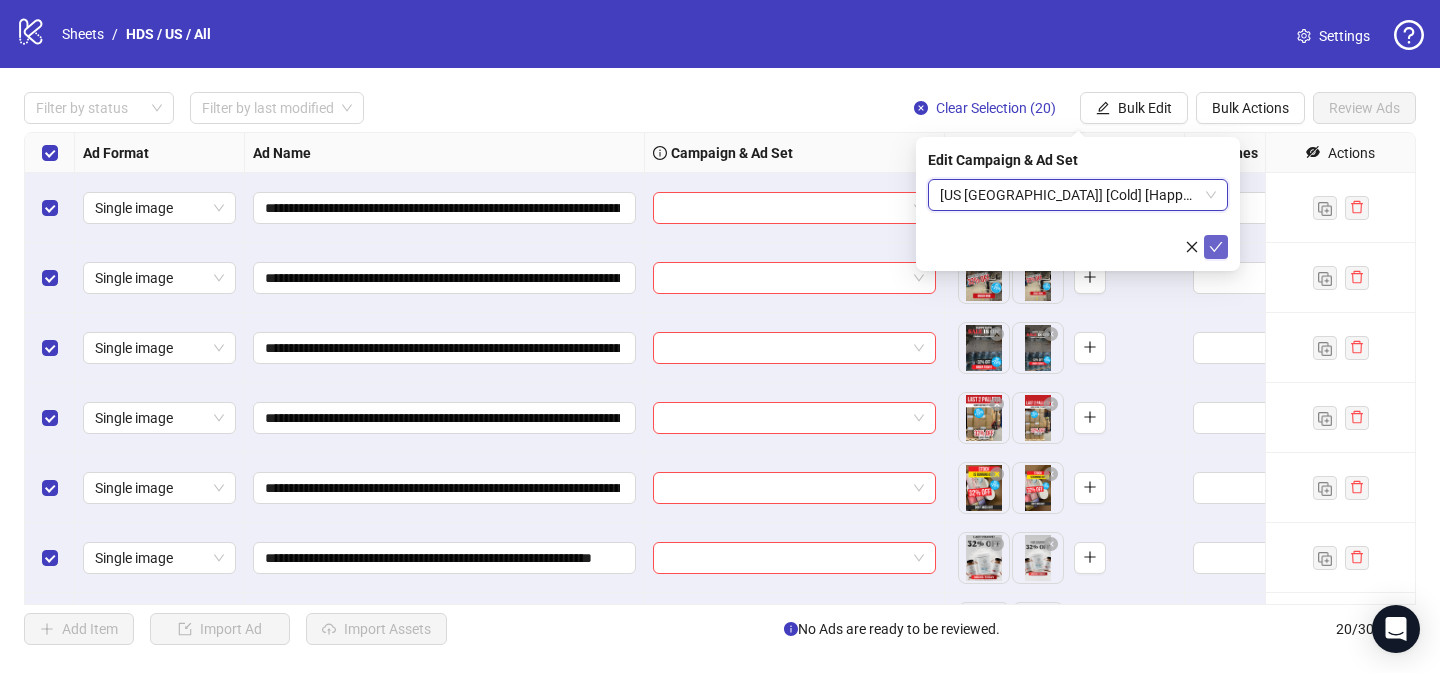 click 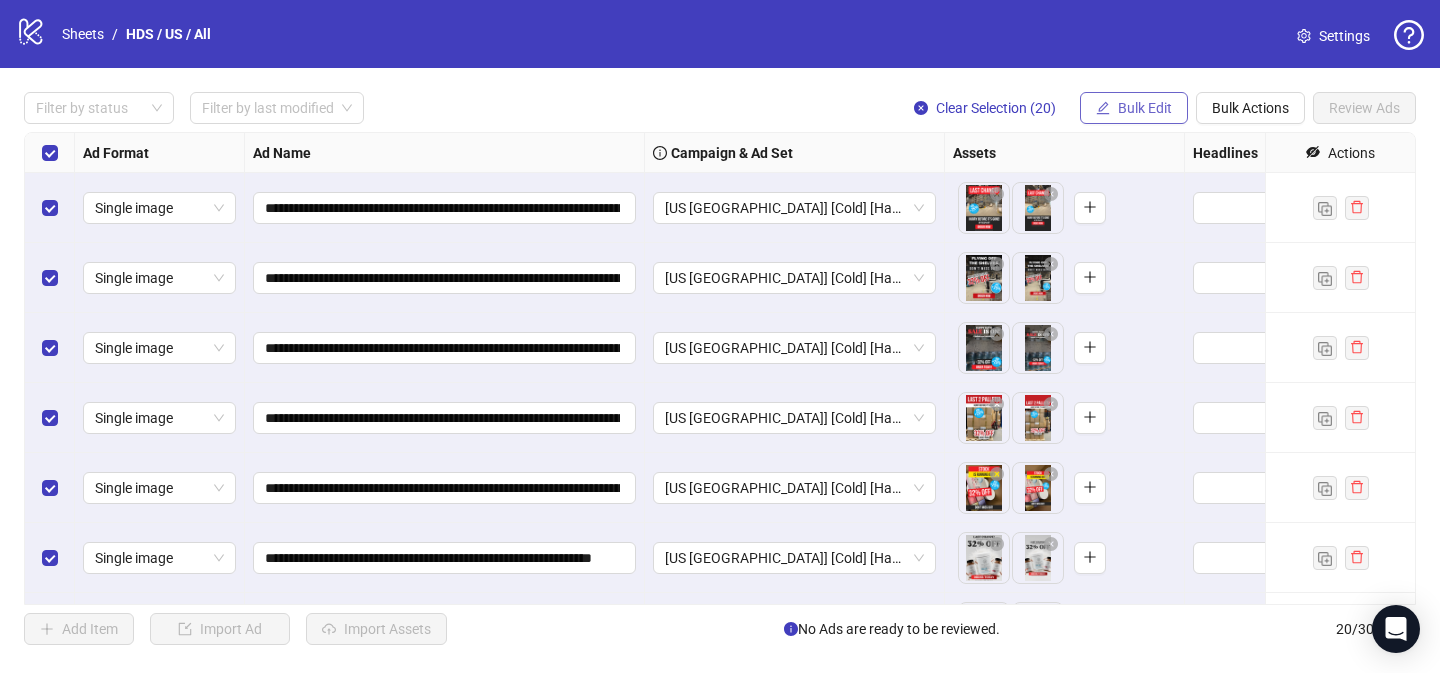 click on "Bulk Edit" at bounding box center [1134, 108] 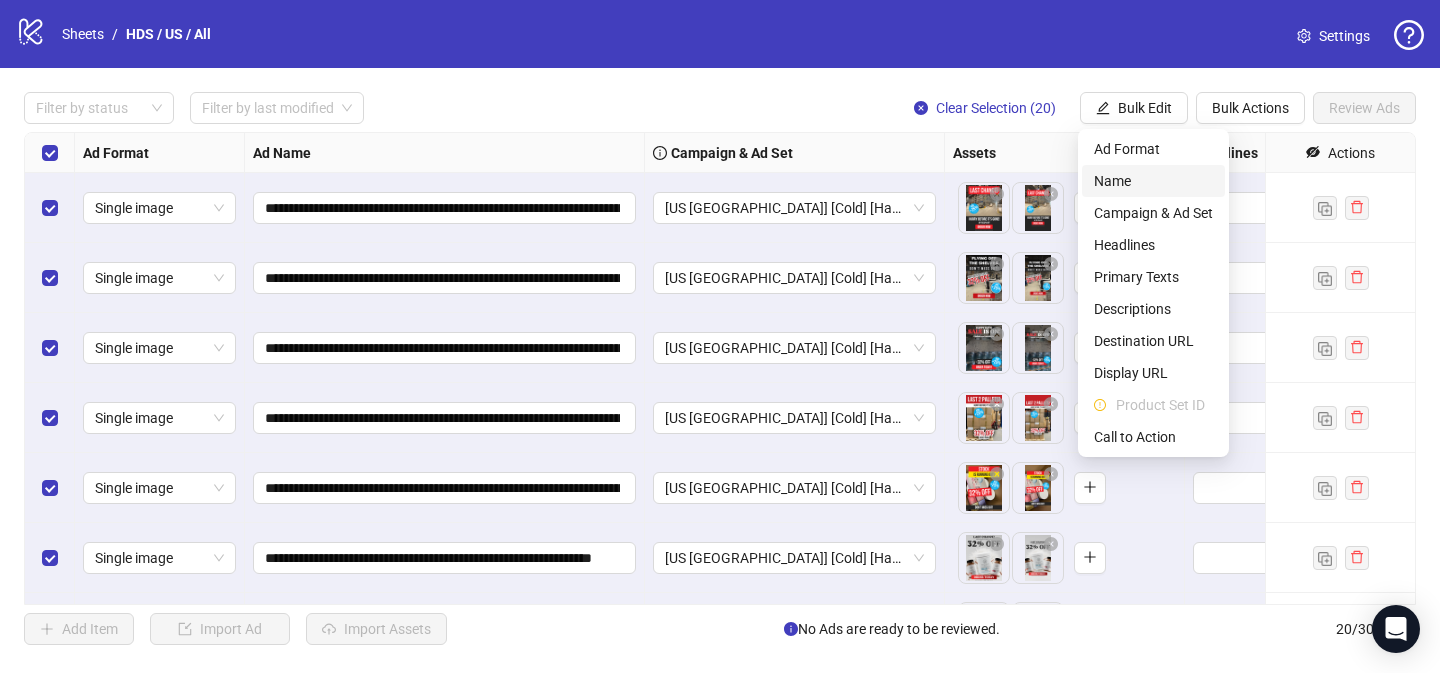 click on "Name" at bounding box center [1153, 181] 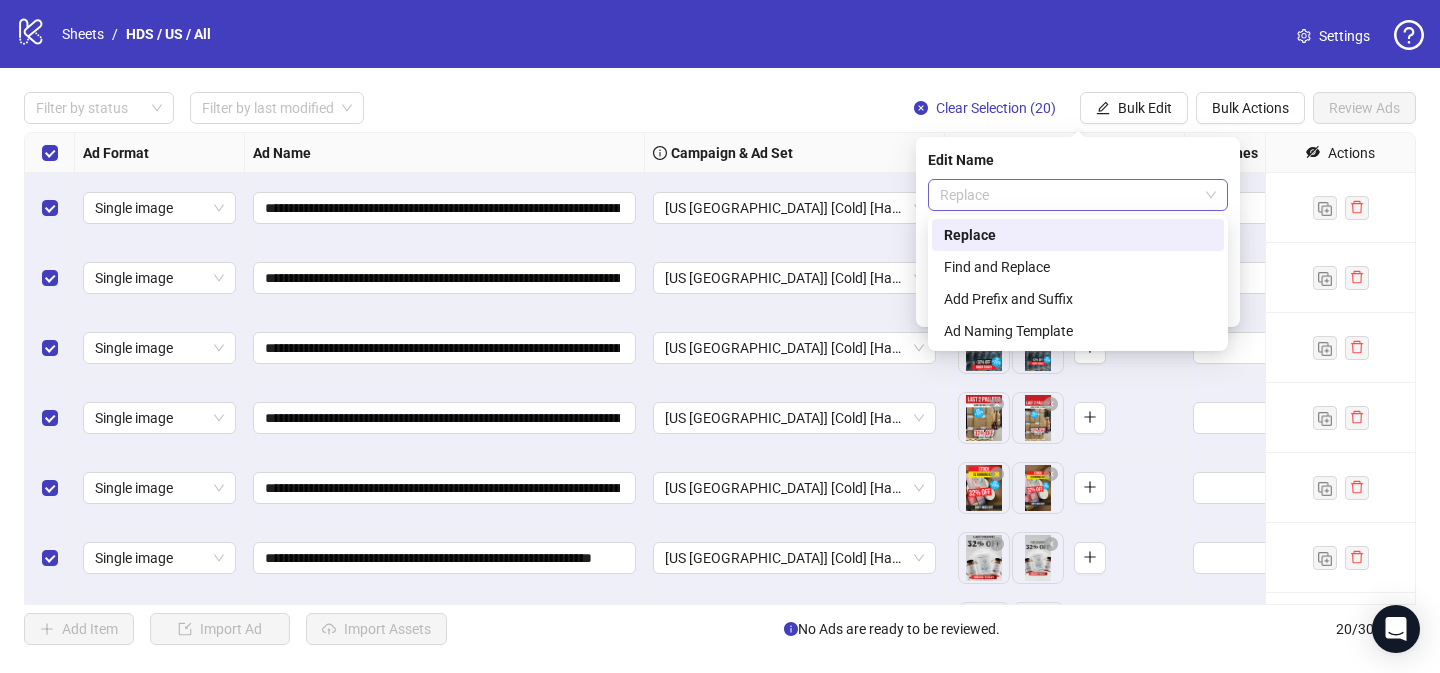 click on "Replace" at bounding box center (1078, 195) 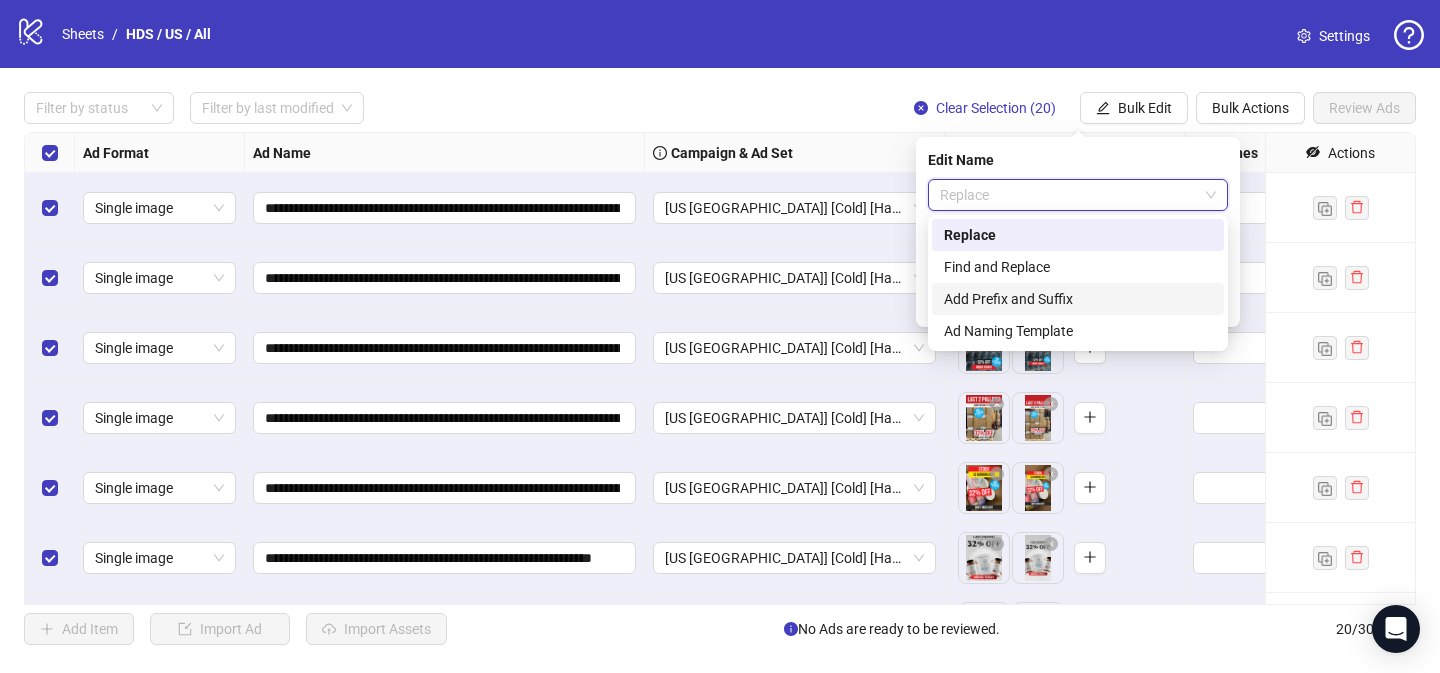 click on "Add Prefix and Suffix" at bounding box center [1078, 299] 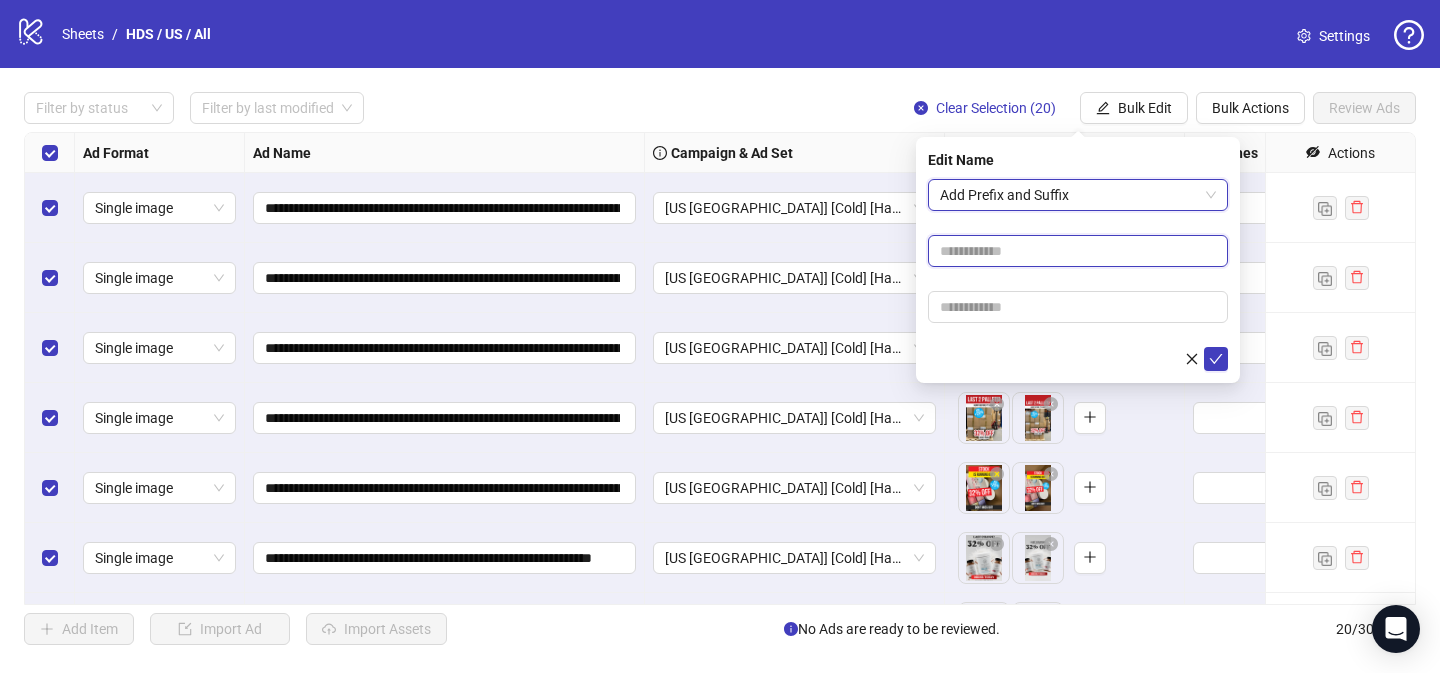 click at bounding box center [1078, 251] 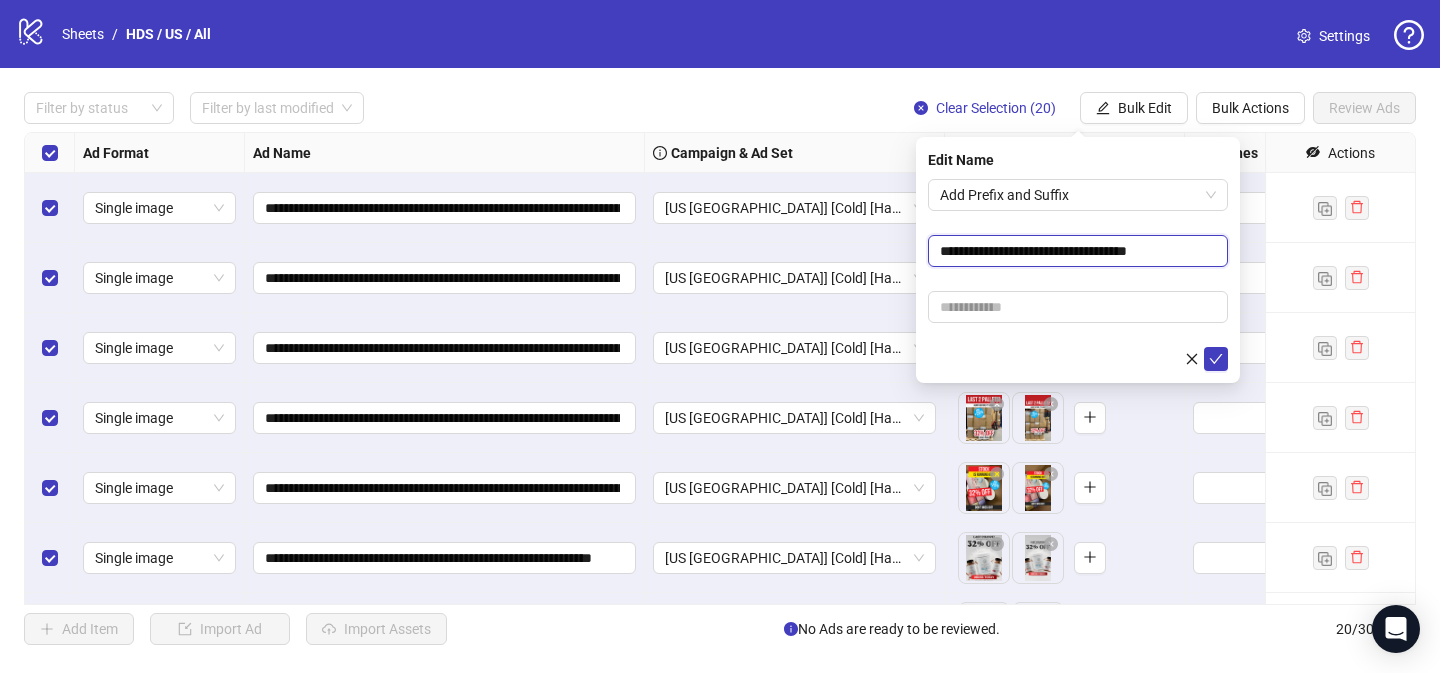 click on "**********" at bounding box center [1078, 251] 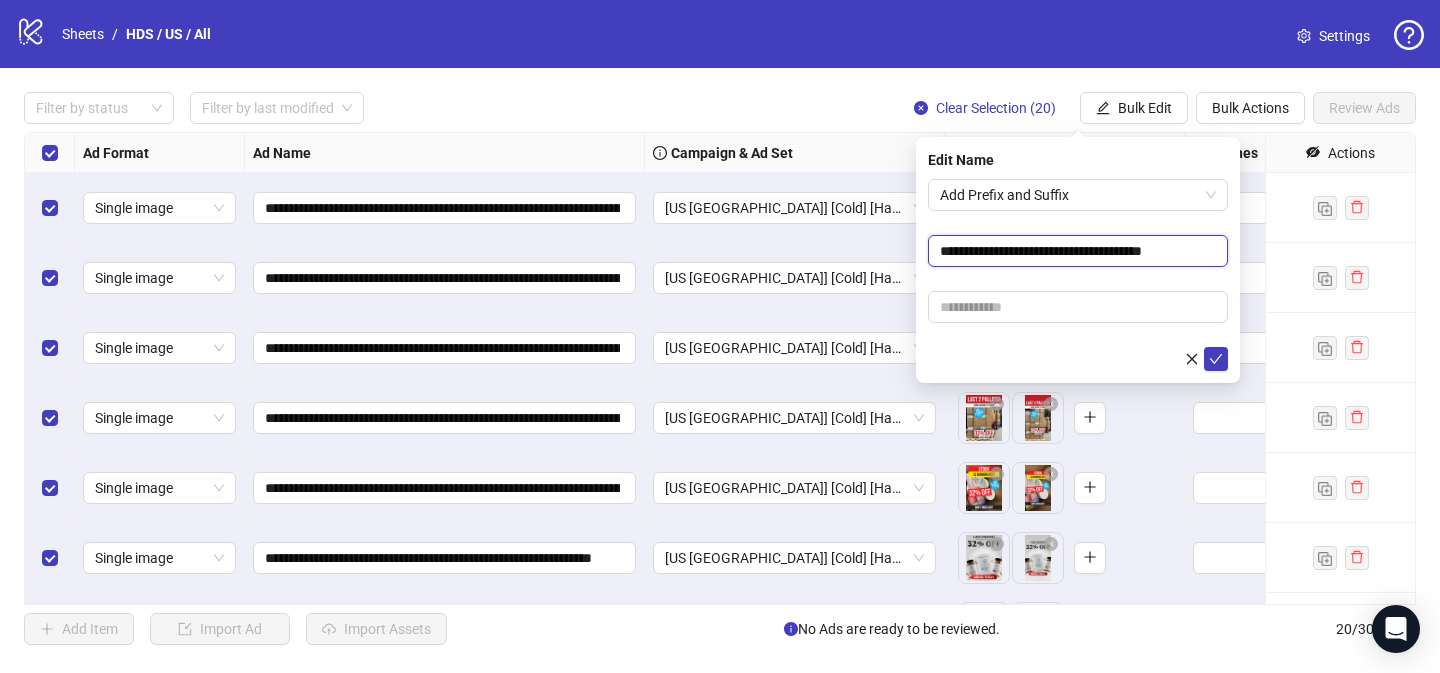 type on "**********" 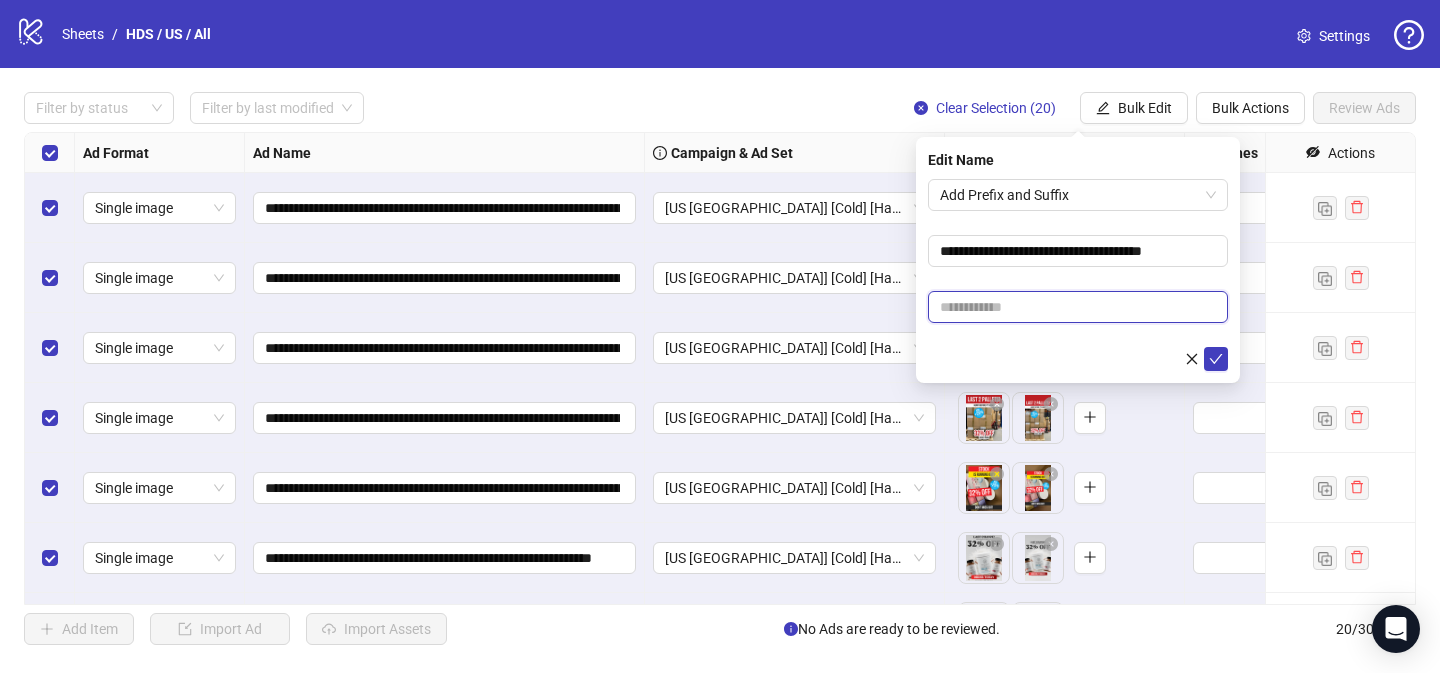 click at bounding box center [1078, 307] 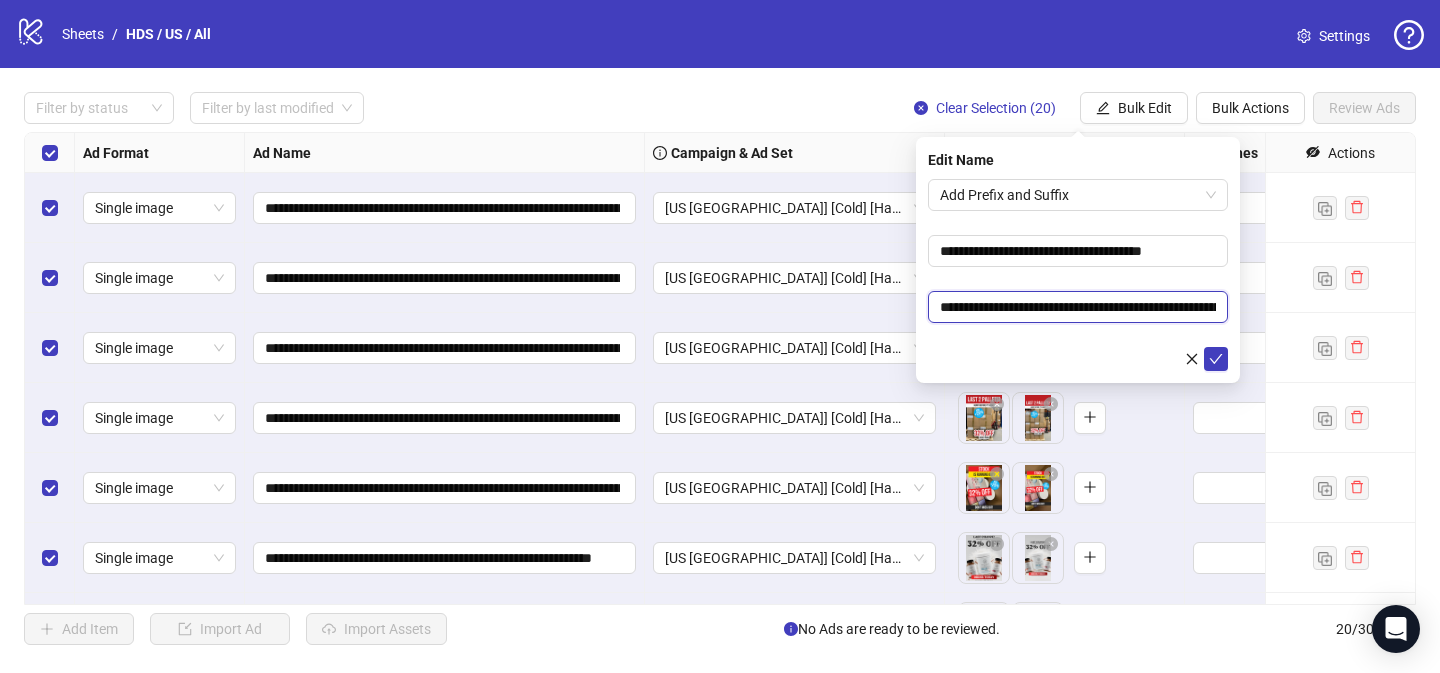 scroll, scrollTop: 0, scrollLeft: 207, axis: horizontal 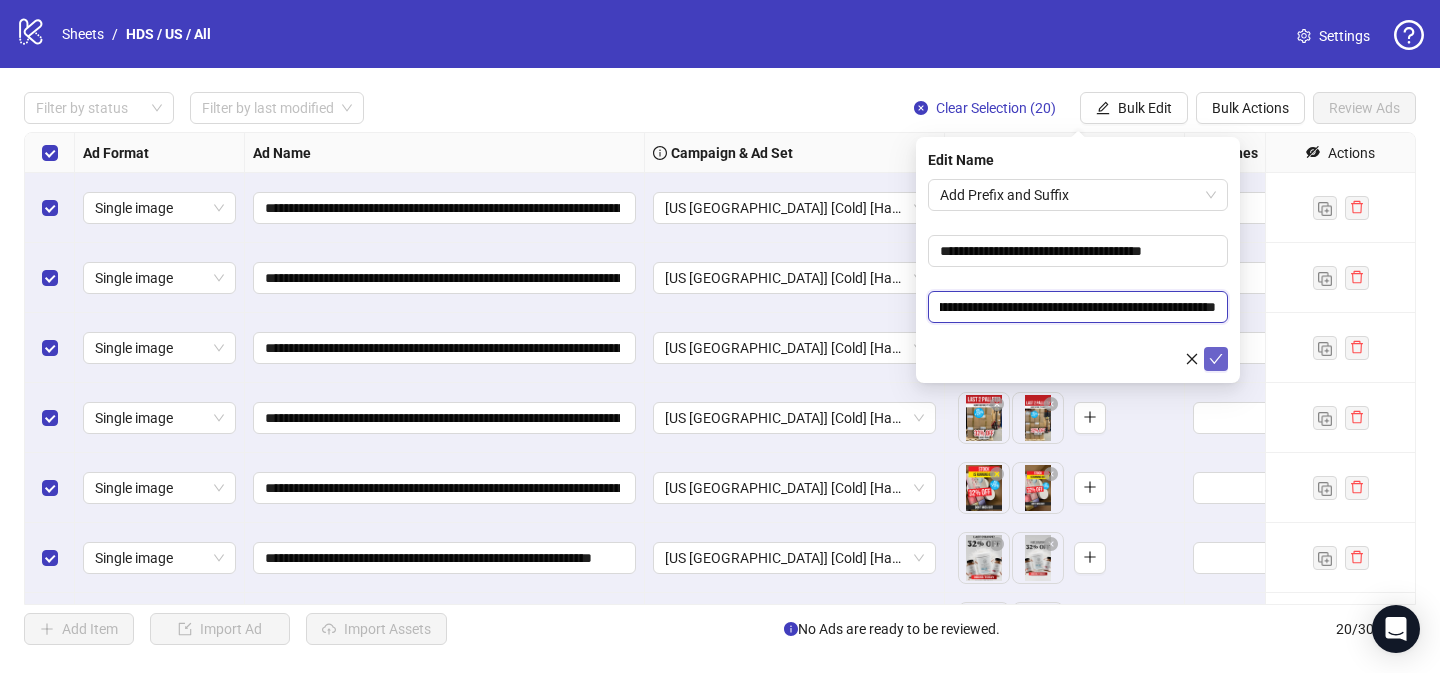 type on "**********" 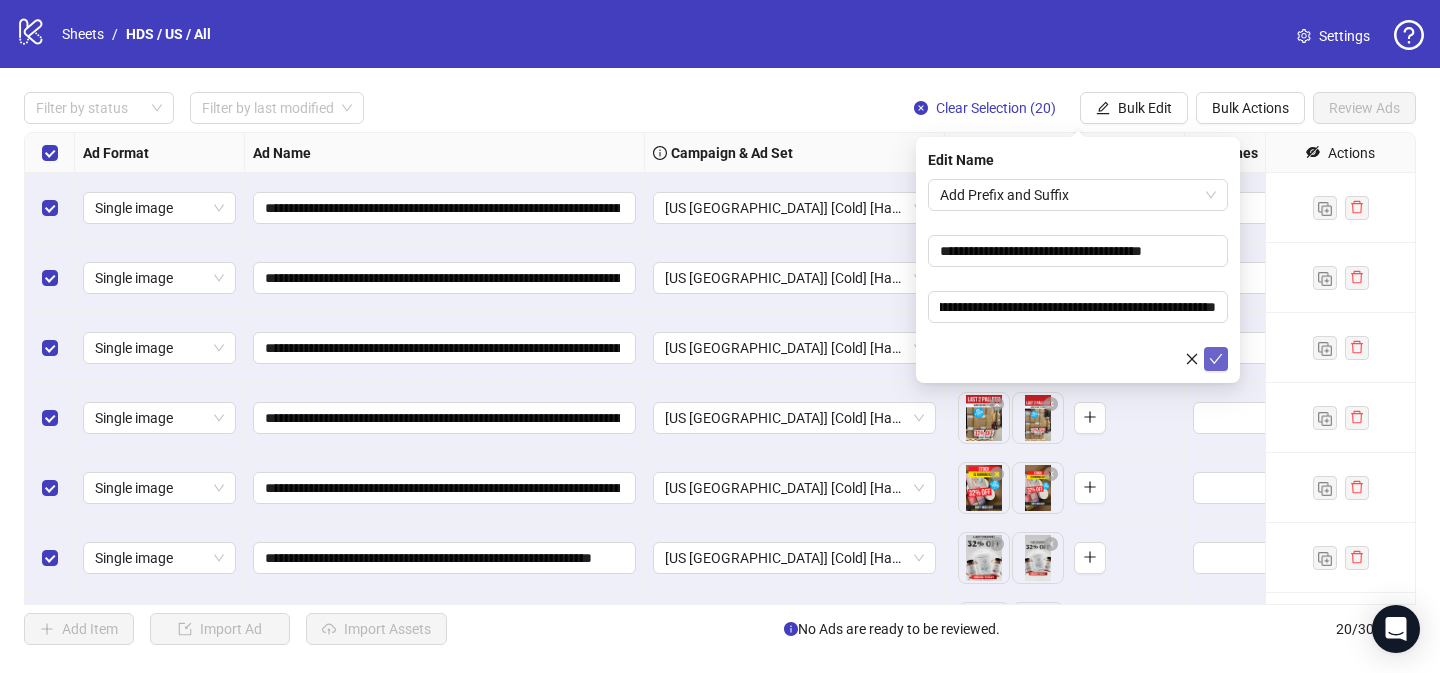click 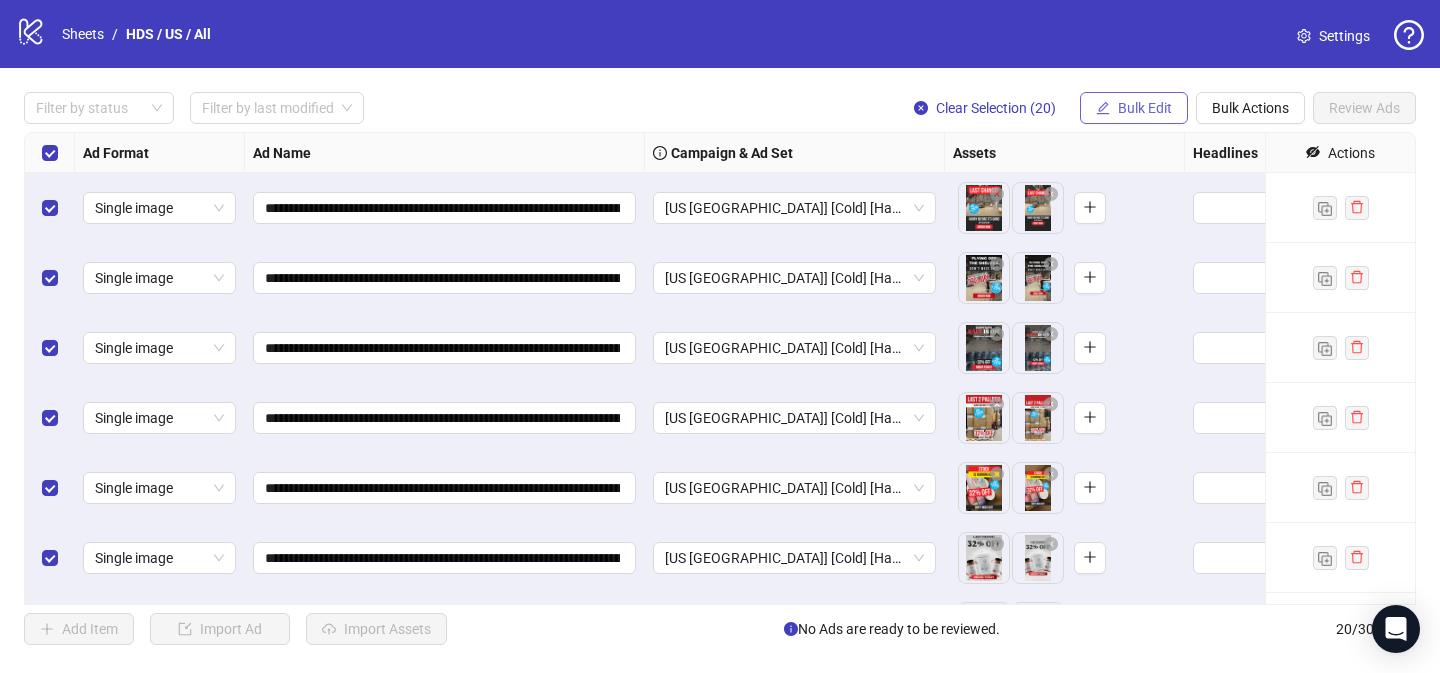 click on "Bulk Edit" at bounding box center [1134, 108] 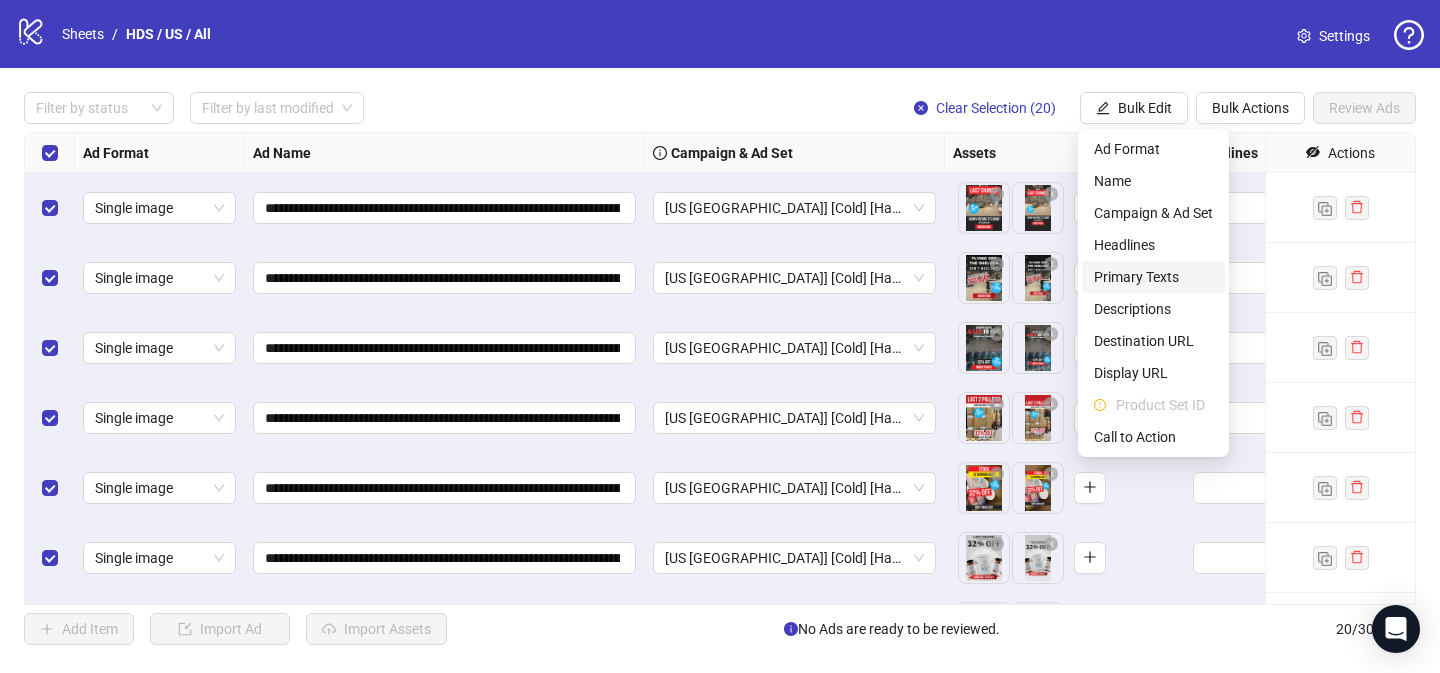 click on "Primary Texts" at bounding box center (1153, 277) 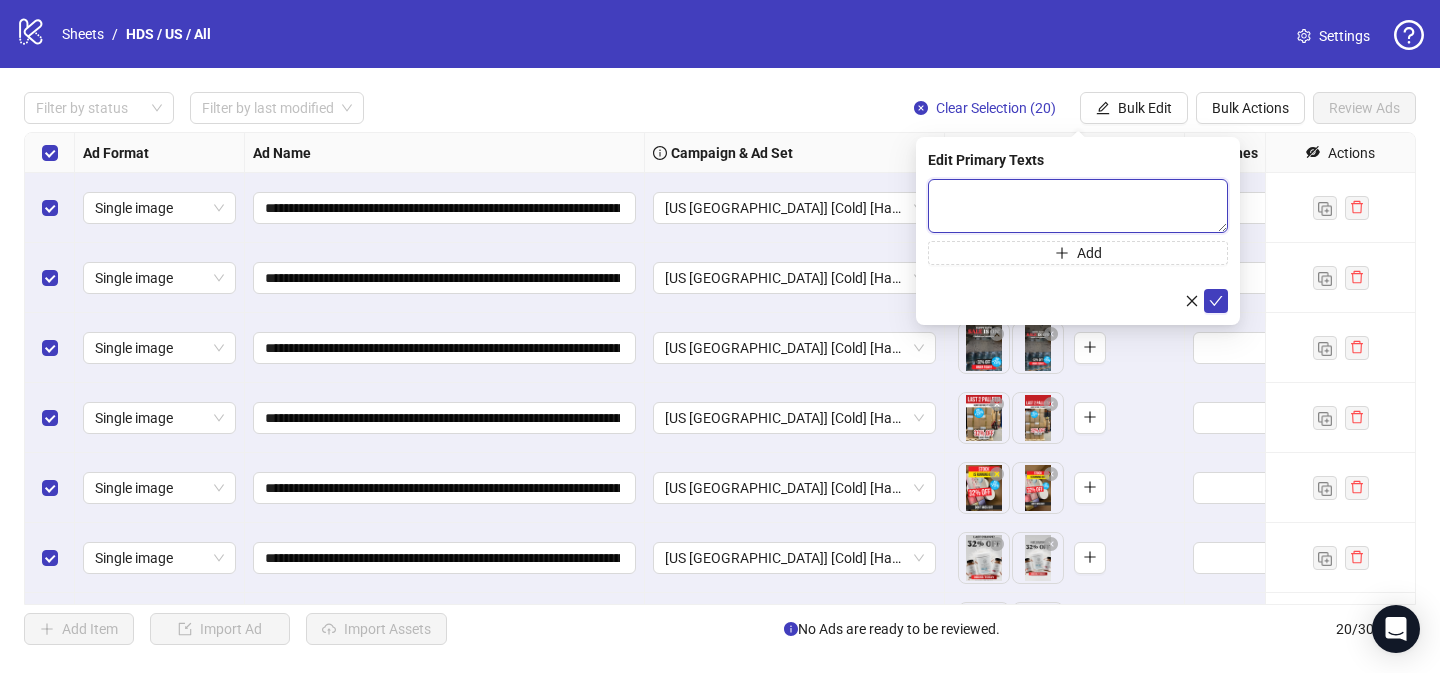 click at bounding box center [1078, 206] 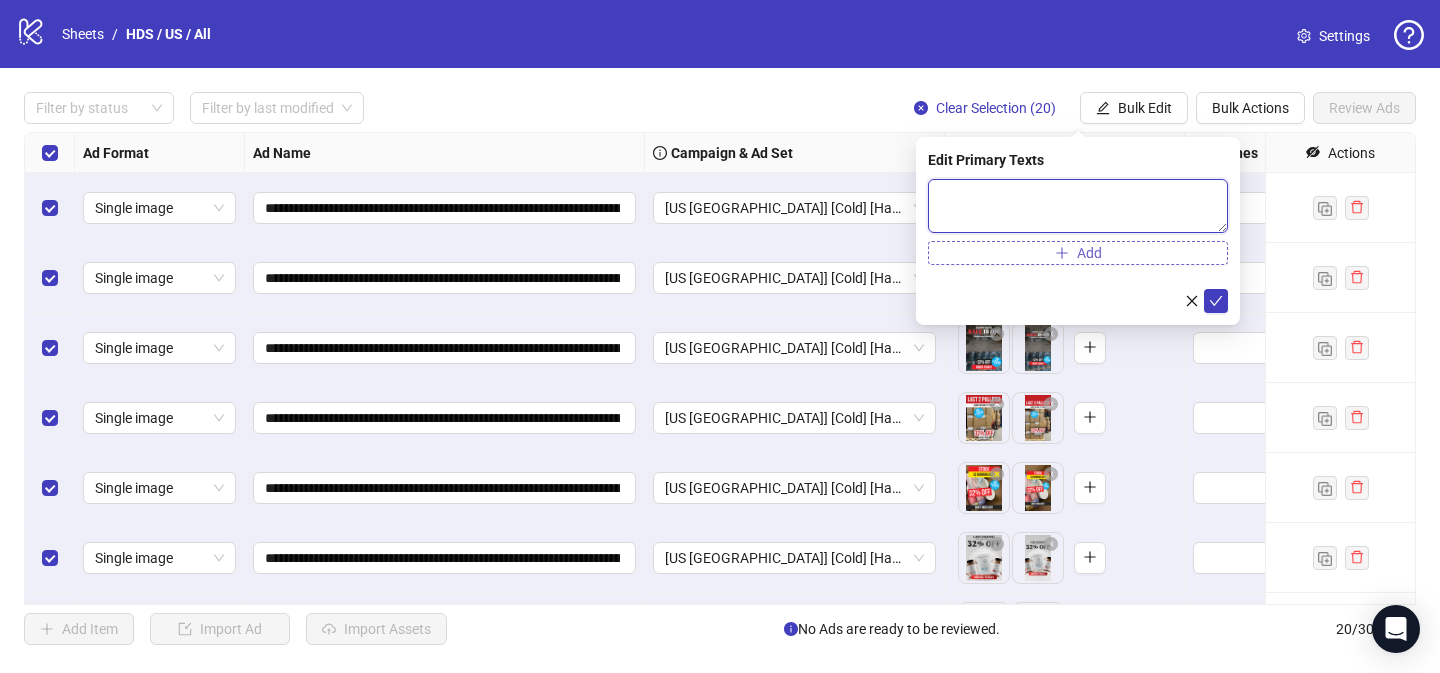 paste on "**********" 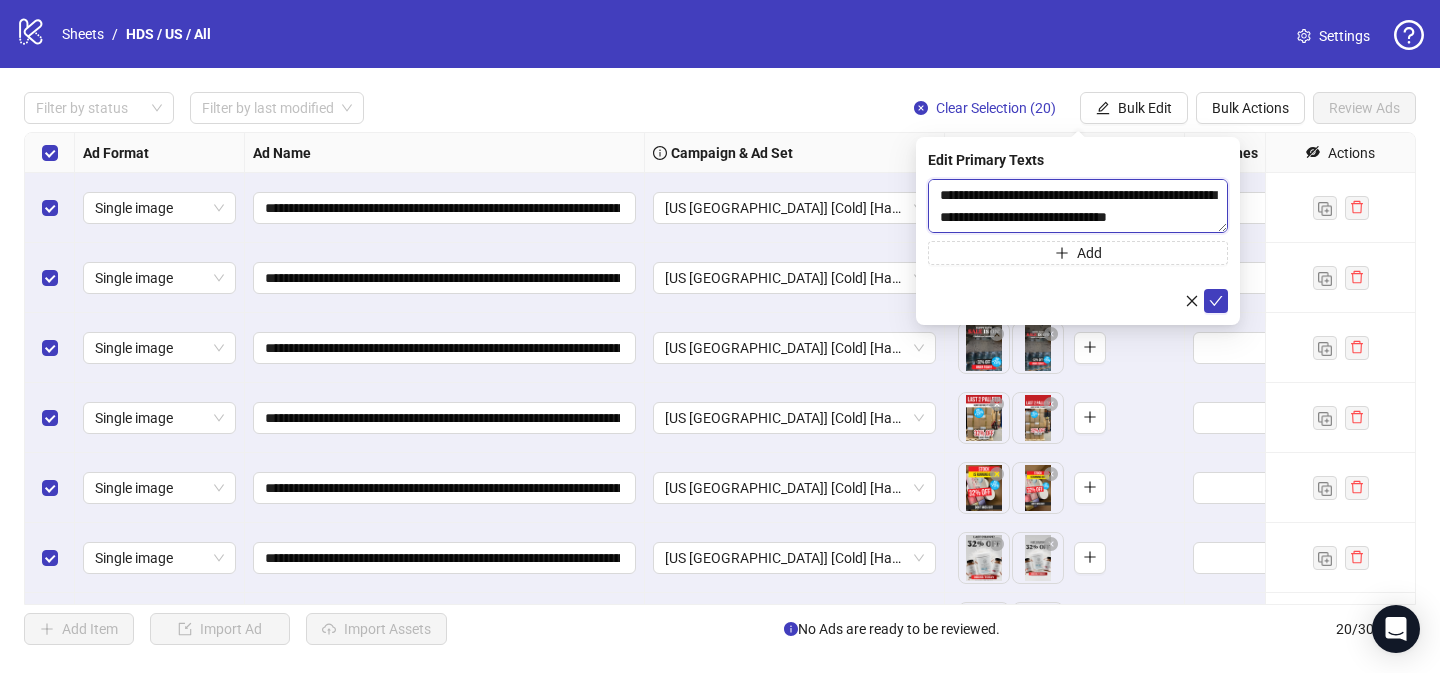 scroll, scrollTop: 851, scrollLeft: 0, axis: vertical 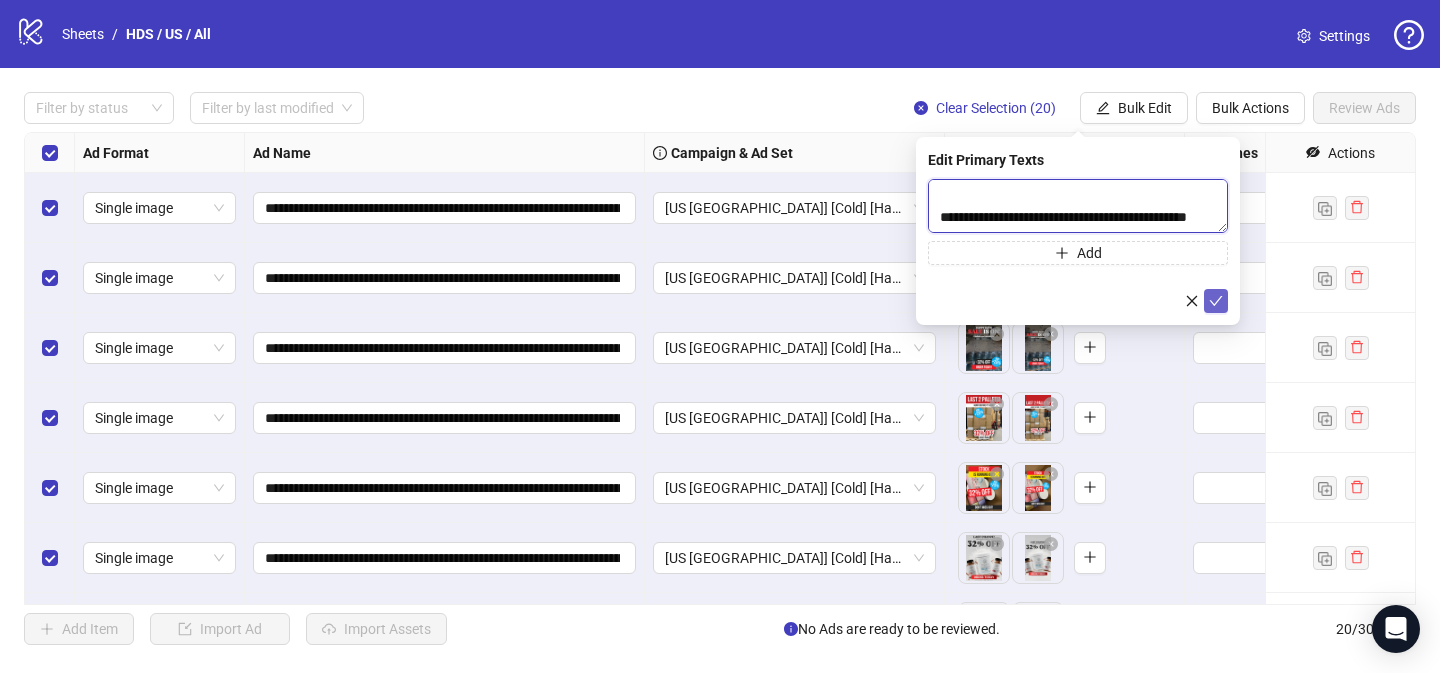 type on "**********" 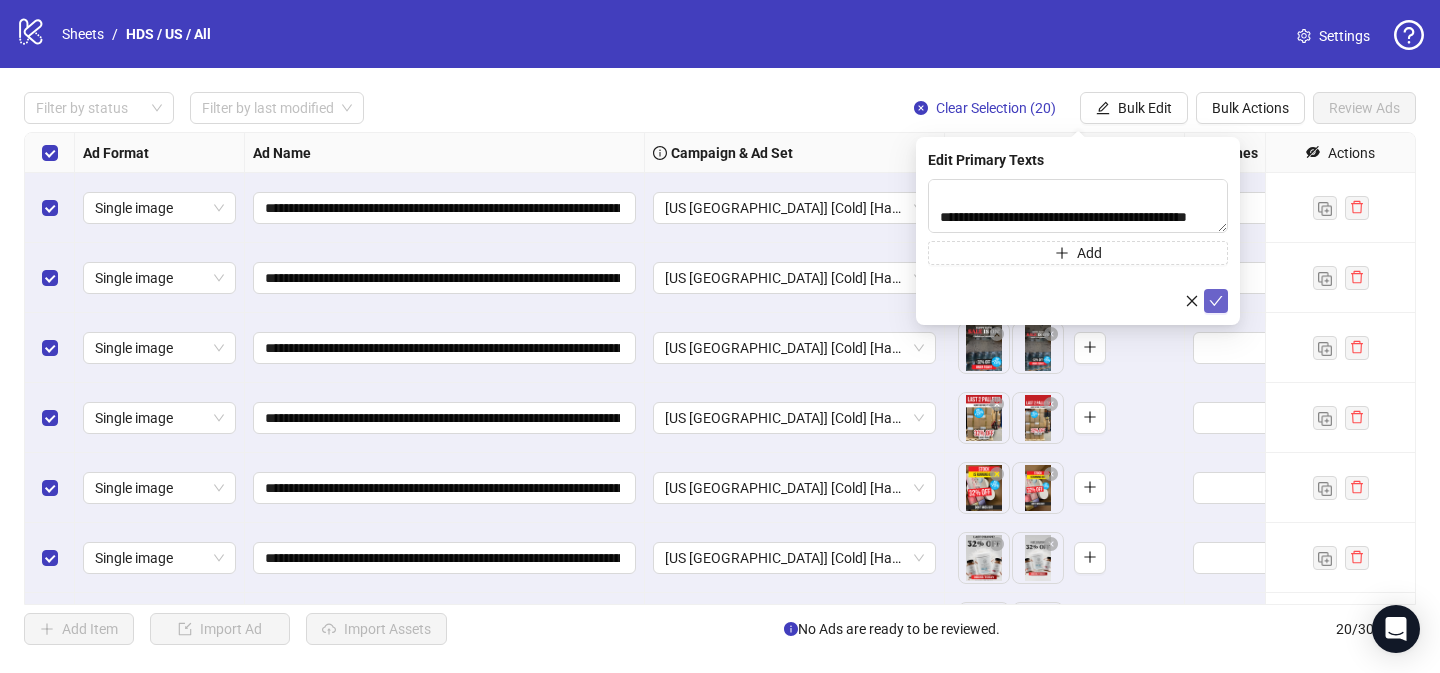 click 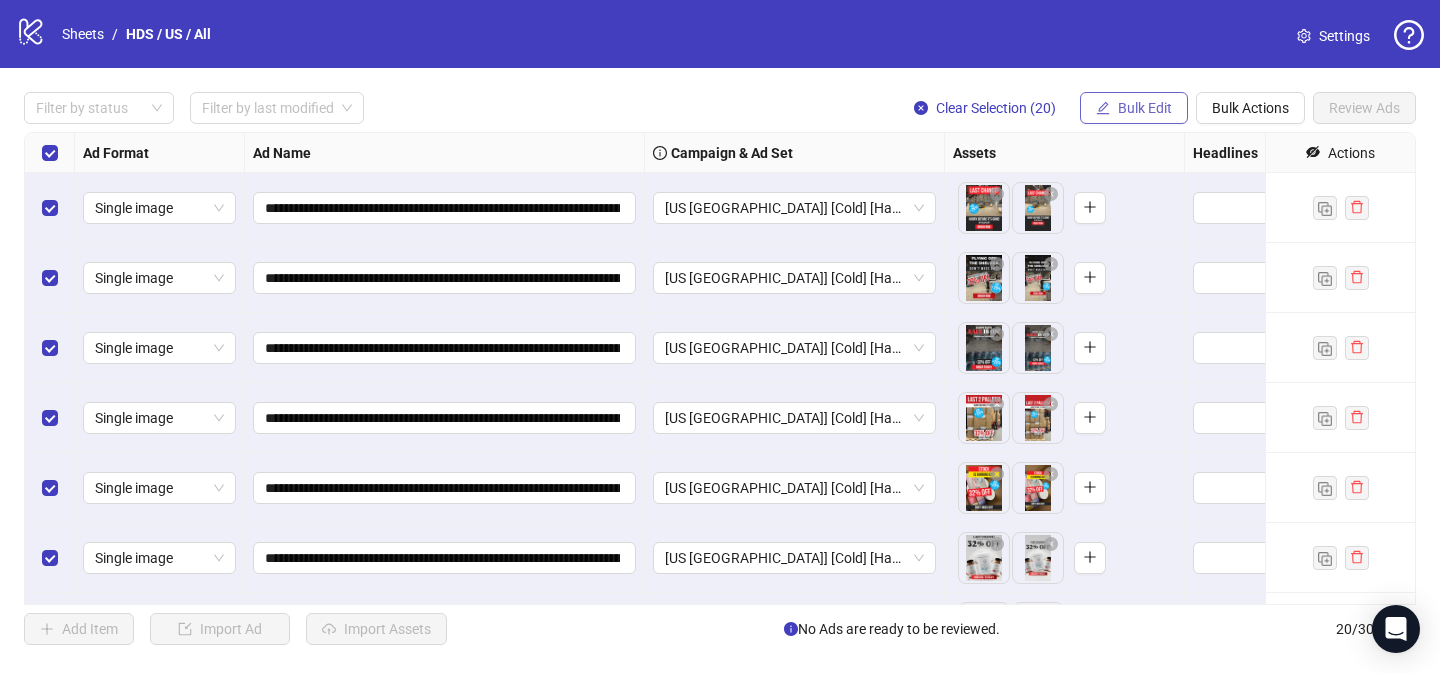 click on "Bulk Edit" at bounding box center [1134, 108] 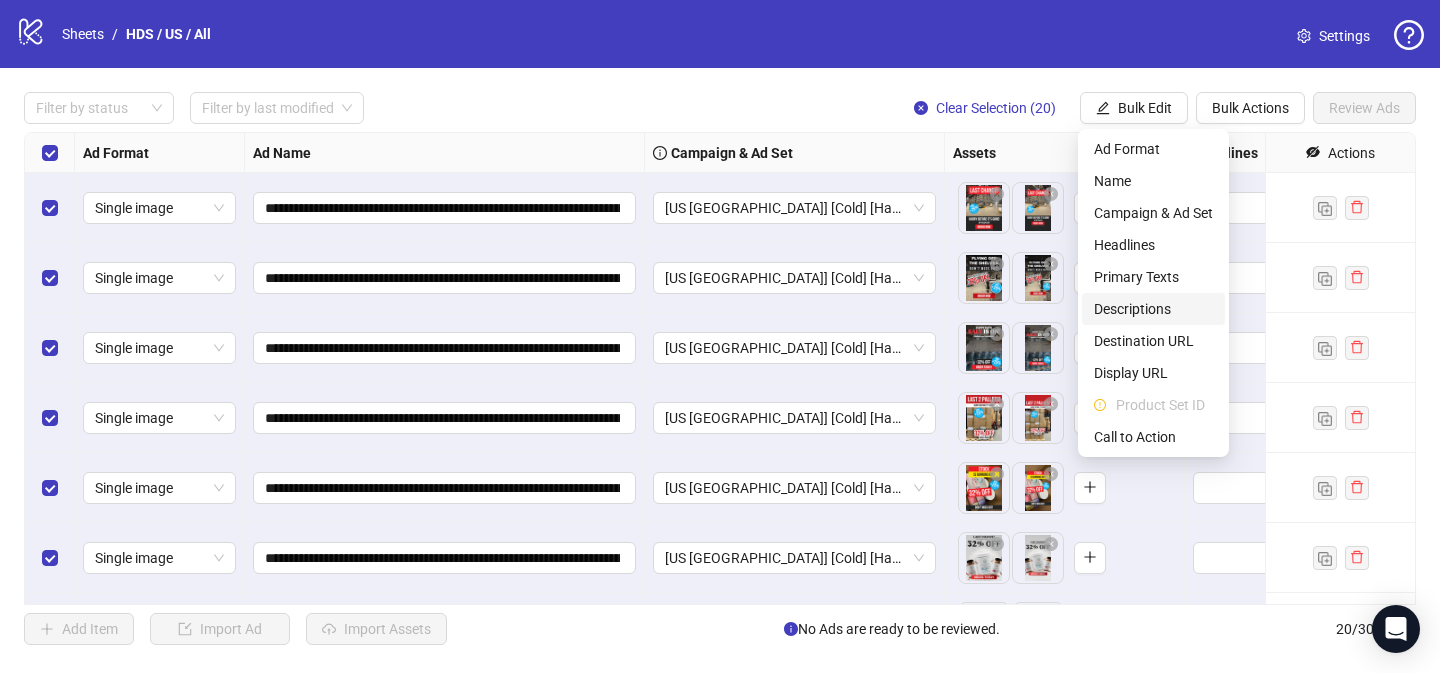 click on "Descriptions" at bounding box center [1153, 309] 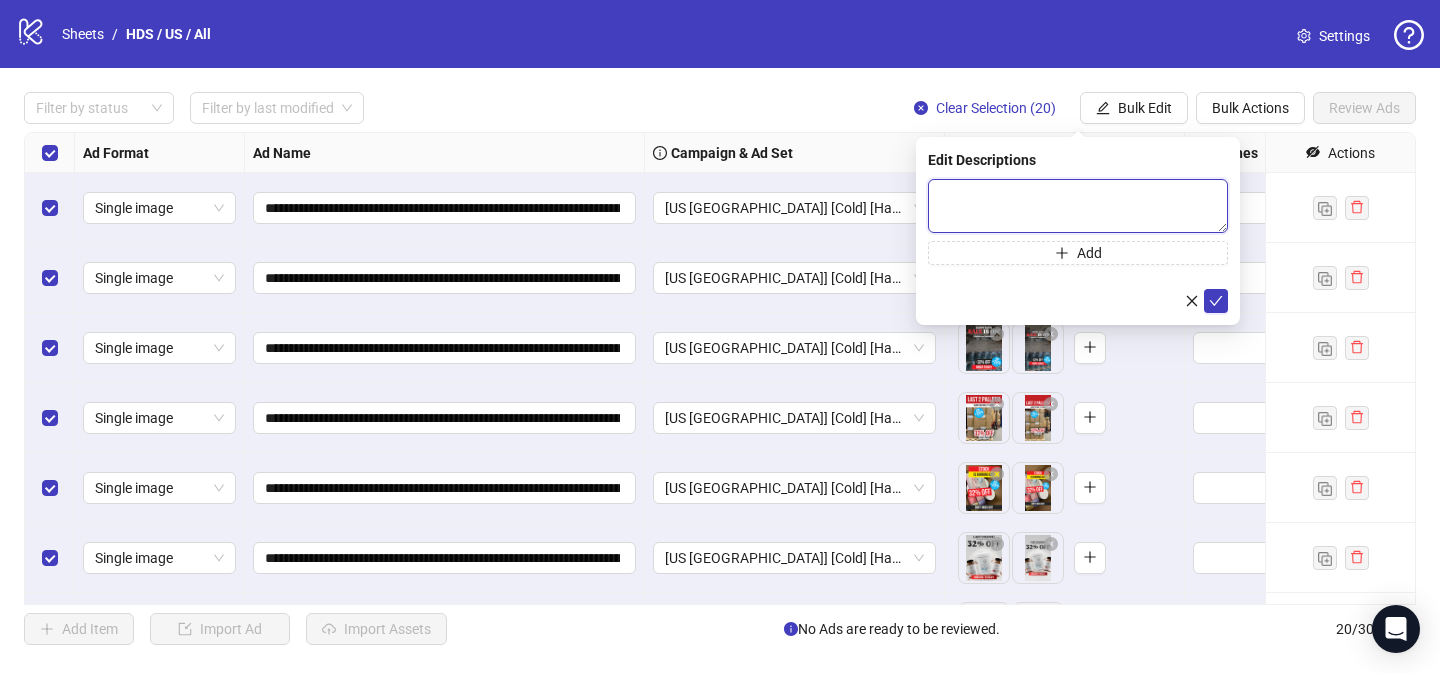 click at bounding box center [1078, 206] 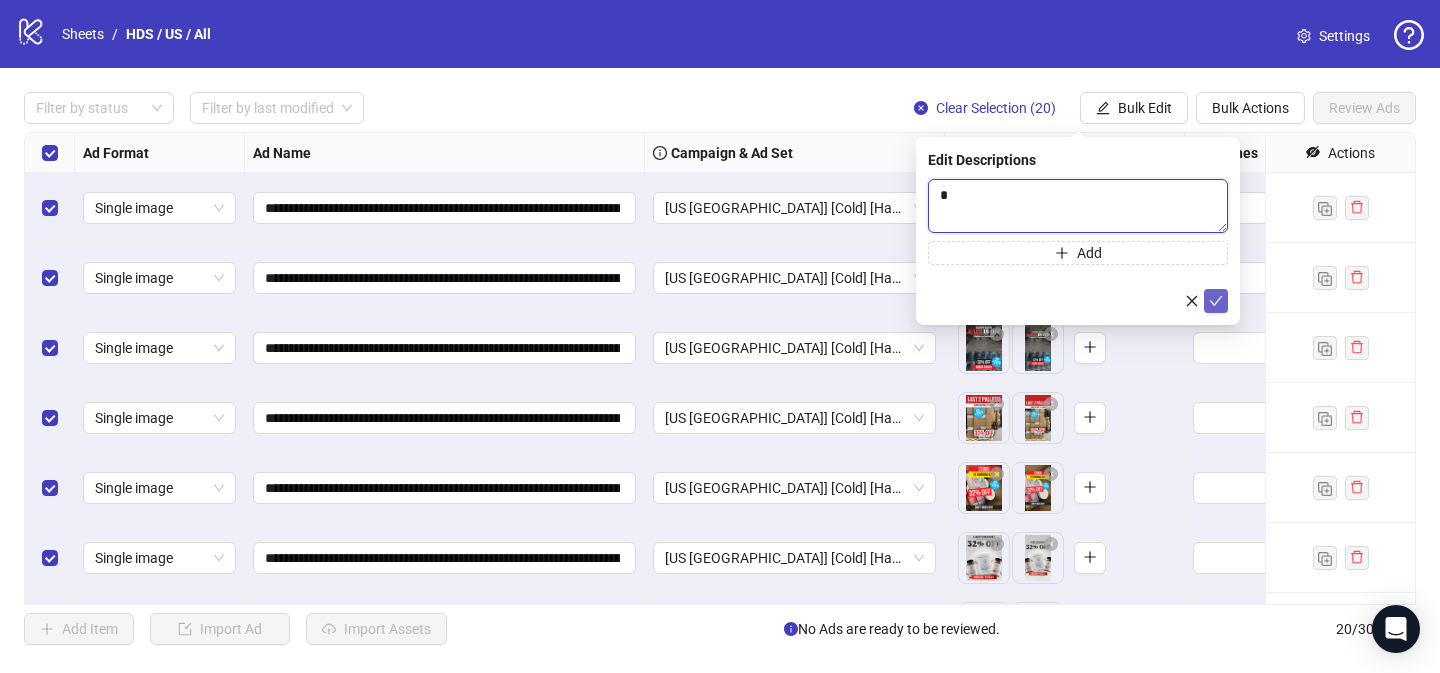 type 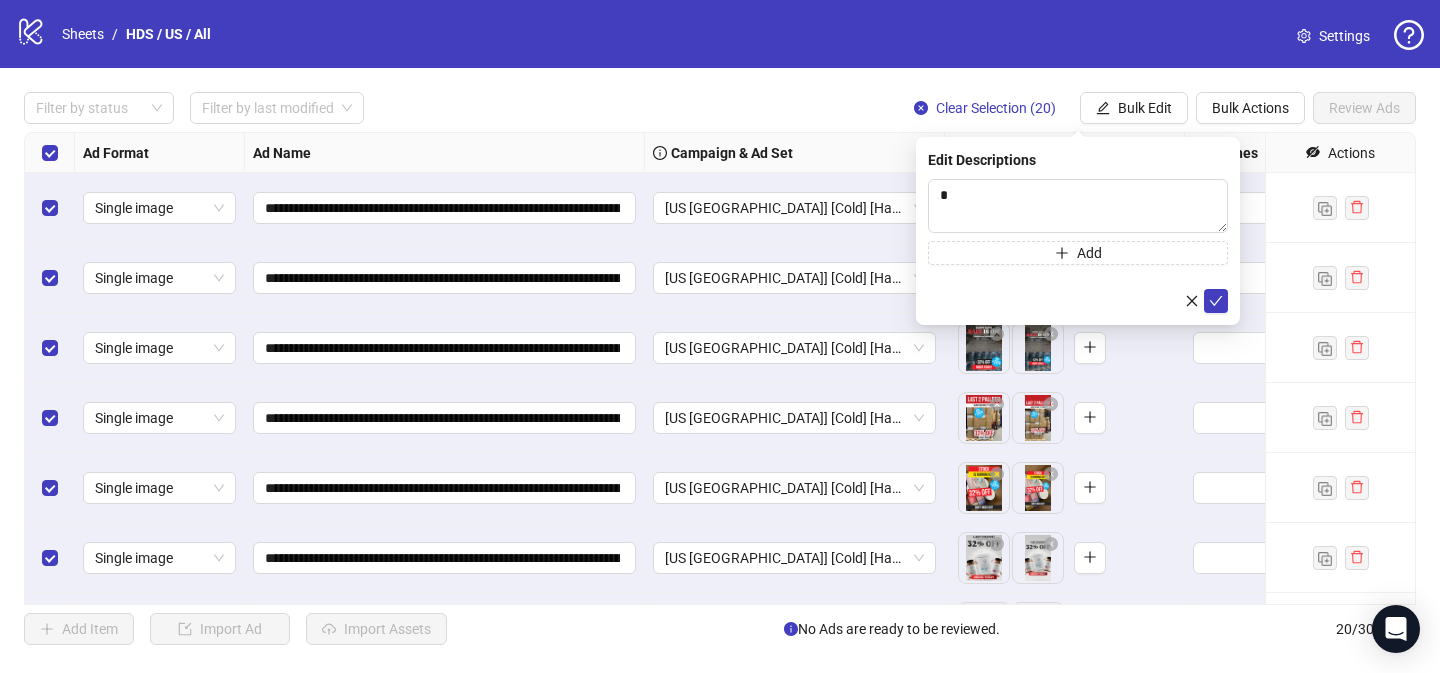 drag, startPoint x: 1214, startPoint y: 298, endPoint x: 1193, endPoint y: 235, distance: 66.40783 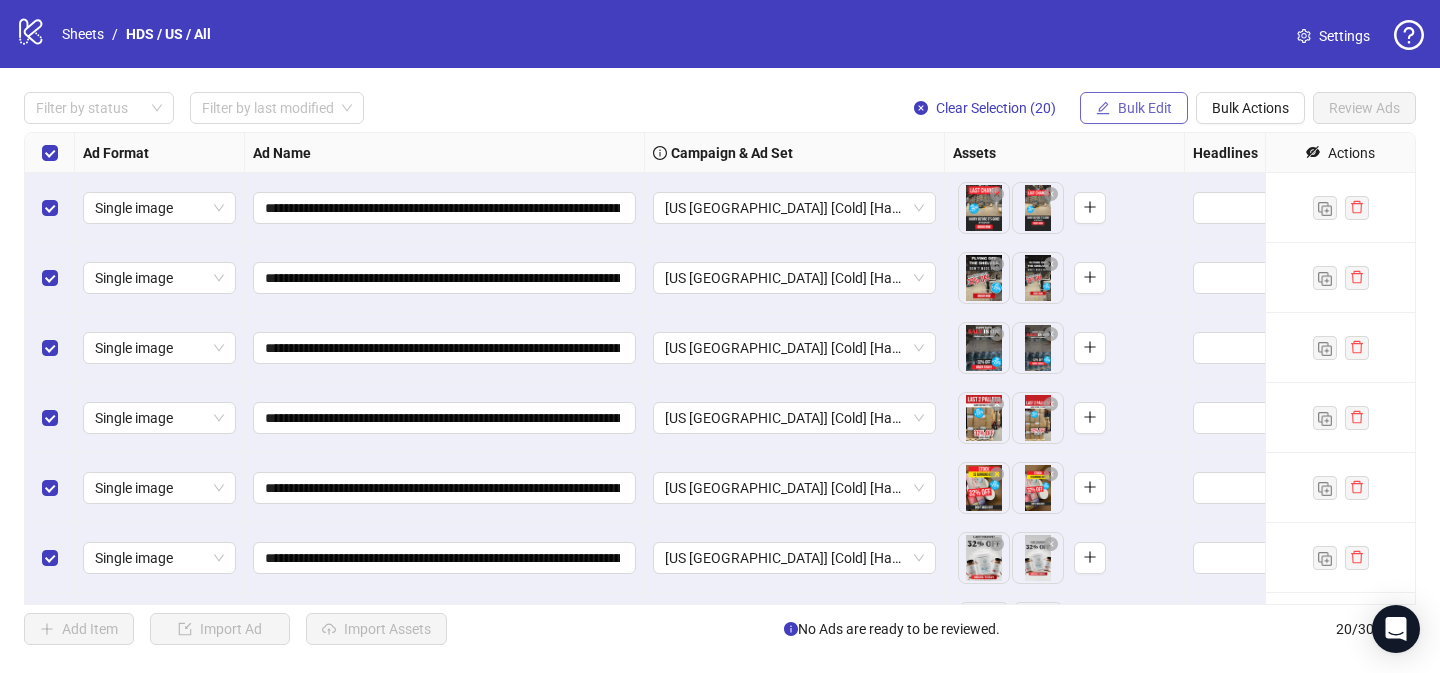 click on "Bulk Edit" at bounding box center [1134, 108] 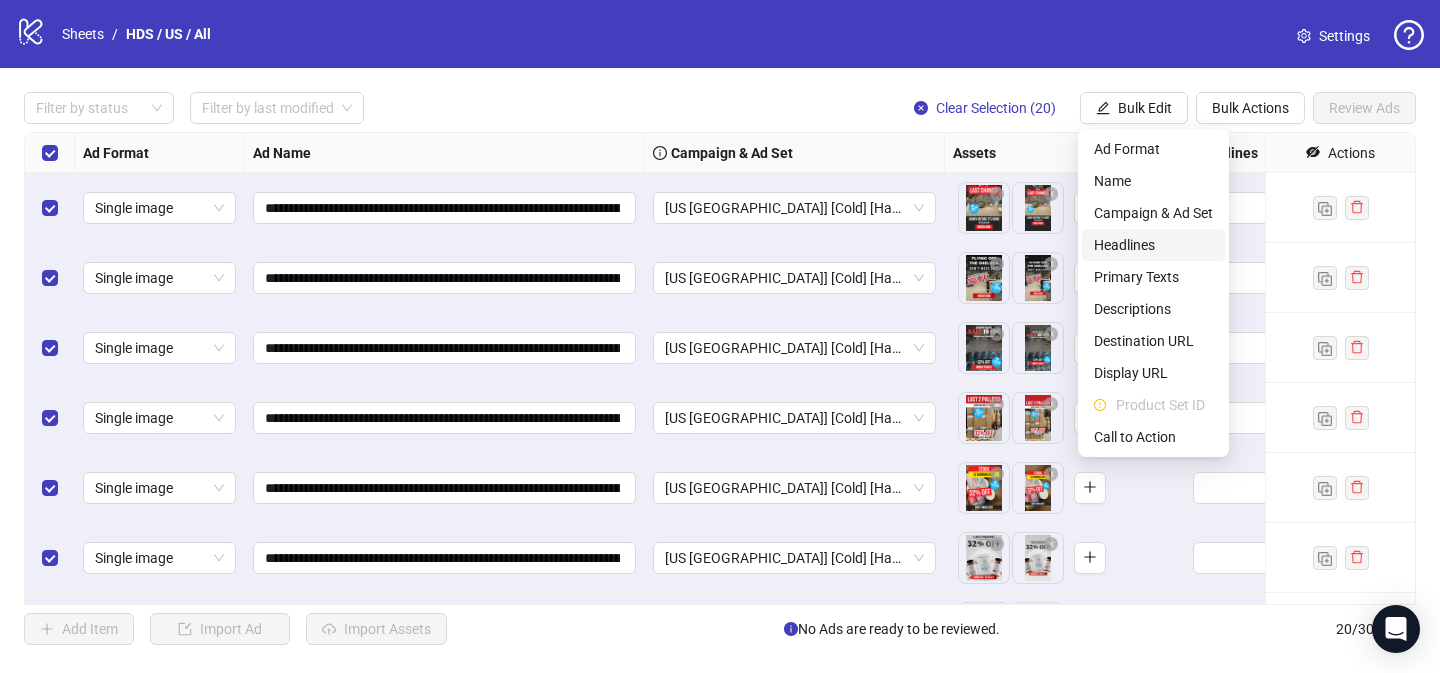 click on "Headlines" at bounding box center [1153, 245] 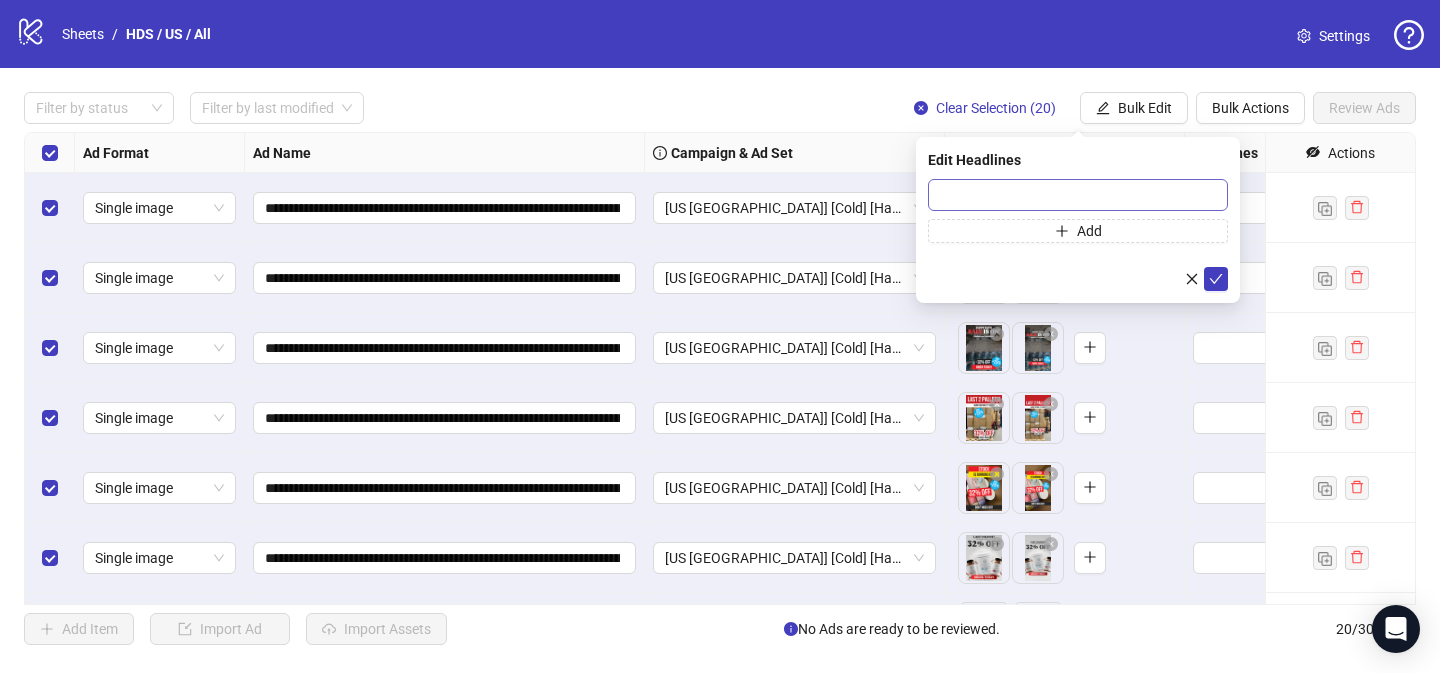 click on "Edit Headlines Add" at bounding box center (1078, 220) 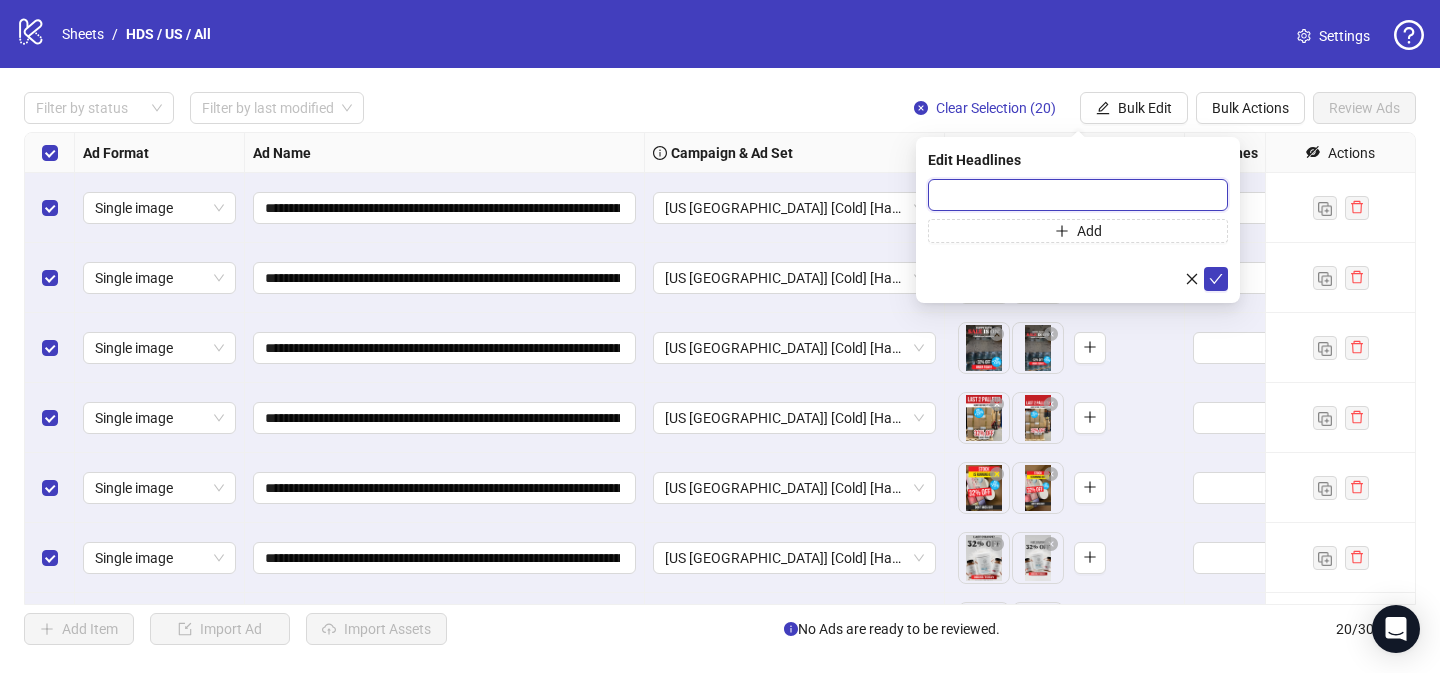 click at bounding box center (1078, 195) 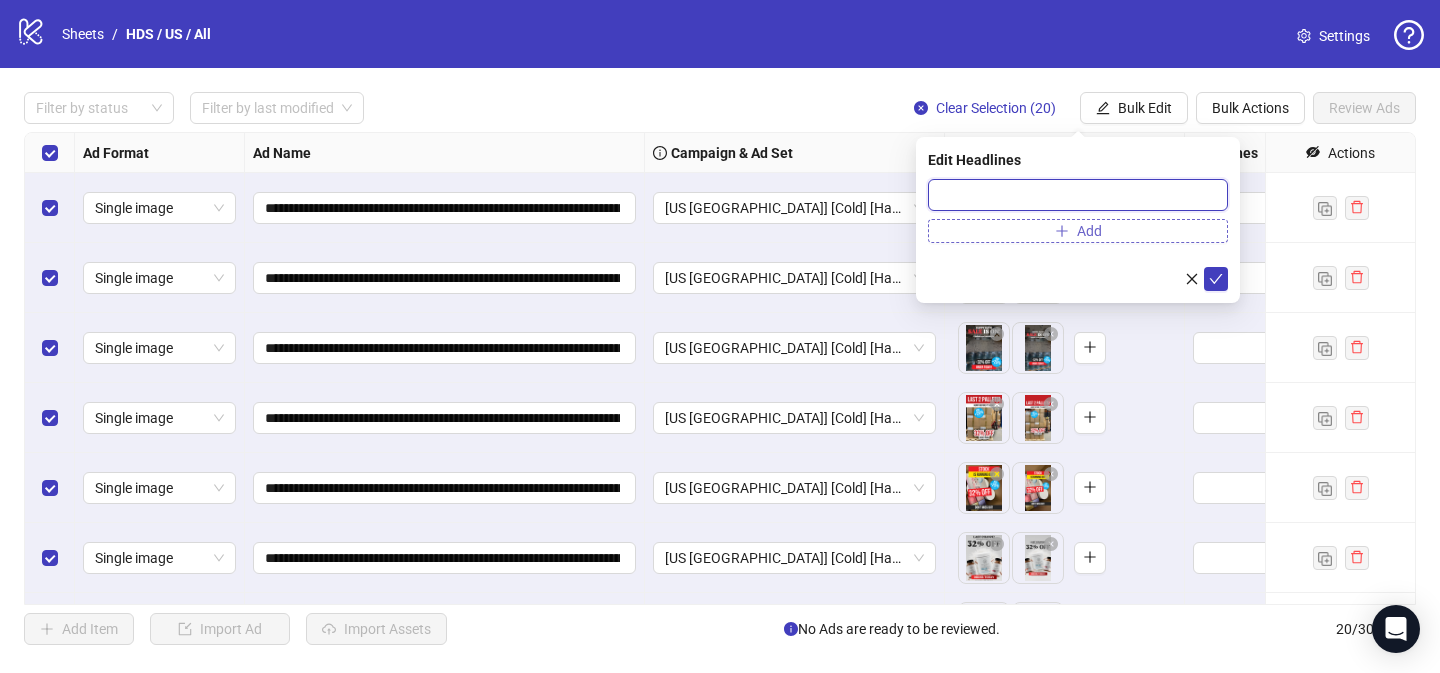 paste on "**********" 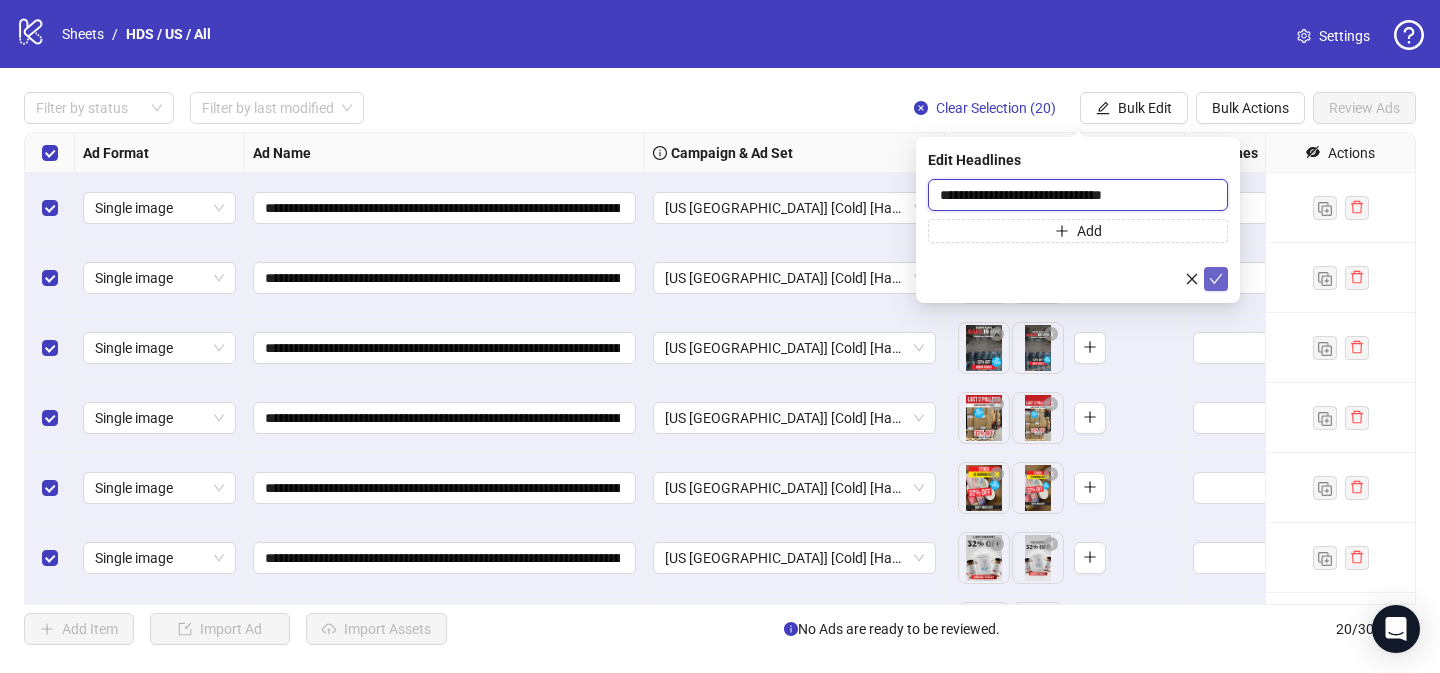 type on "**********" 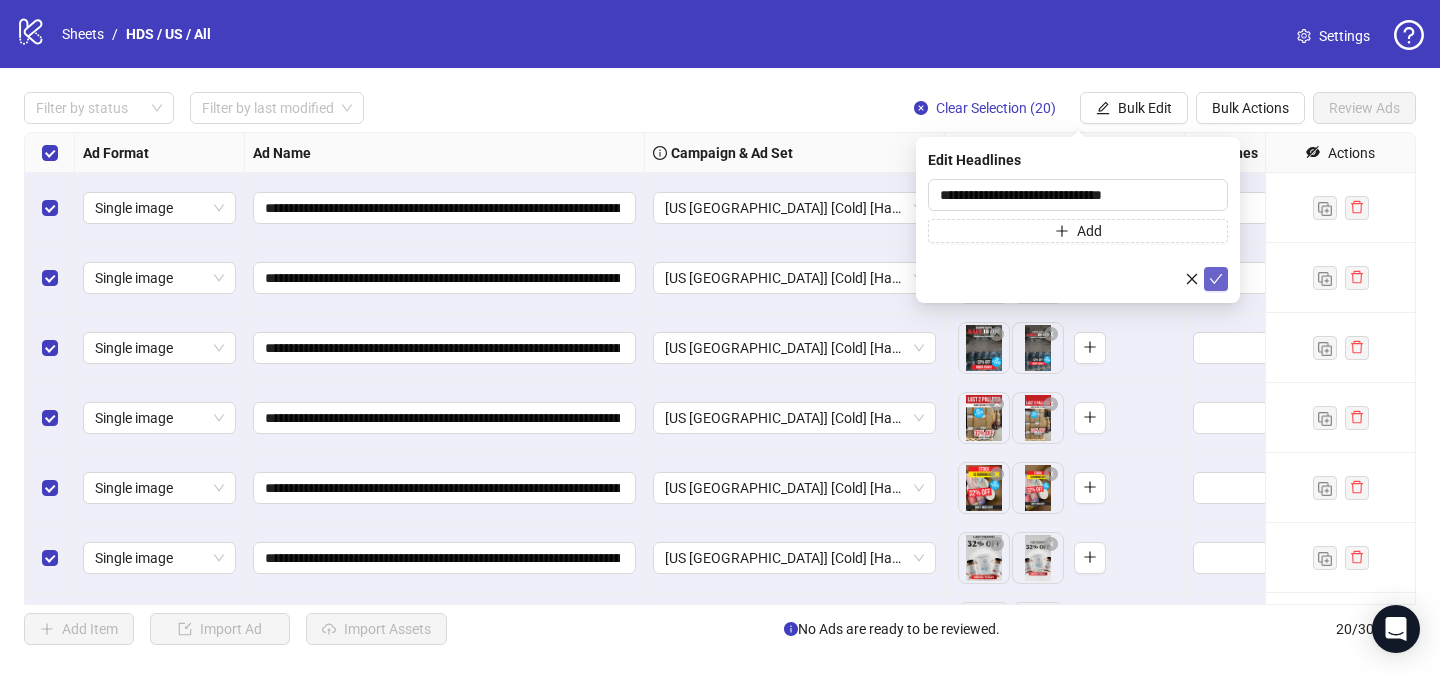 click 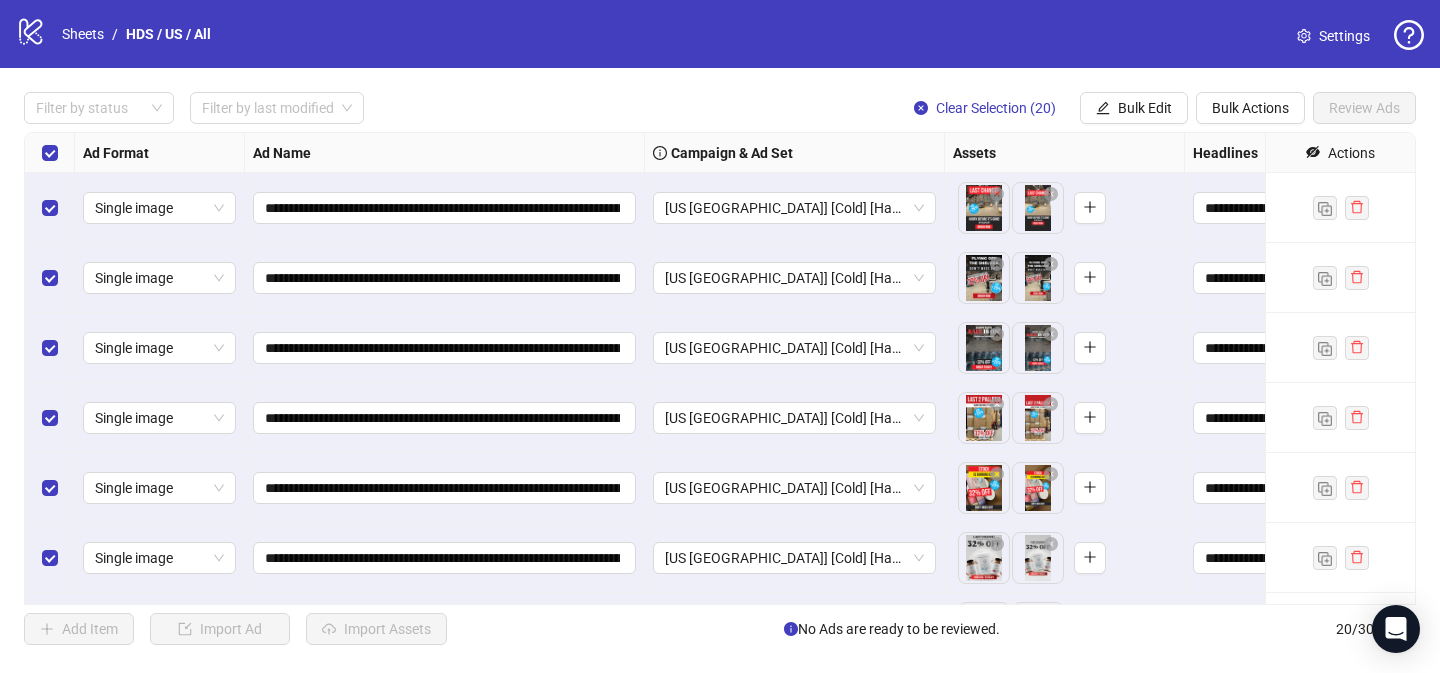 drag, startPoint x: 1134, startPoint y: 105, endPoint x: 1188, endPoint y: 170, distance: 84.50444 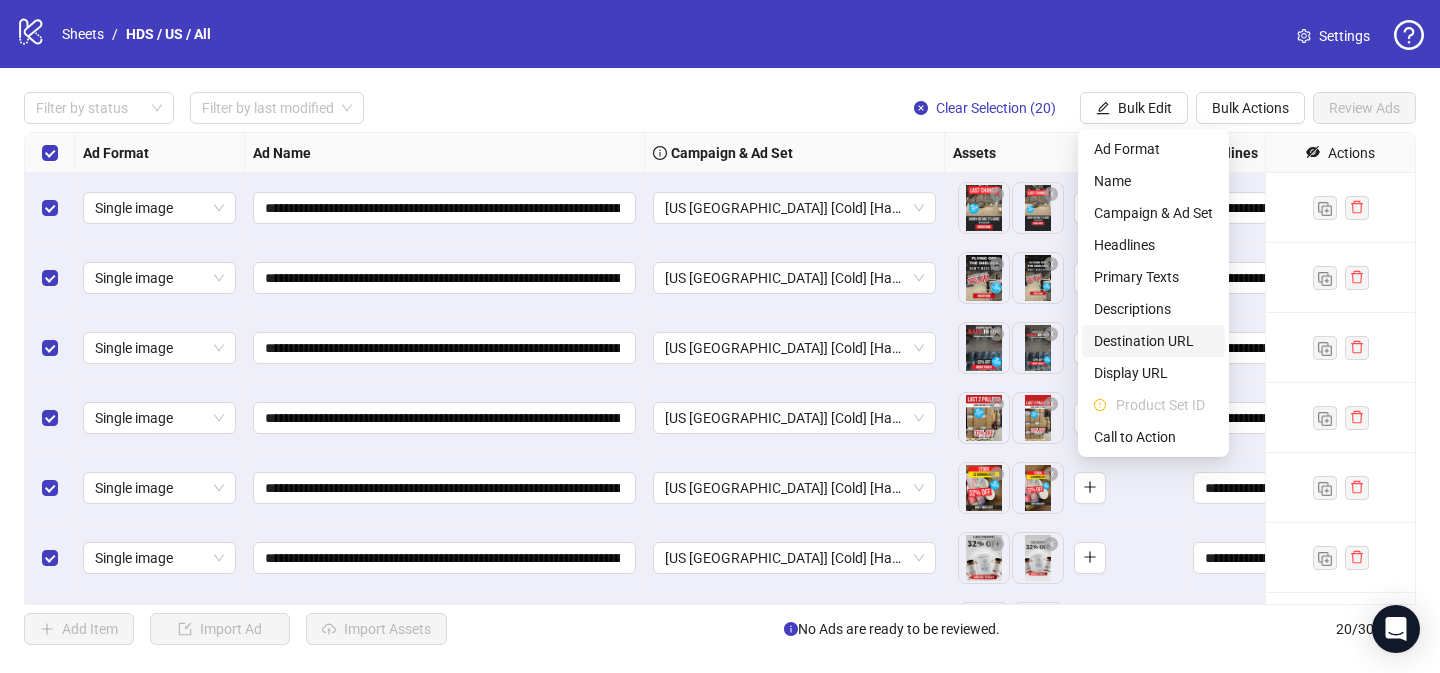 drag, startPoint x: 1171, startPoint y: 333, endPoint x: 1147, endPoint y: 278, distance: 60.00833 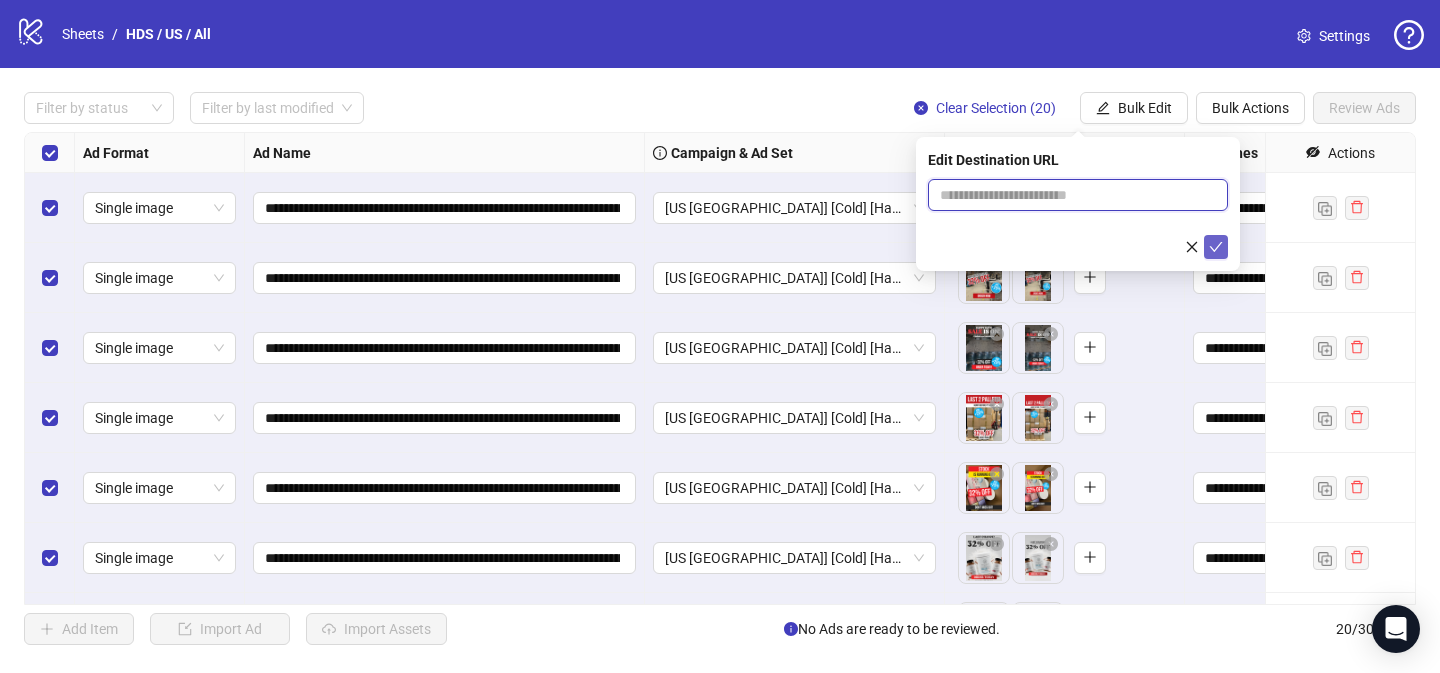 drag, startPoint x: 1136, startPoint y: 199, endPoint x: 1211, endPoint y: 236, distance: 83.630135 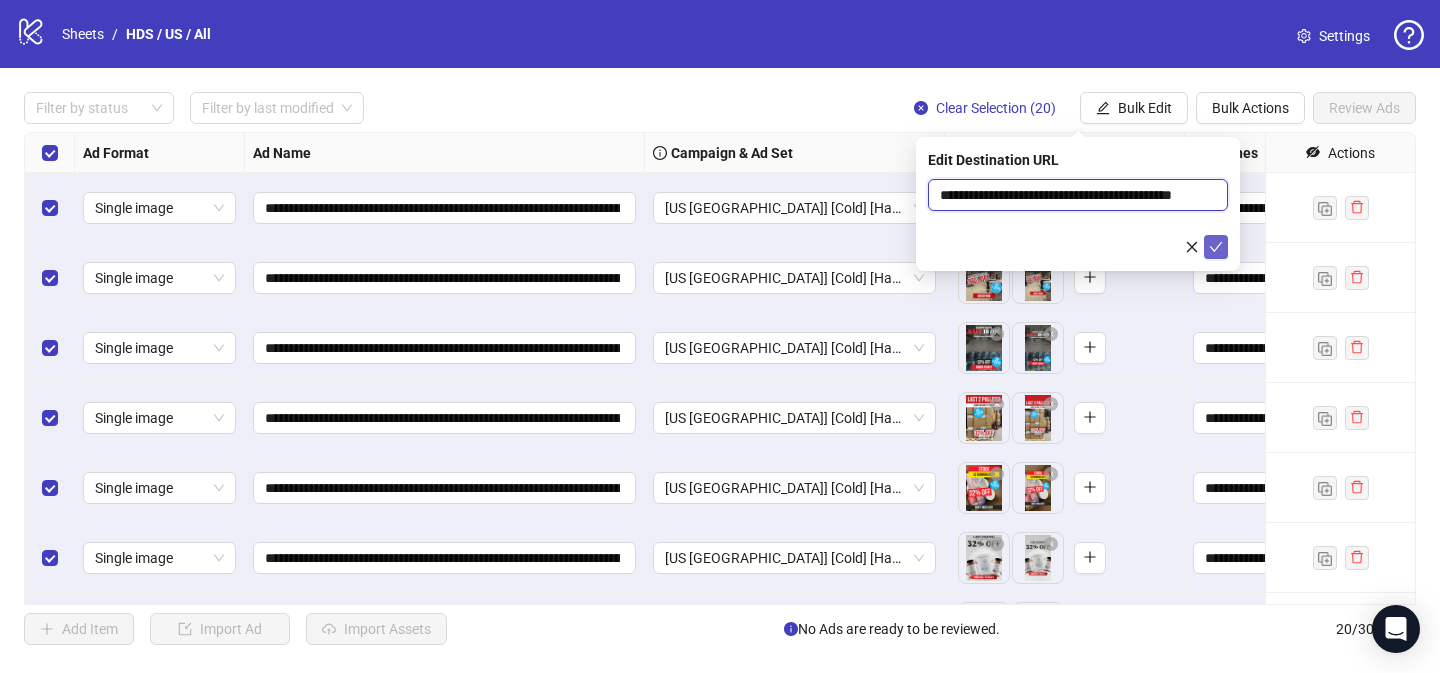 scroll, scrollTop: 0, scrollLeft: 67, axis: horizontal 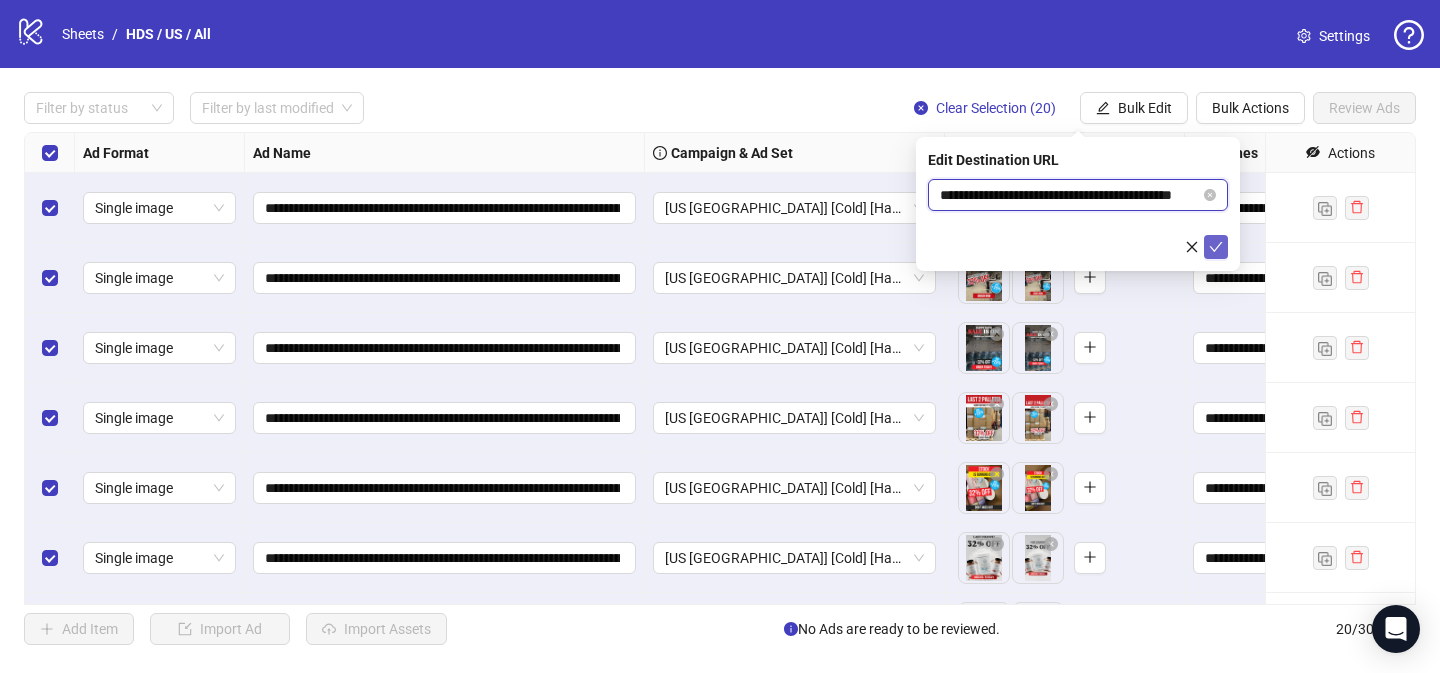type on "**********" 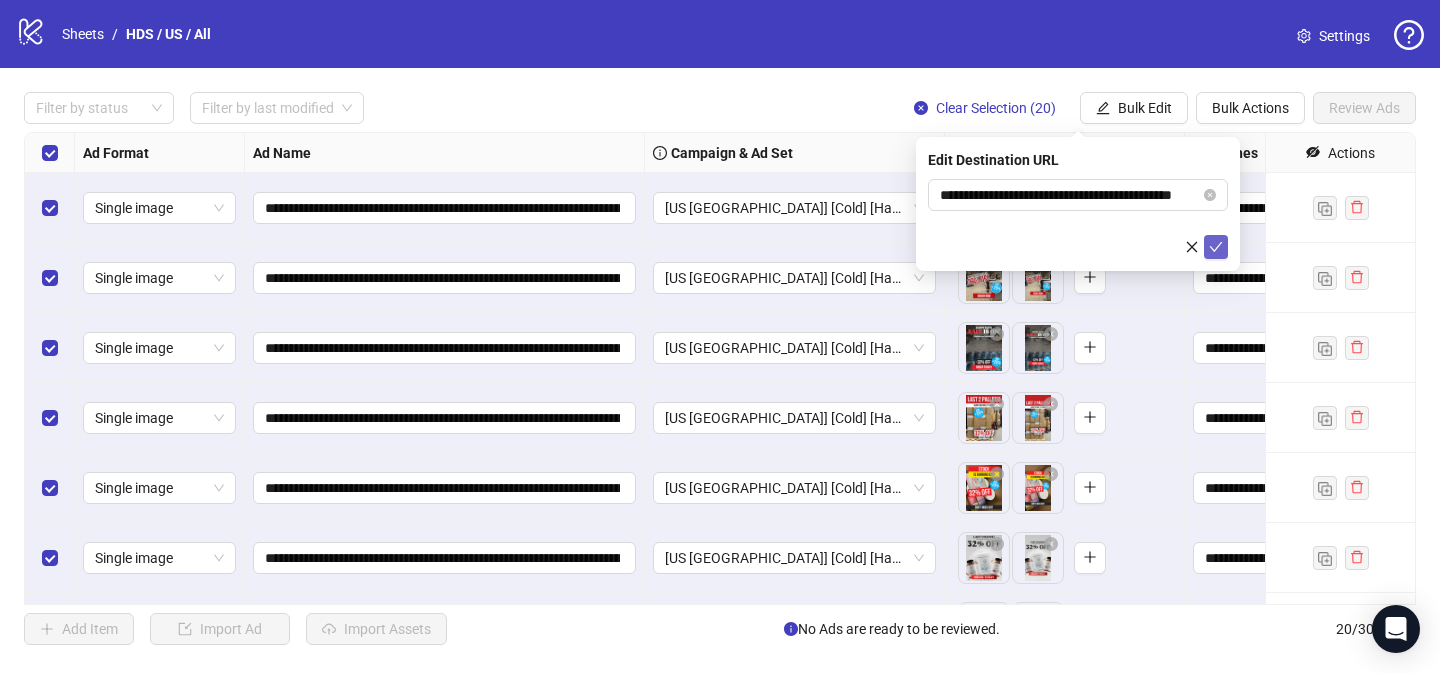 click 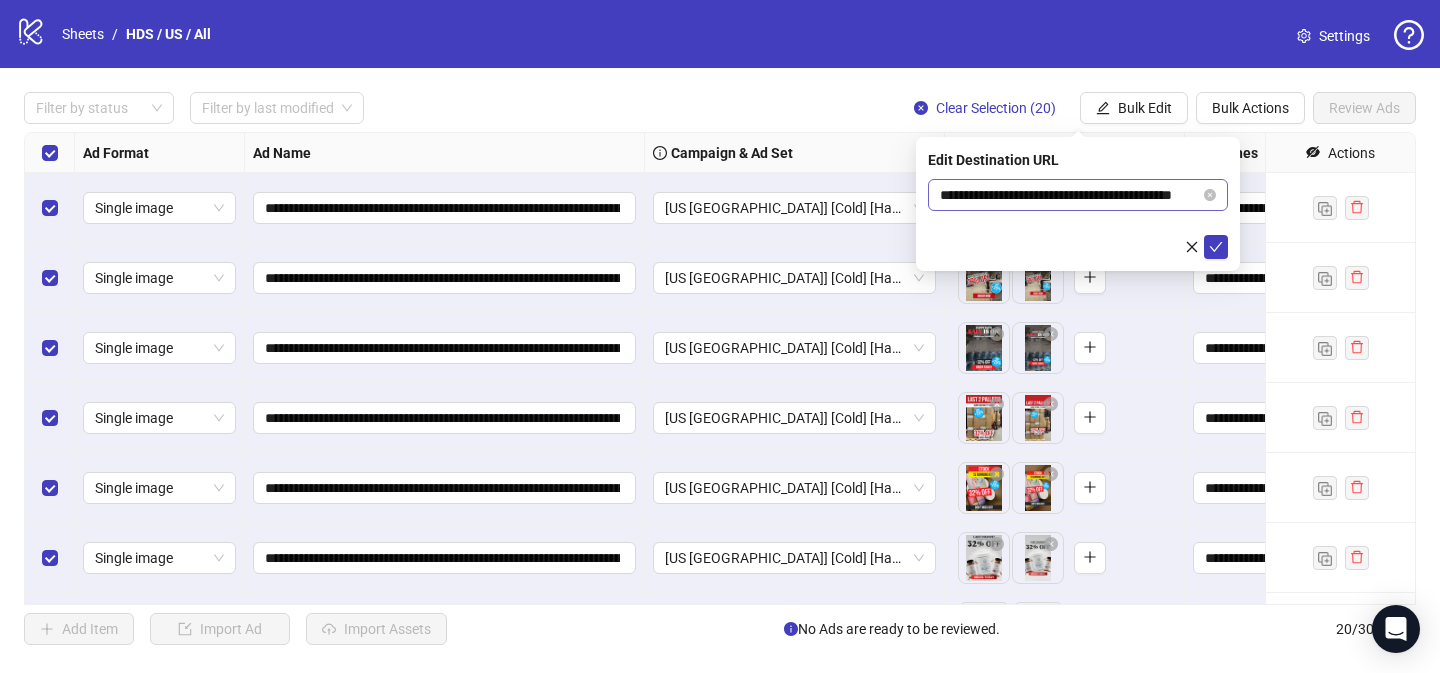 scroll, scrollTop: 0, scrollLeft: 0, axis: both 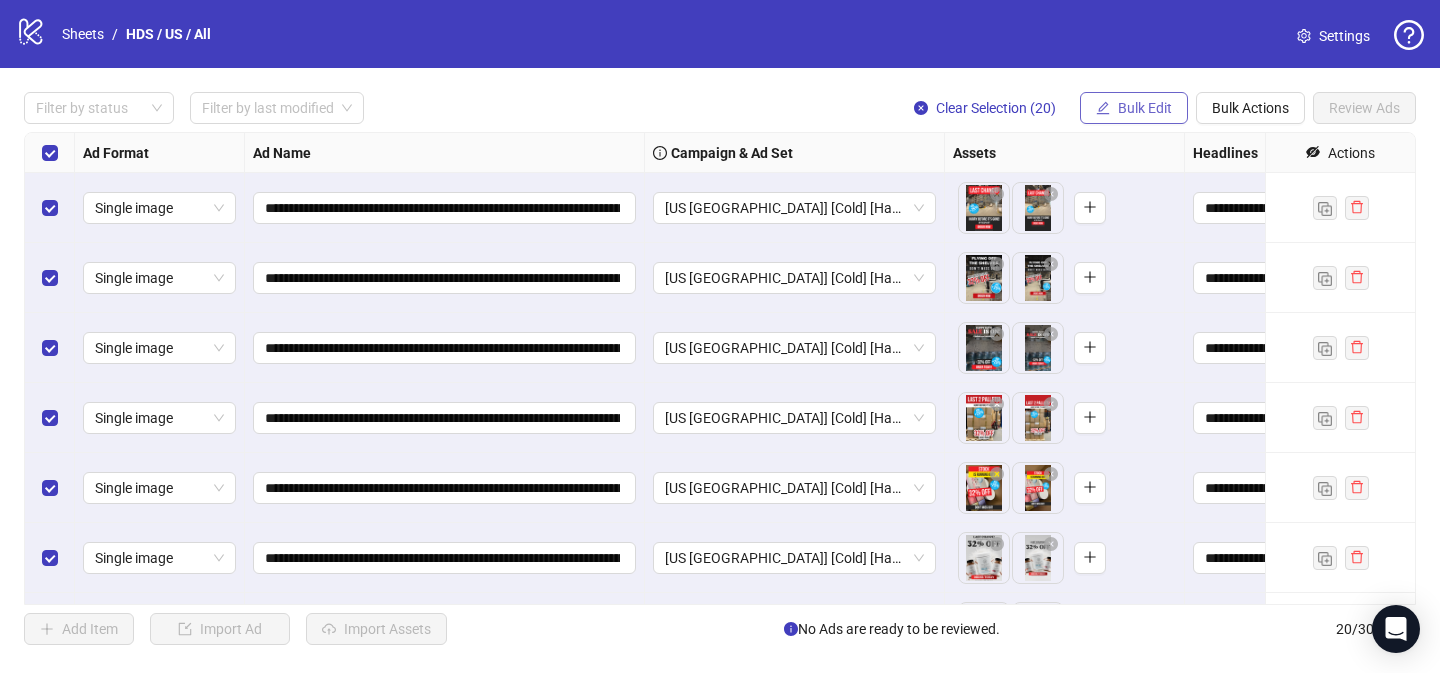 click on "Bulk Edit" at bounding box center (1145, 108) 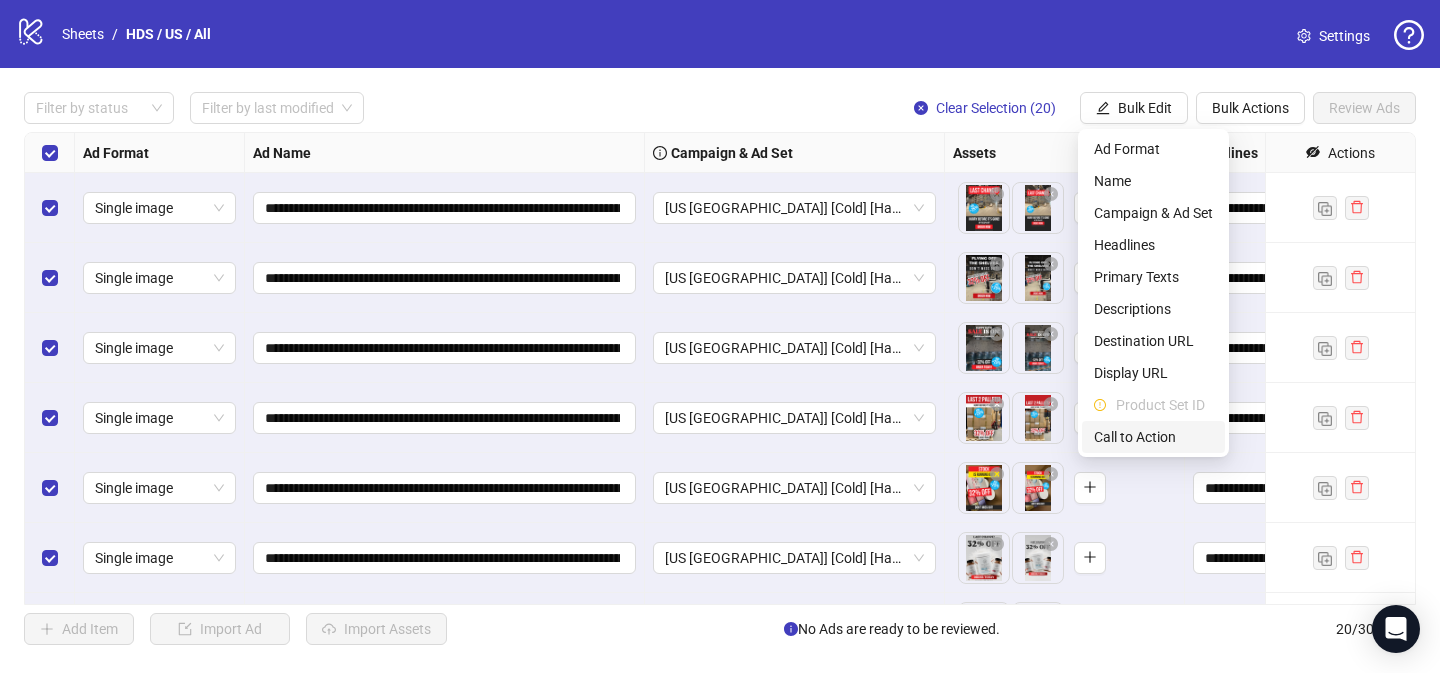click on "Call to Action" at bounding box center [1153, 437] 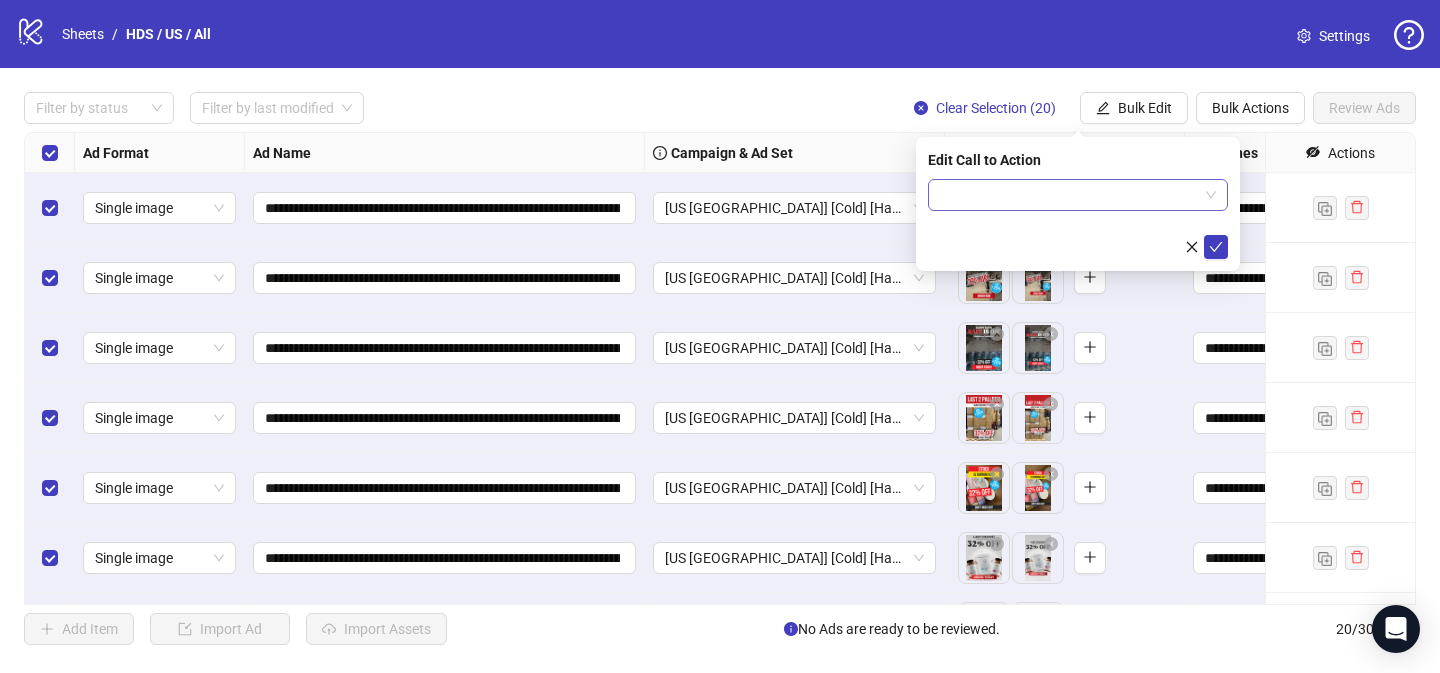 drag, startPoint x: 1077, startPoint y: 191, endPoint x: 1076, endPoint y: 206, distance: 15.033297 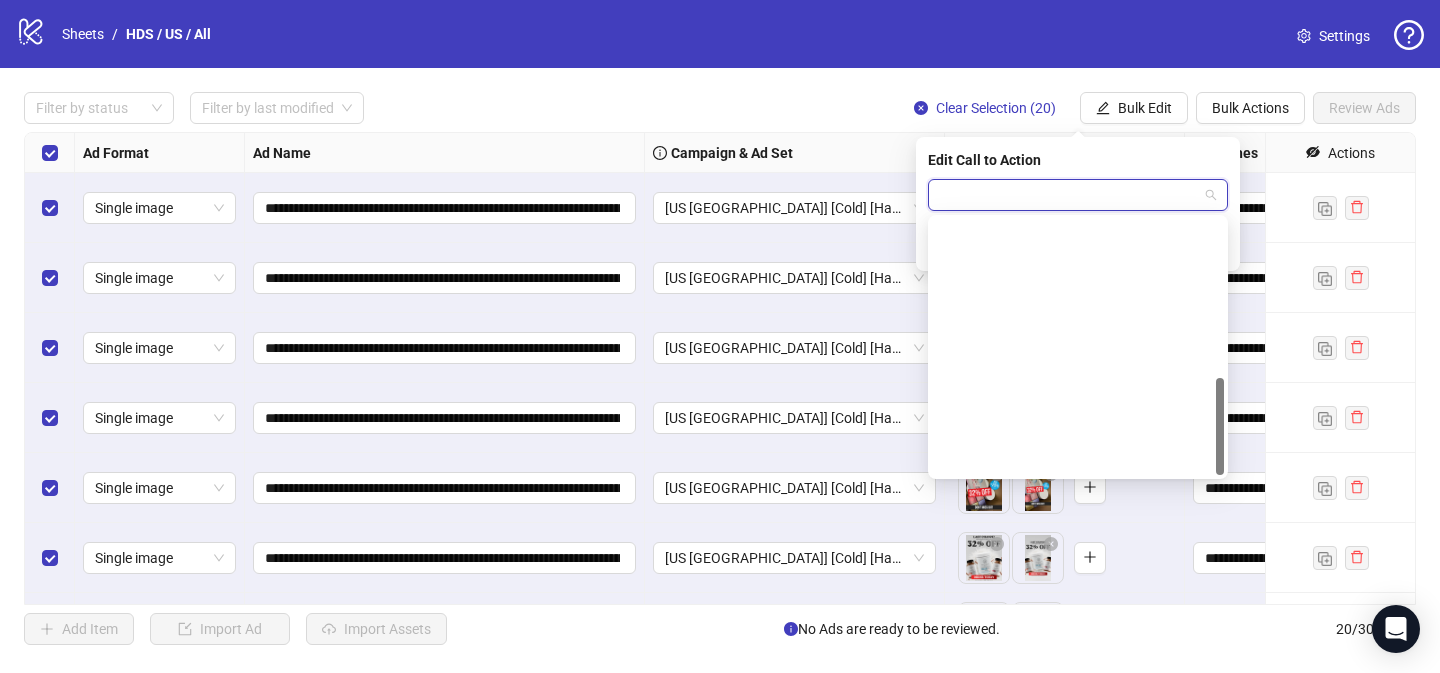 scroll, scrollTop: 416, scrollLeft: 0, axis: vertical 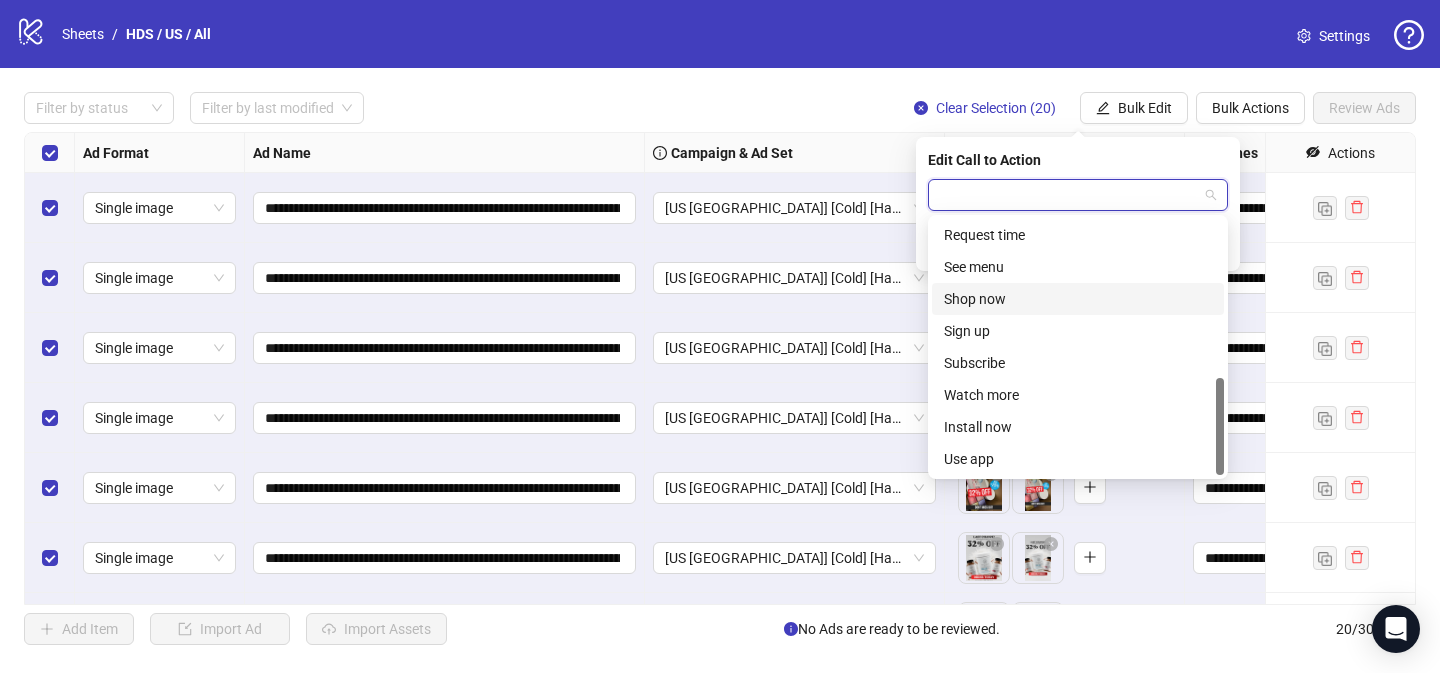click on "Shop now" at bounding box center [1078, 299] 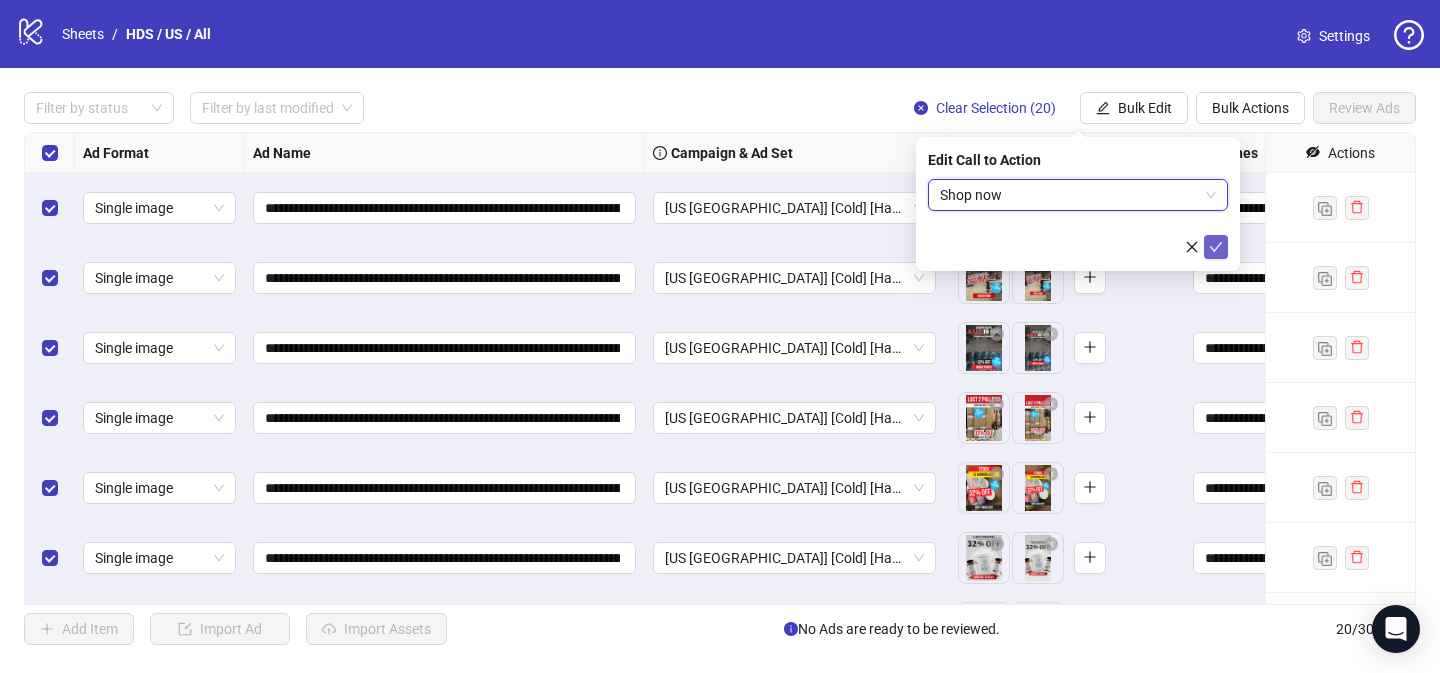 click at bounding box center (1216, 247) 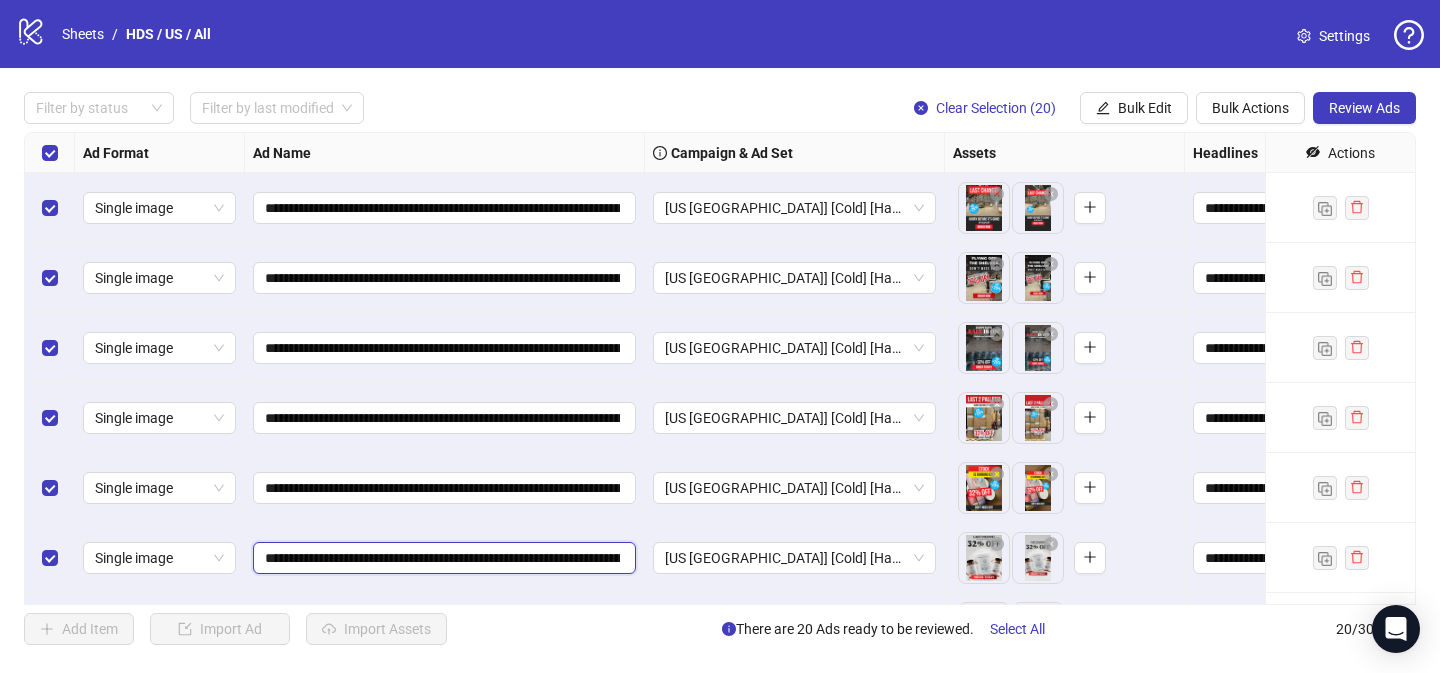 click on "**********" at bounding box center (442, 558) 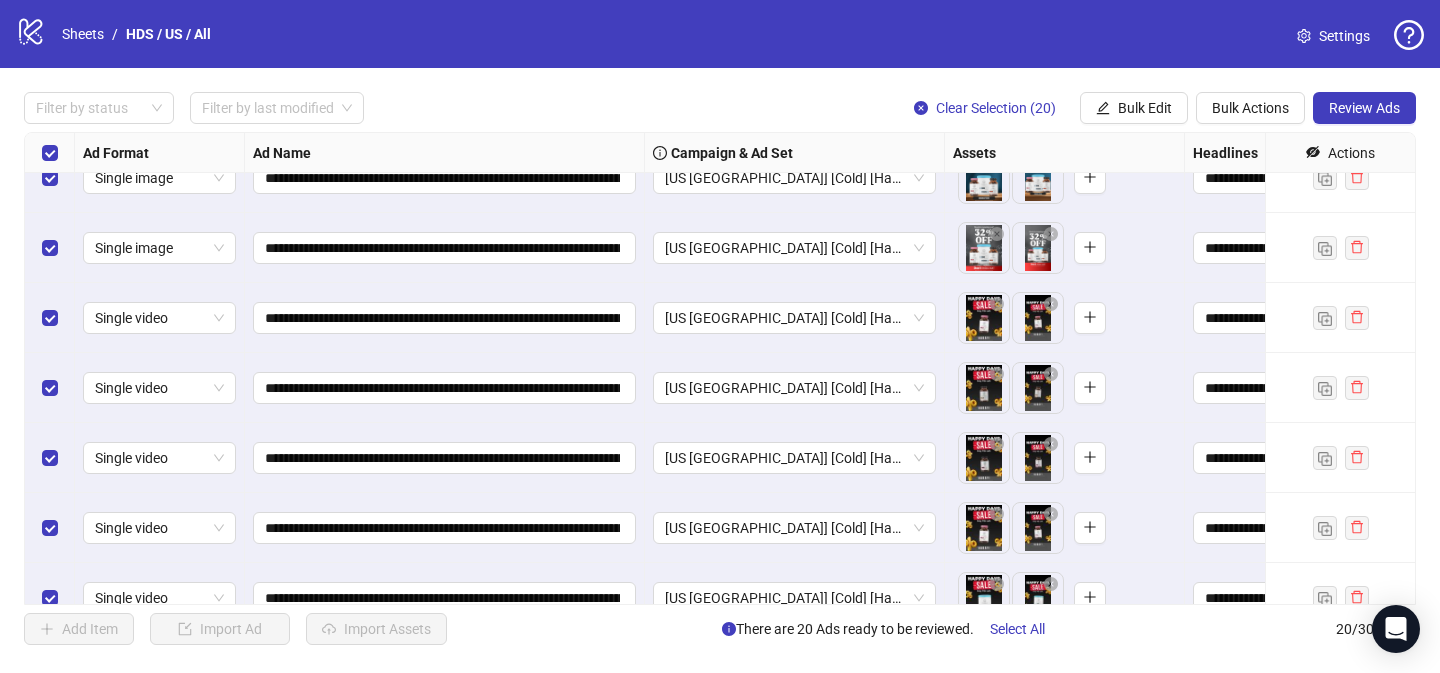 scroll, scrollTop: 969, scrollLeft: 0, axis: vertical 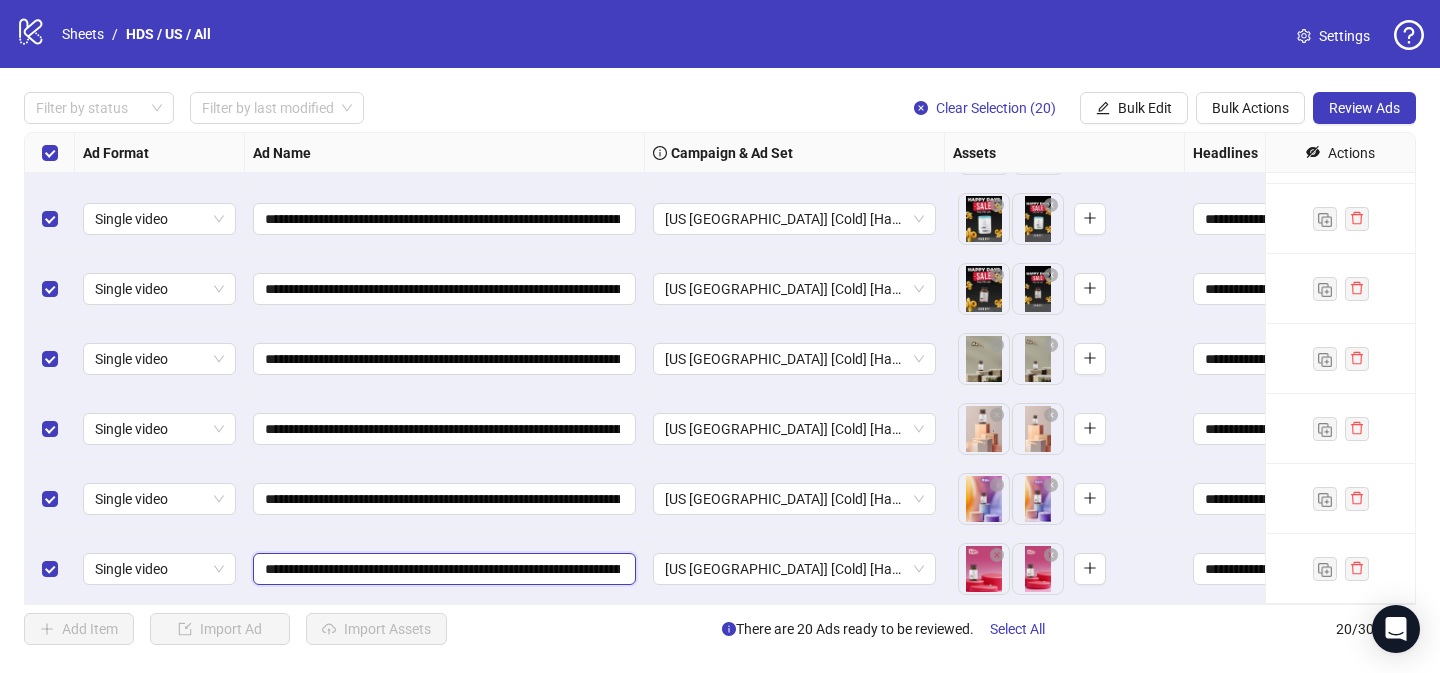 click on "**********" at bounding box center [442, 569] 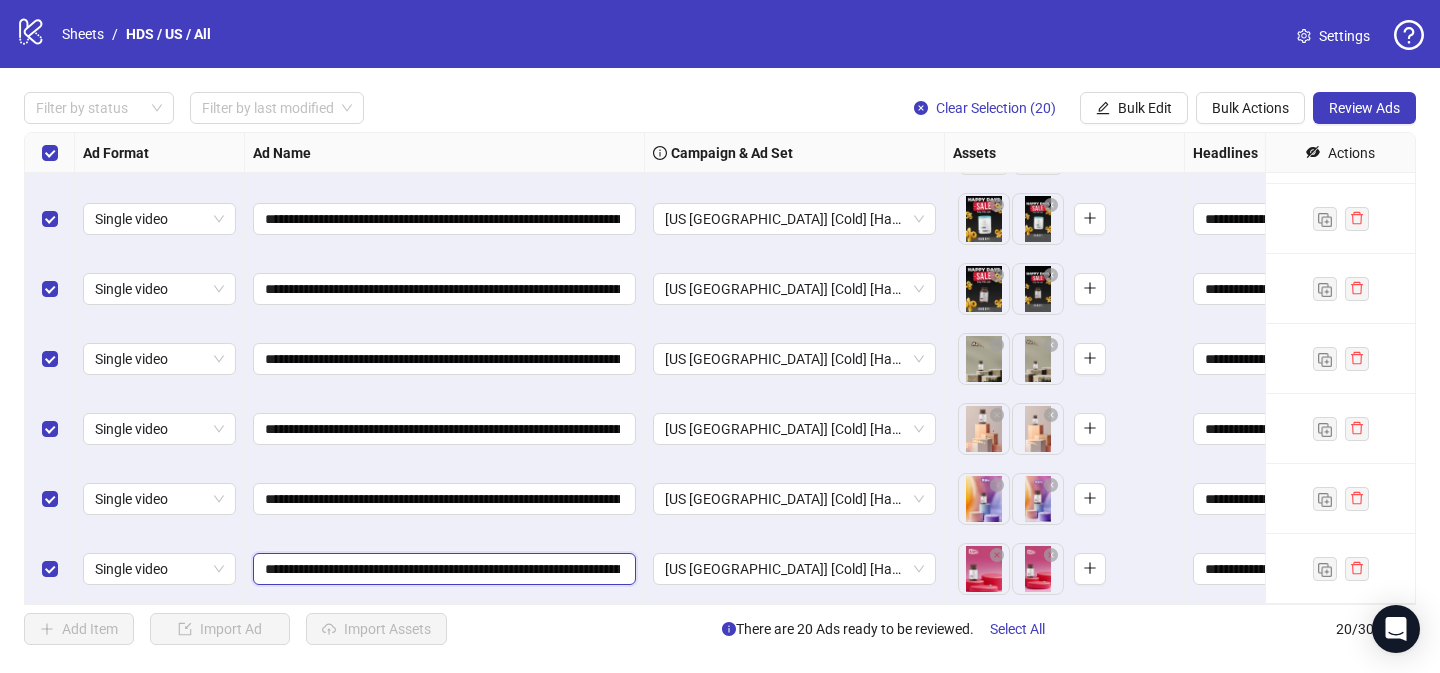 type on "**********" 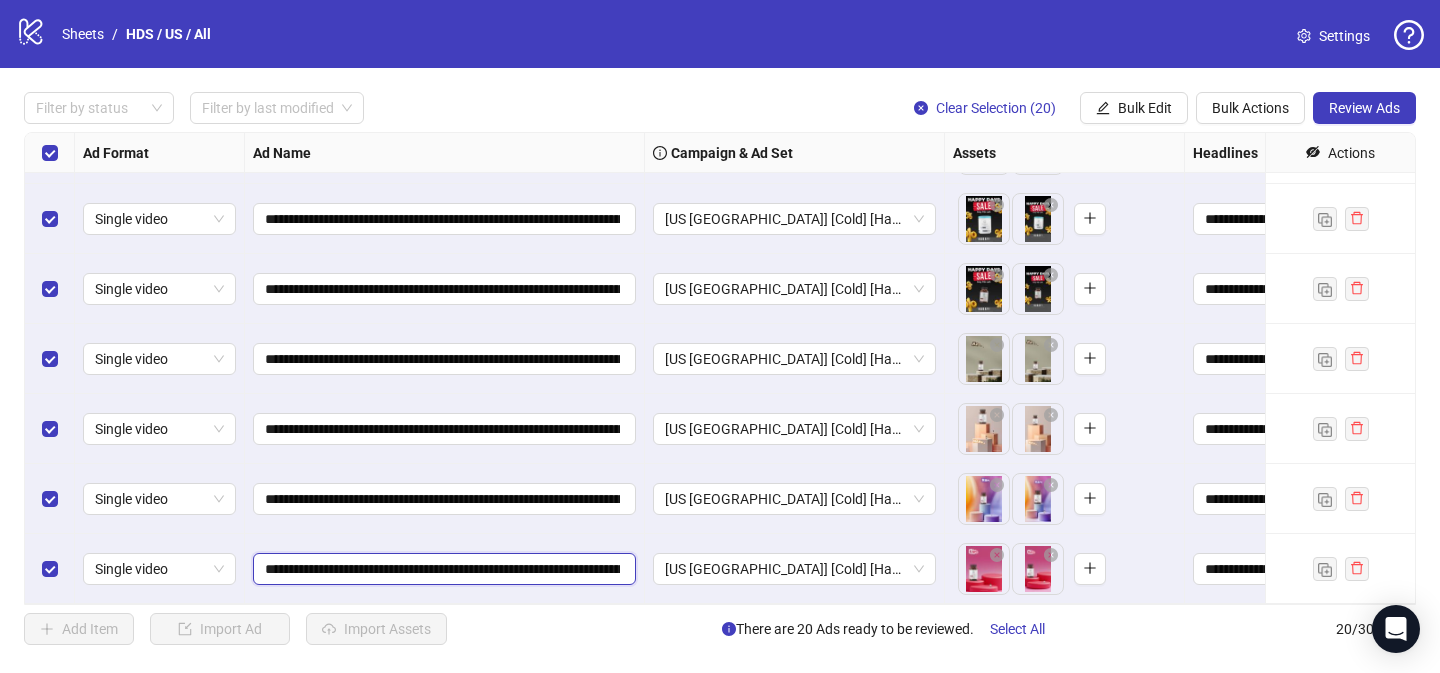 click on "**********" at bounding box center (442, 569) 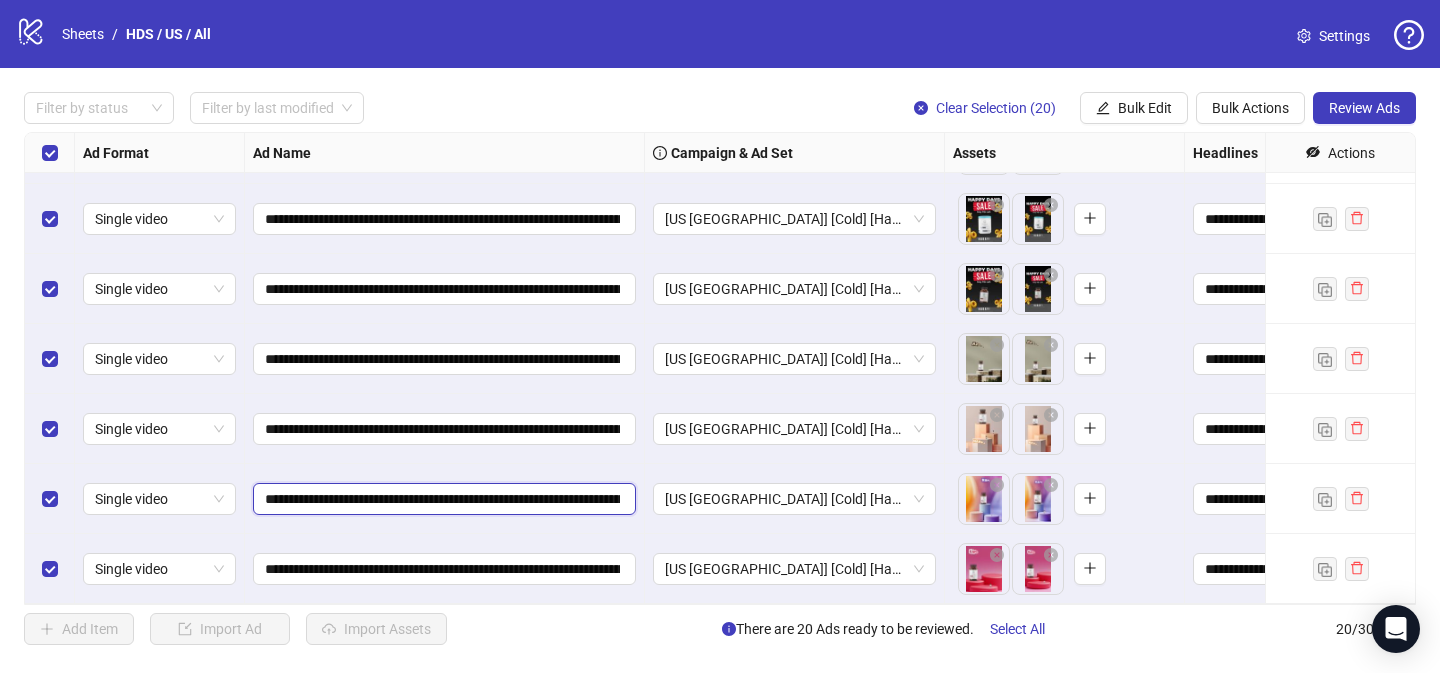 click on "**********" at bounding box center (442, 499) 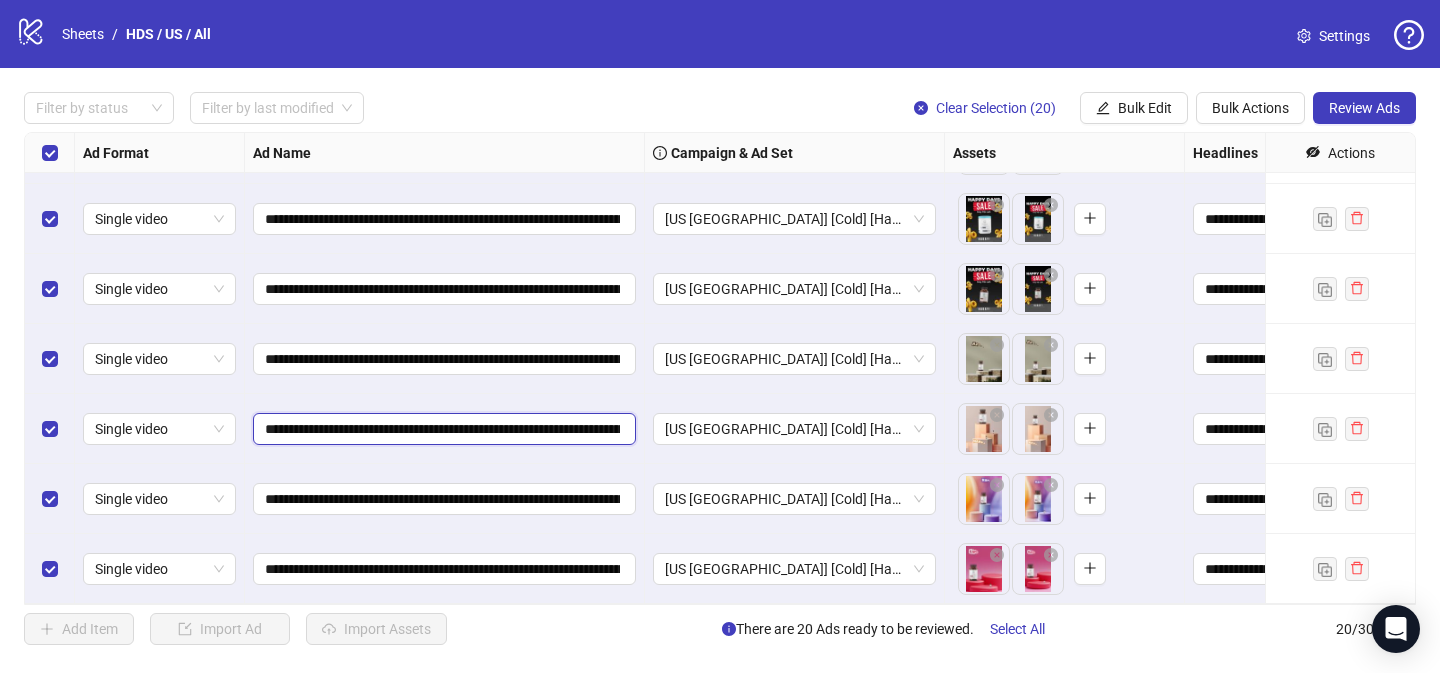 click on "**********" at bounding box center [442, 429] 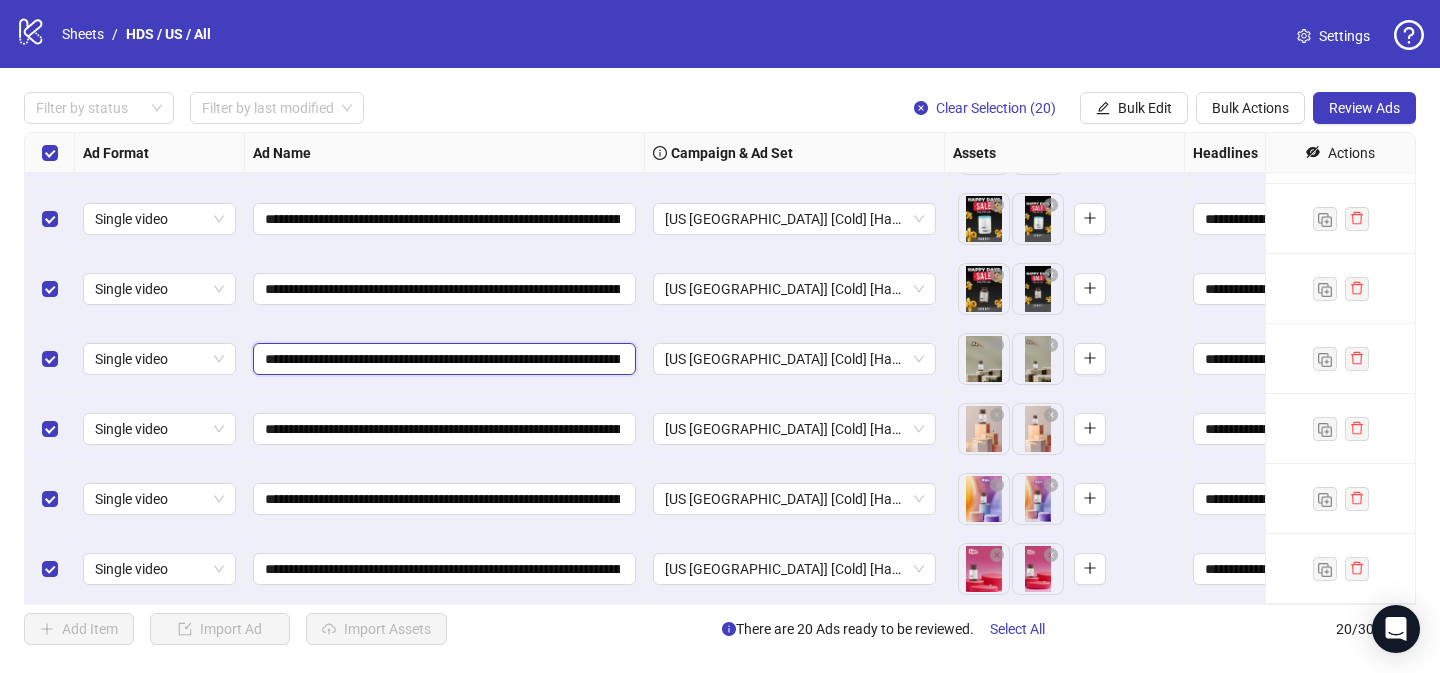 click on "**********" at bounding box center [442, 359] 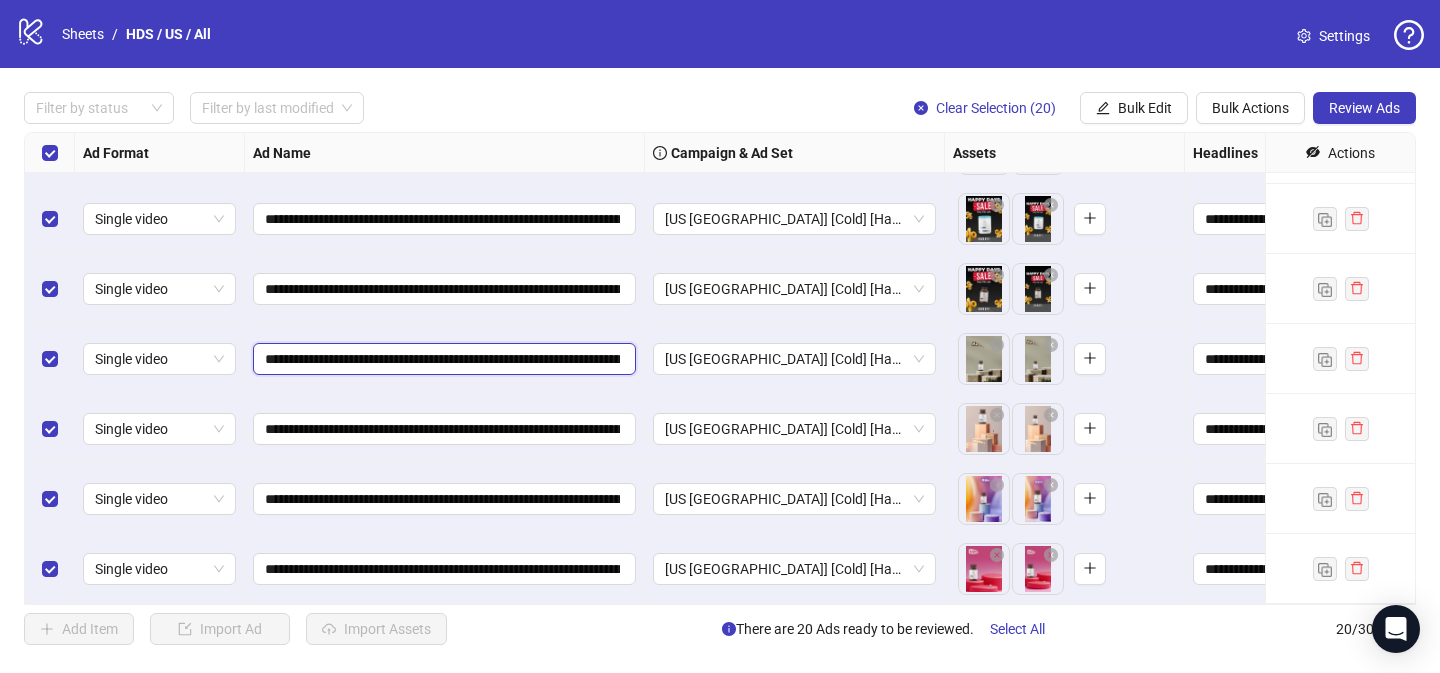 click on "**********" at bounding box center [442, 359] 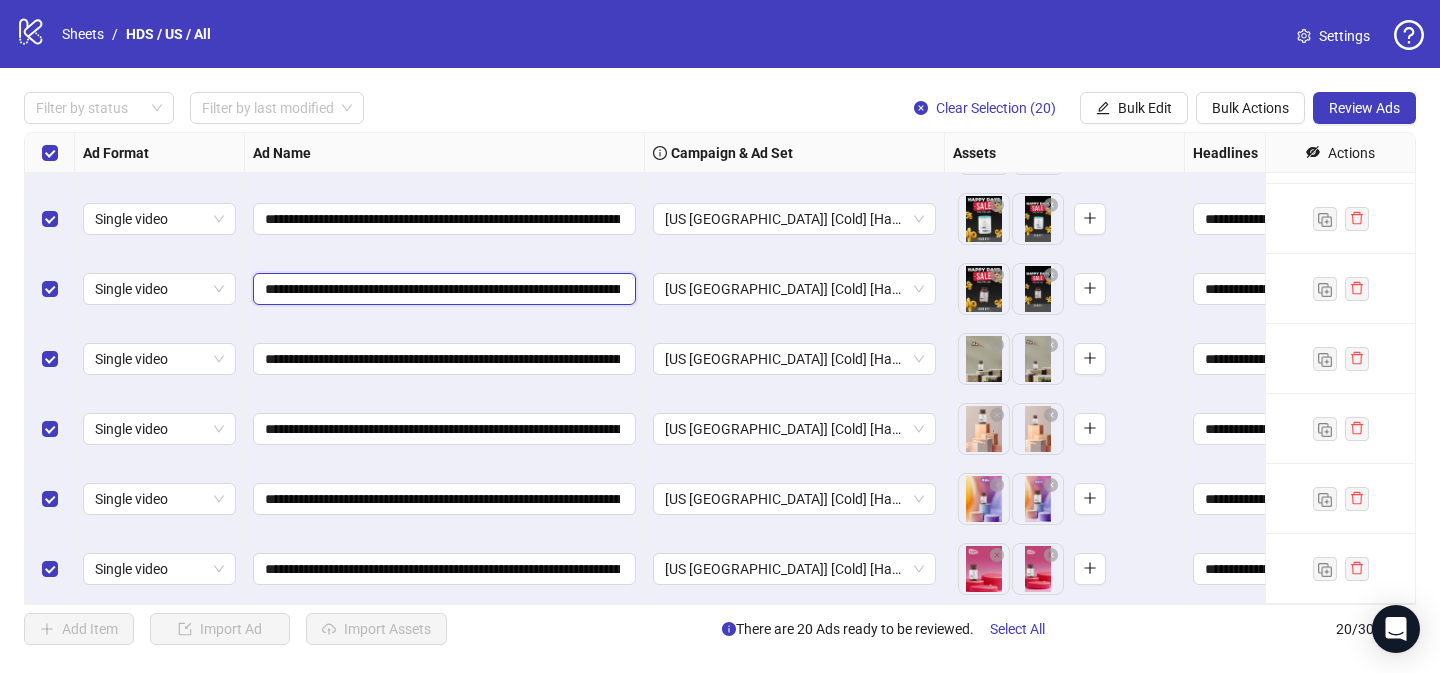 click on "**********" at bounding box center (442, 289) 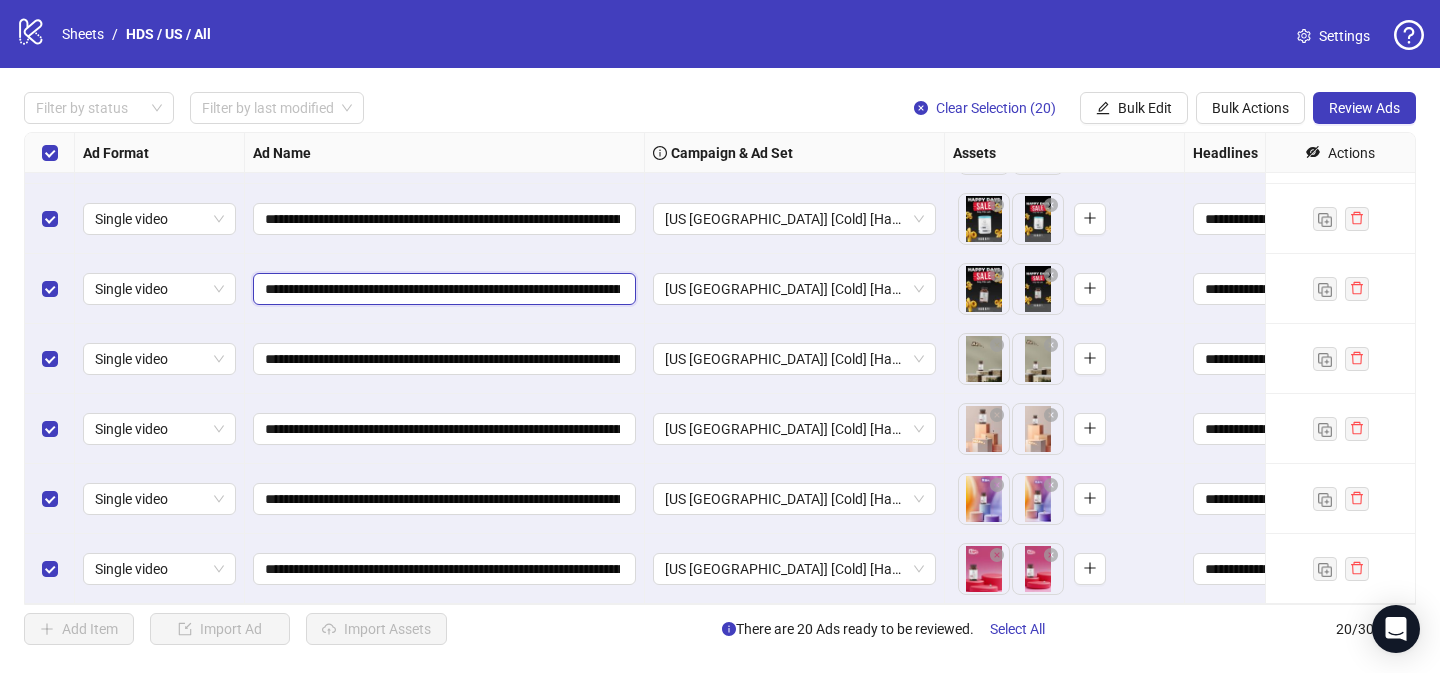click on "**********" at bounding box center (442, 289) 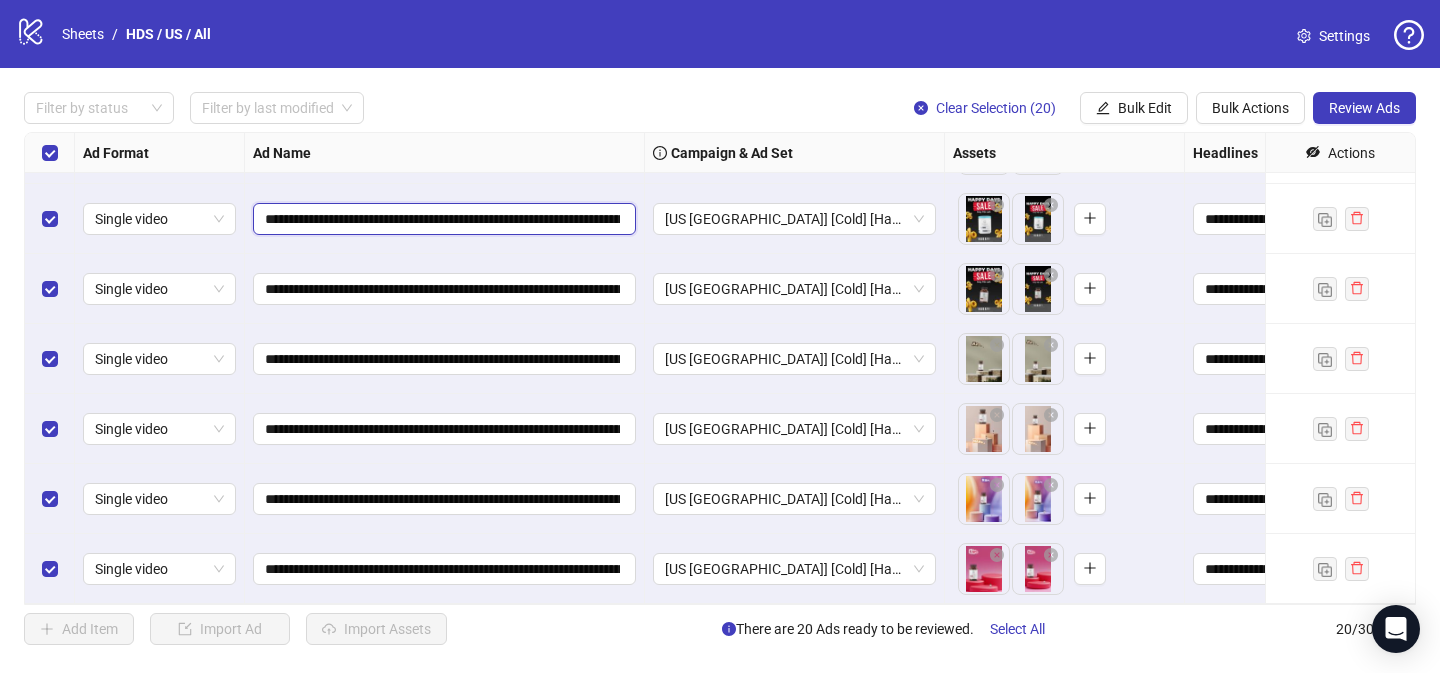 click on "**********" at bounding box center (442, 219) 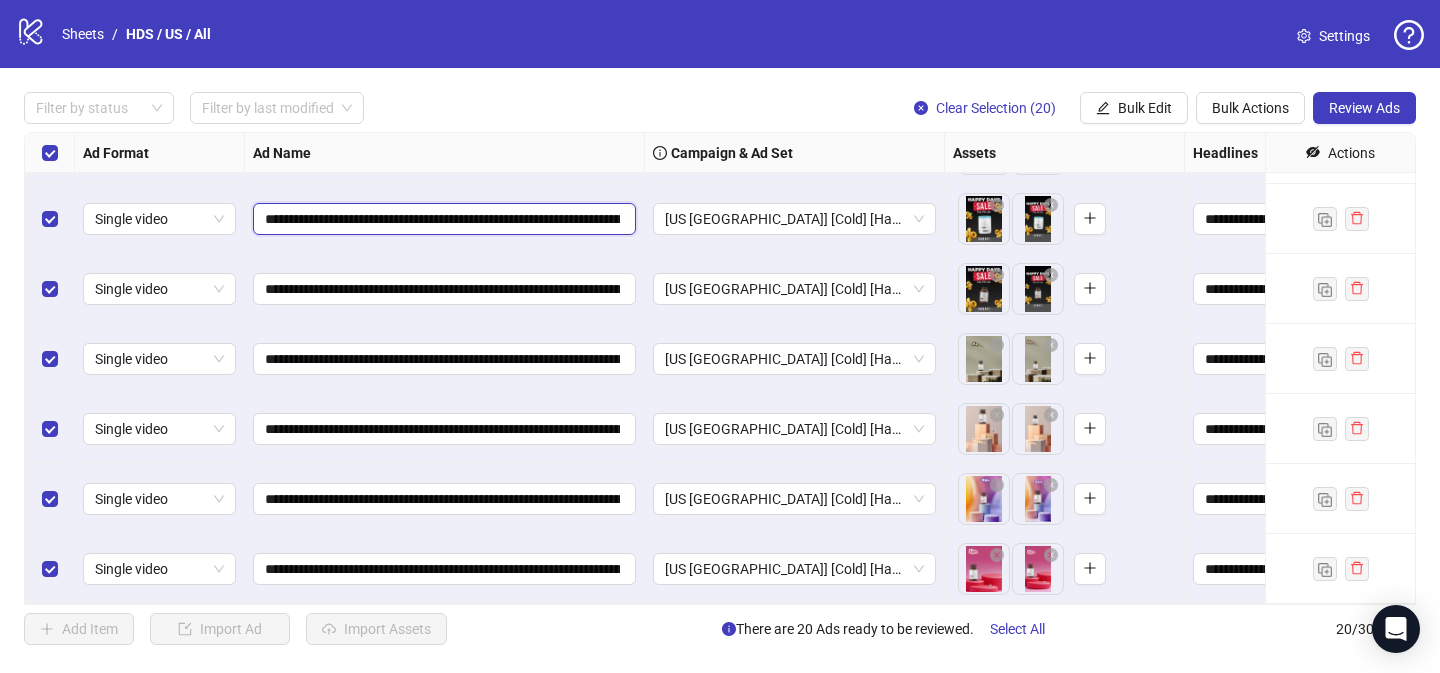 paste 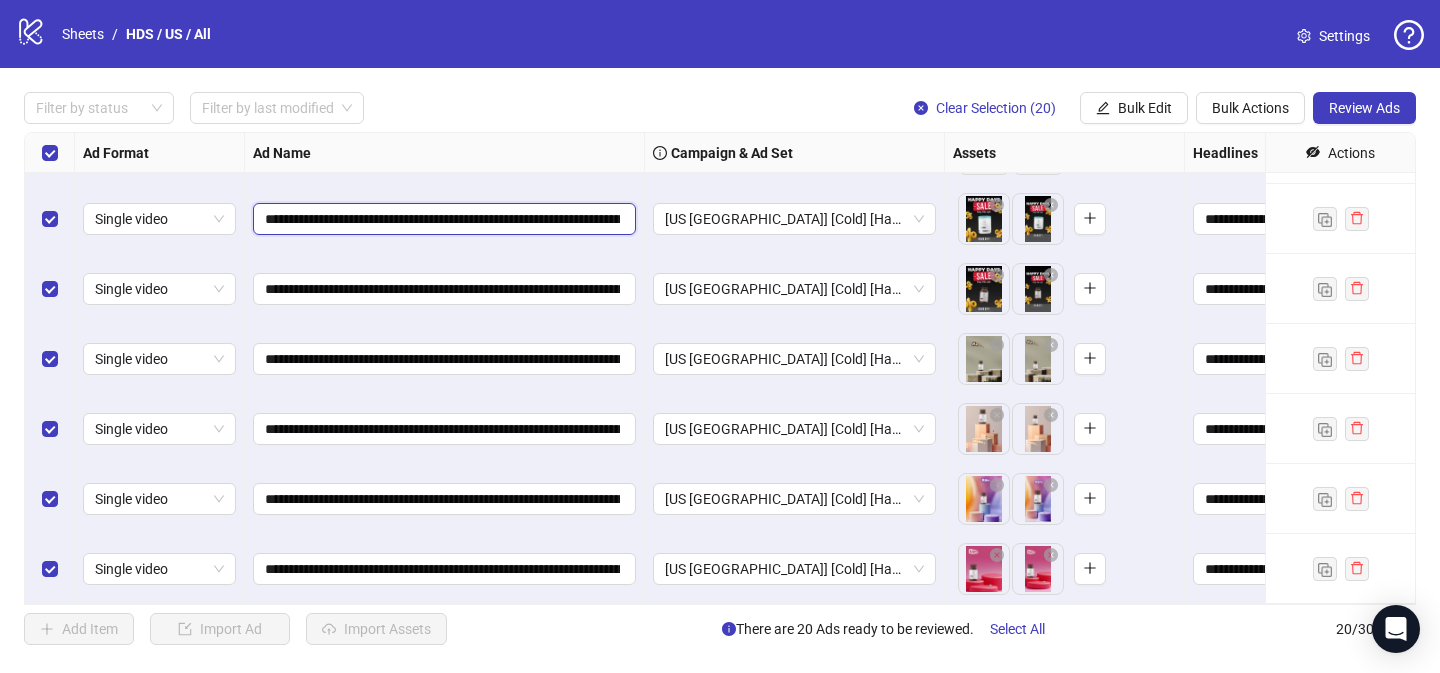 scroll, scrollTop: 835, scrollLeft: 0, axis: vertical 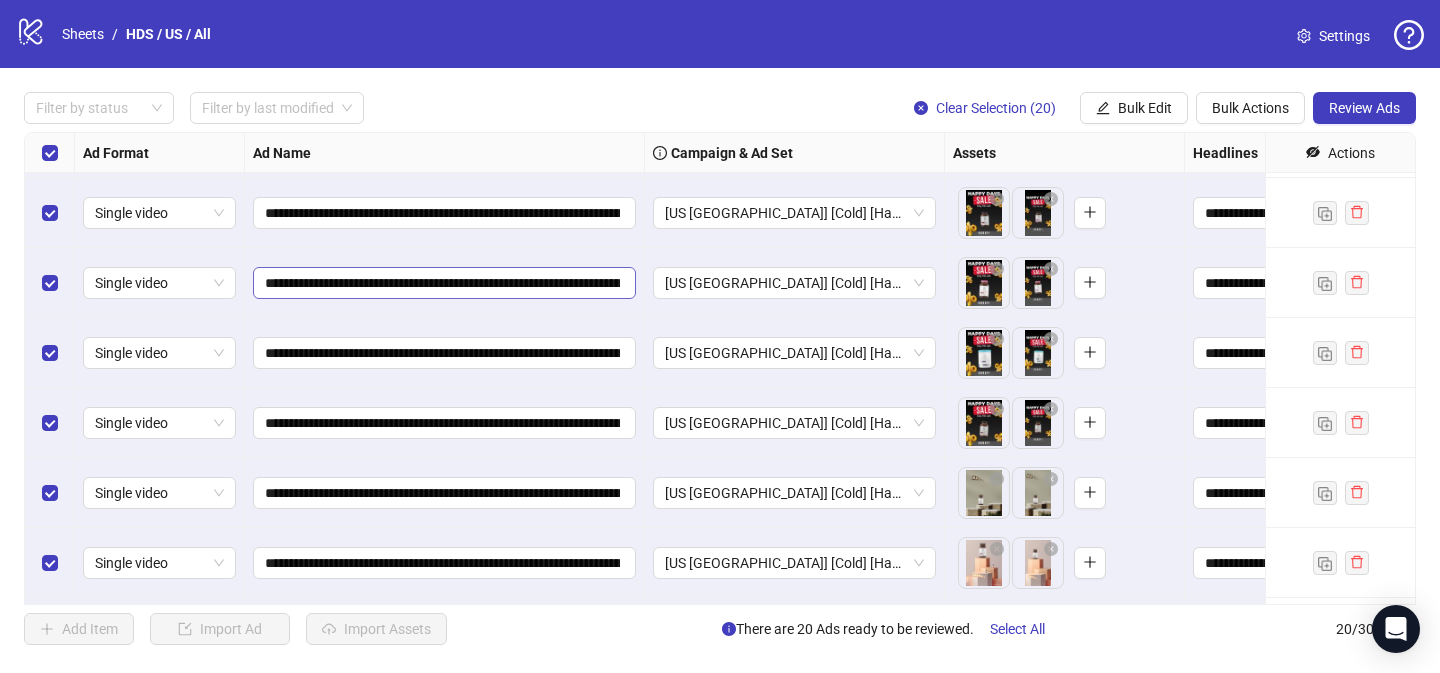 click on "**********" at bounding box center [444, 283] 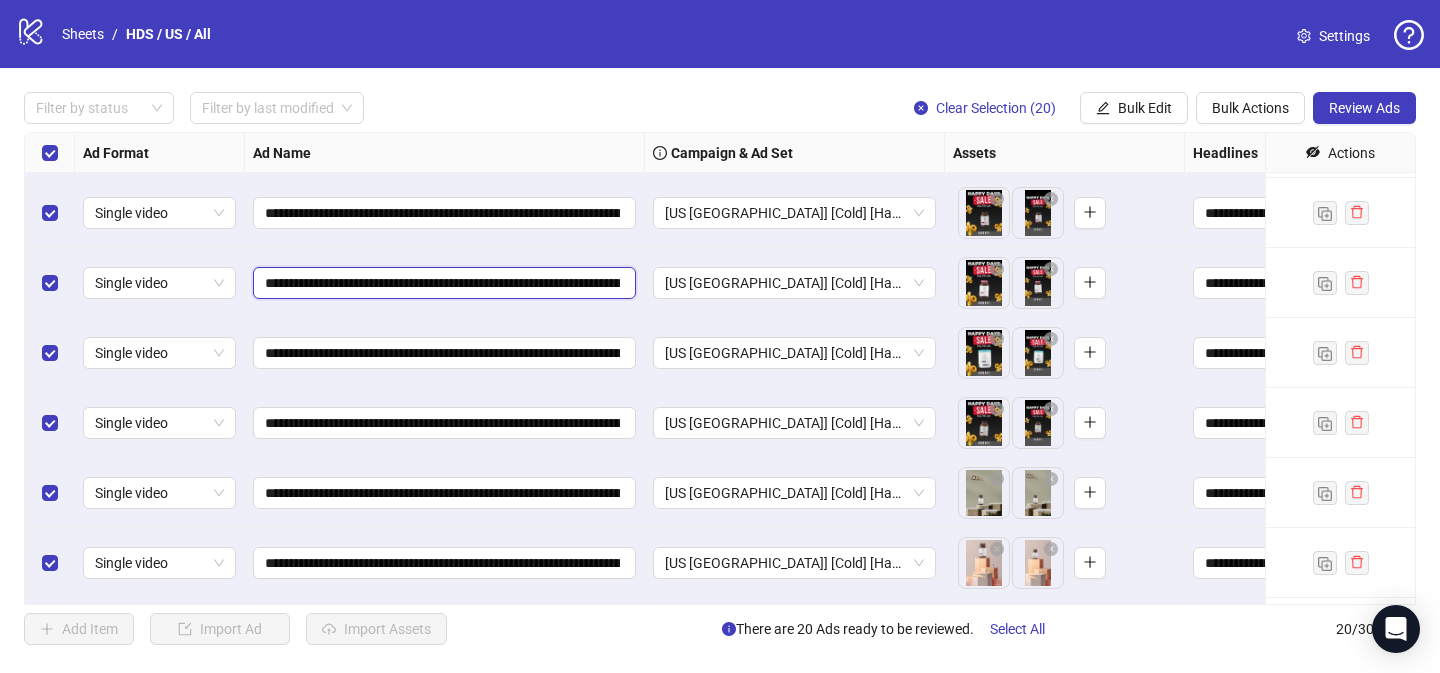 scroll, scrollTop: 0, scrollLeft: 910, axis: horizontal 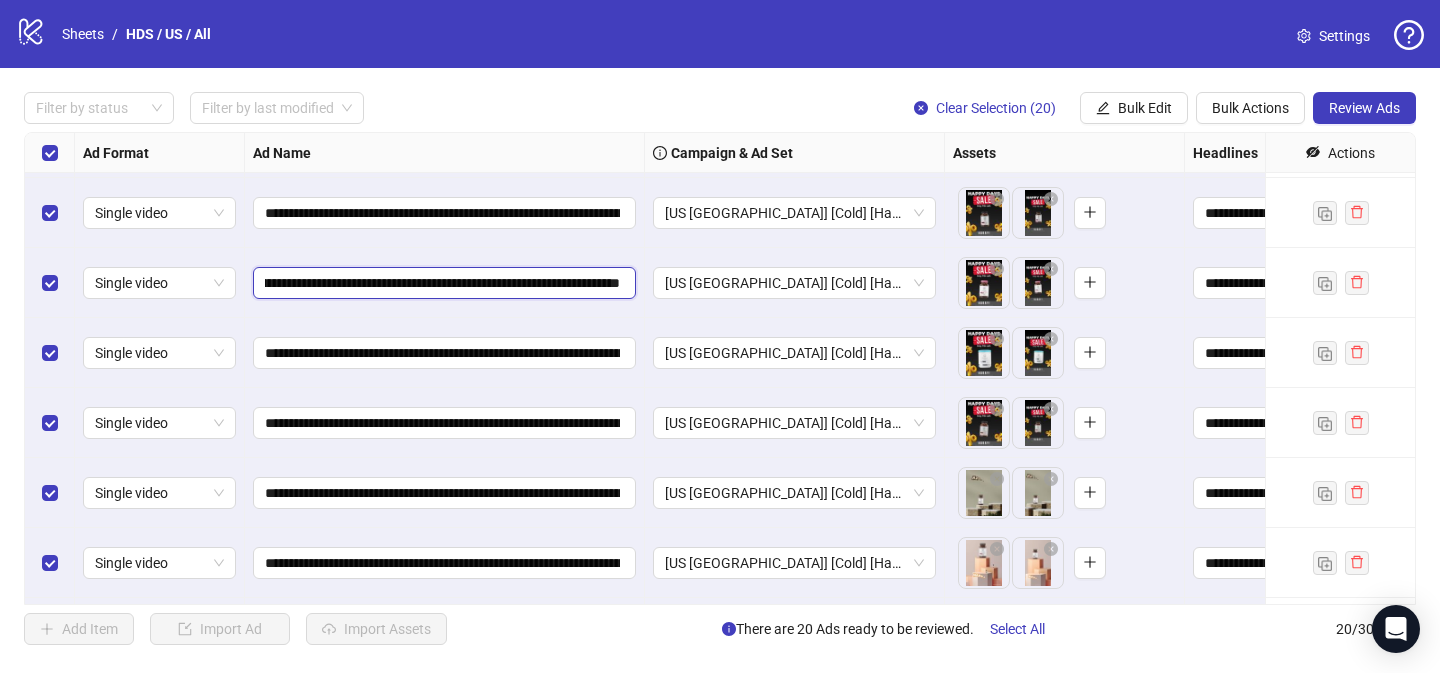 click on "**********" at bounding box center (442, 283) 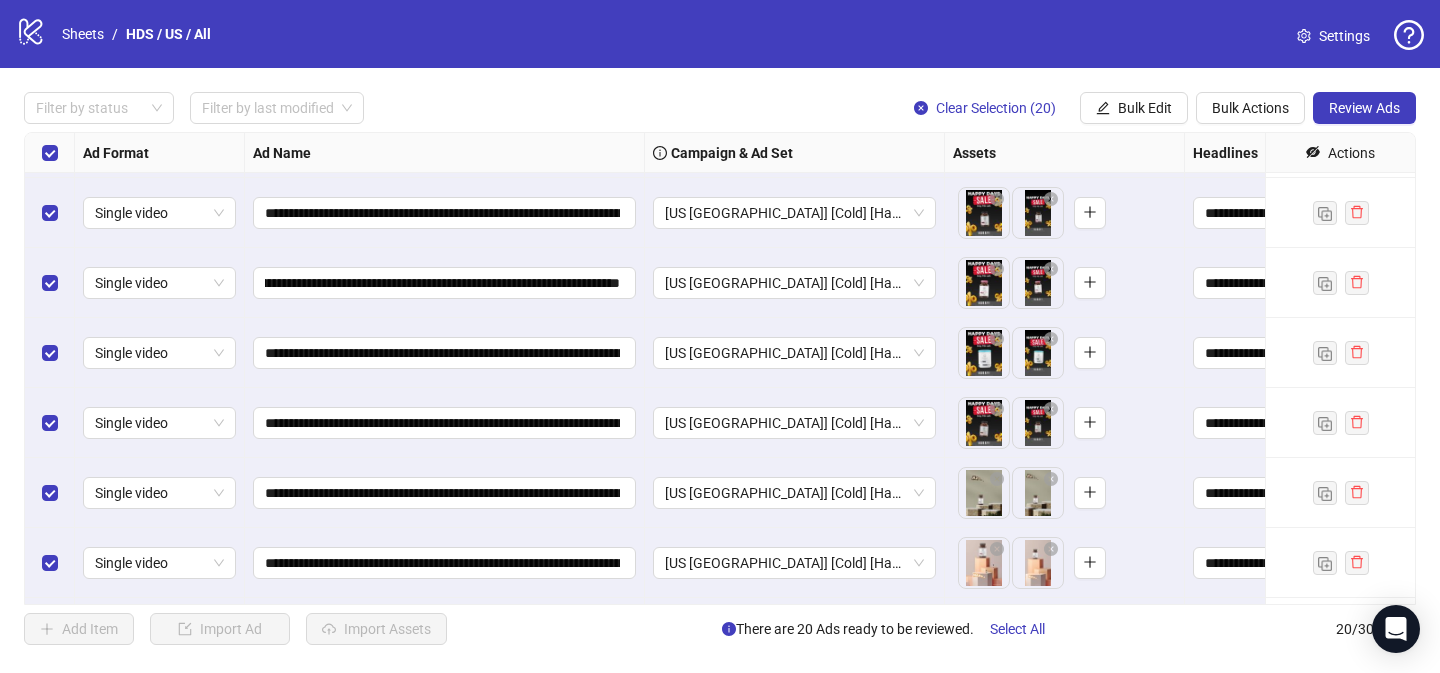 click on "**********" at bounding box center [720, 368] 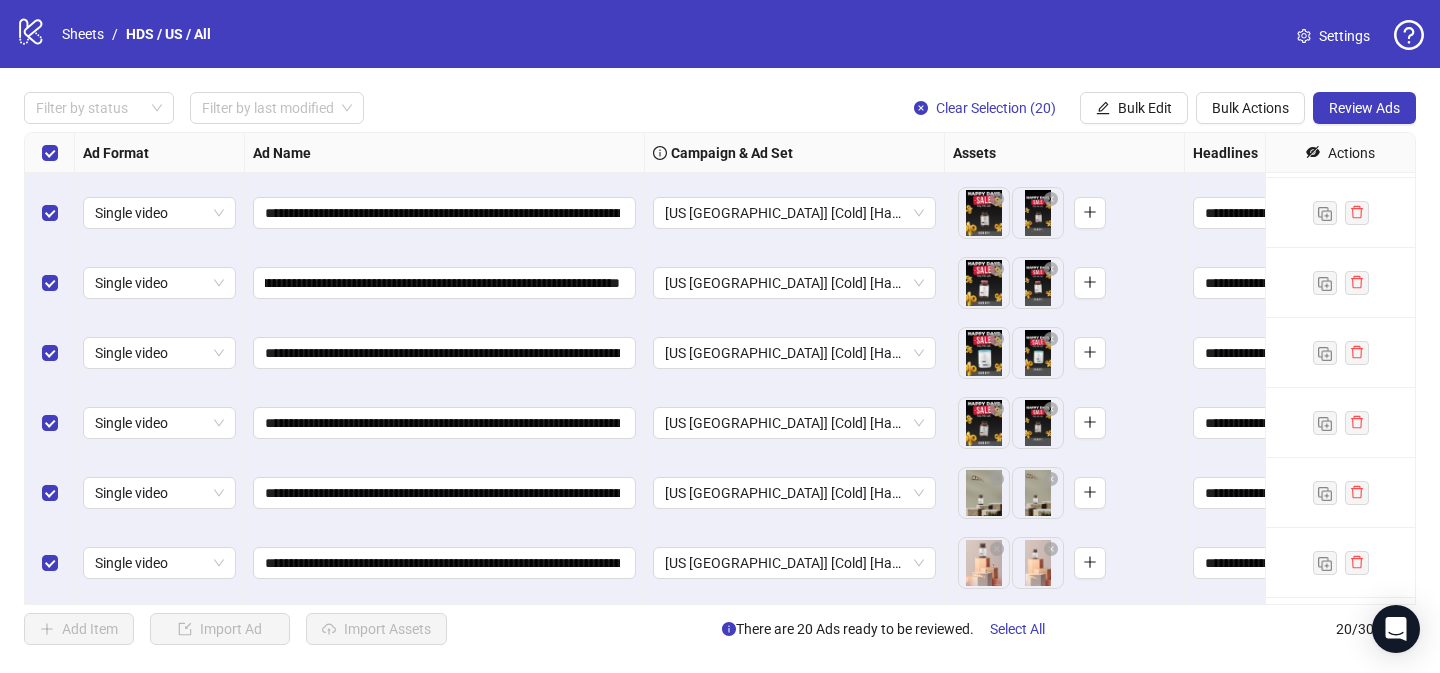 scroll, scrollTop: 0, scrollLeft: 0, axis: both 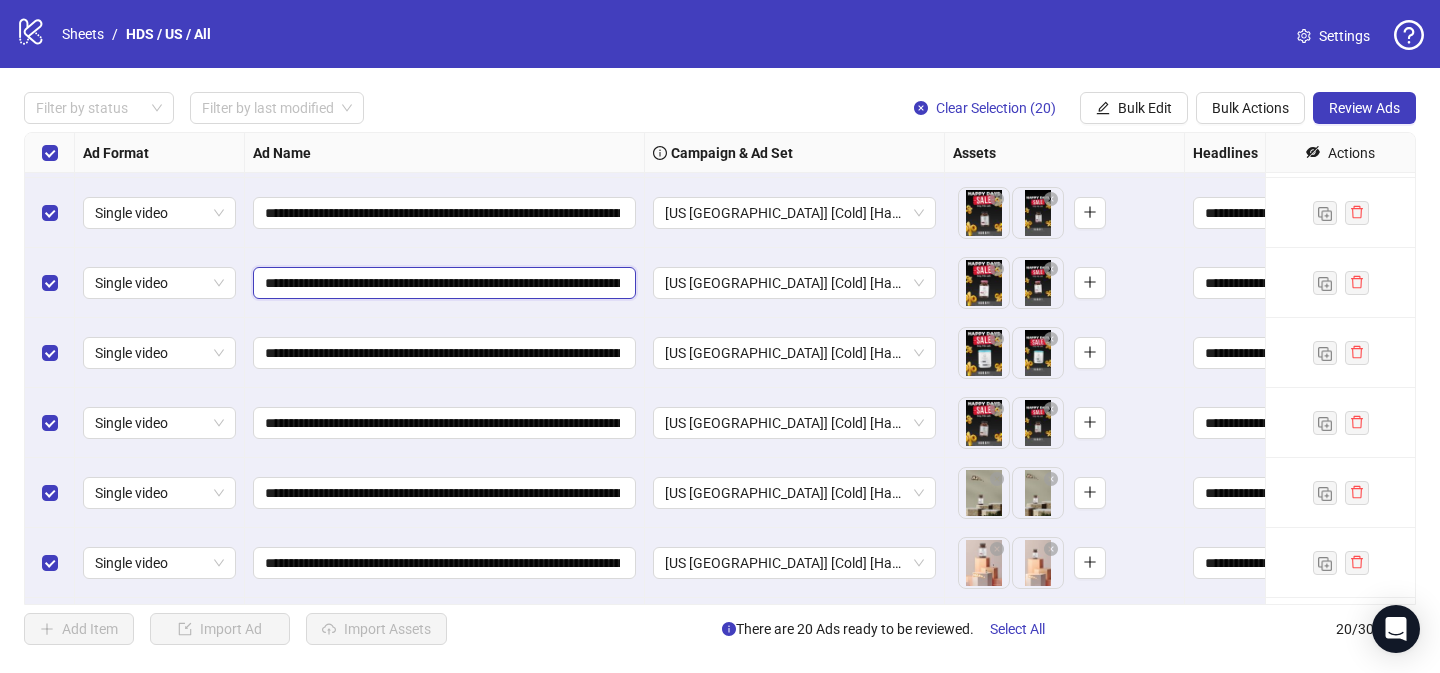 click on "**********" at bounding box center (442, 283) 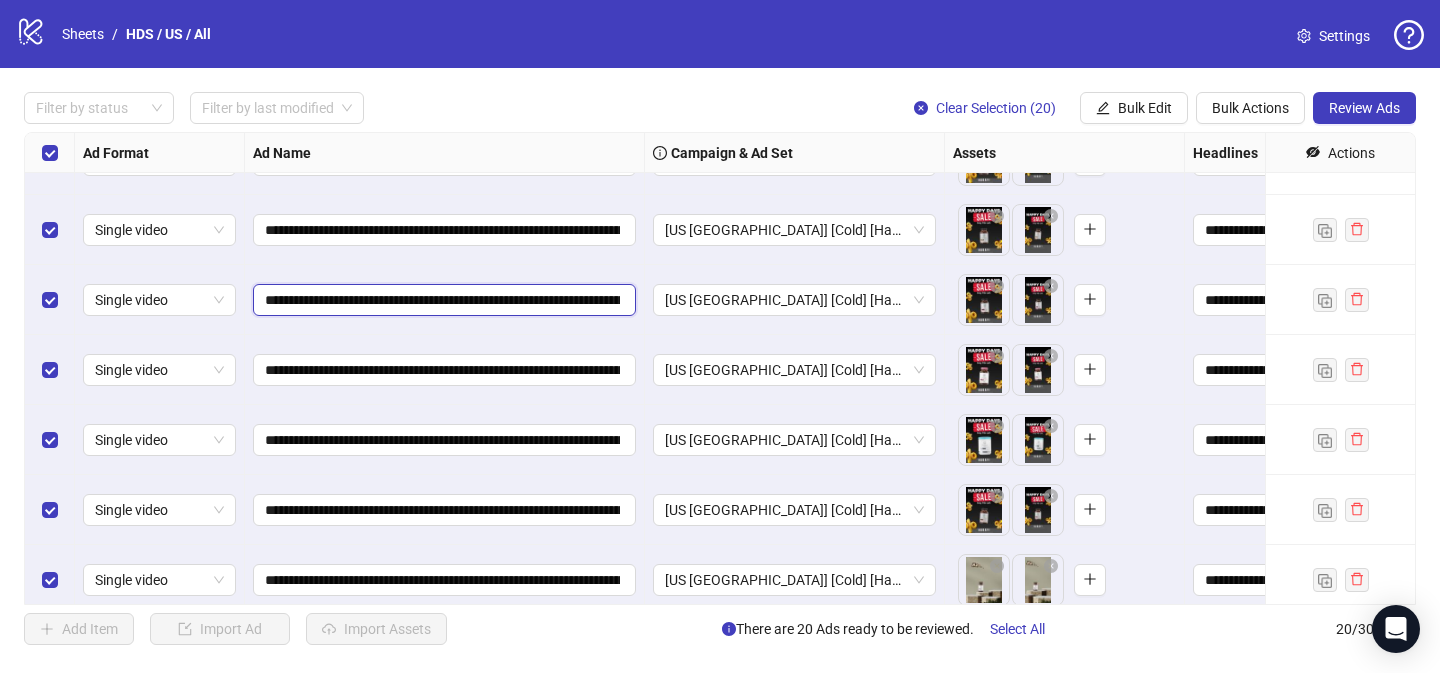 click on "**********" at bounding box center [442, 300] 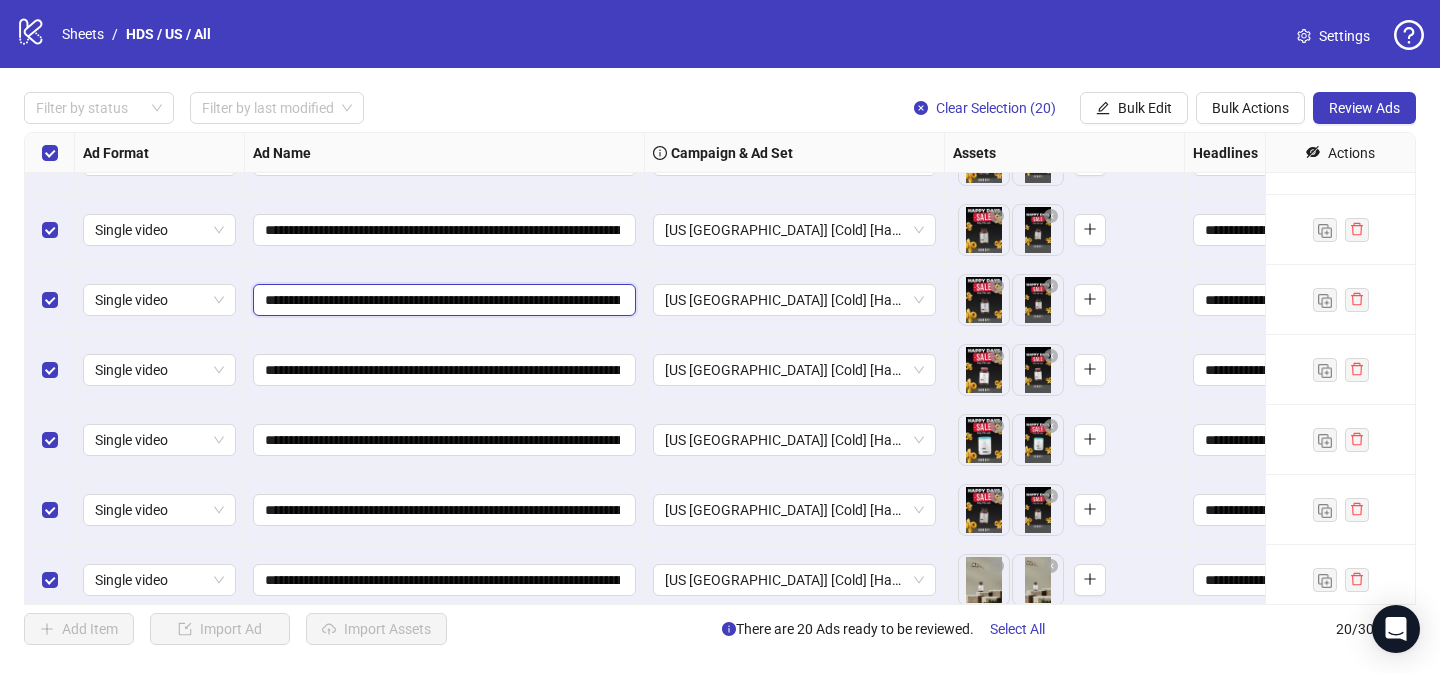 click on "**********" at bounding box center (442, 300) 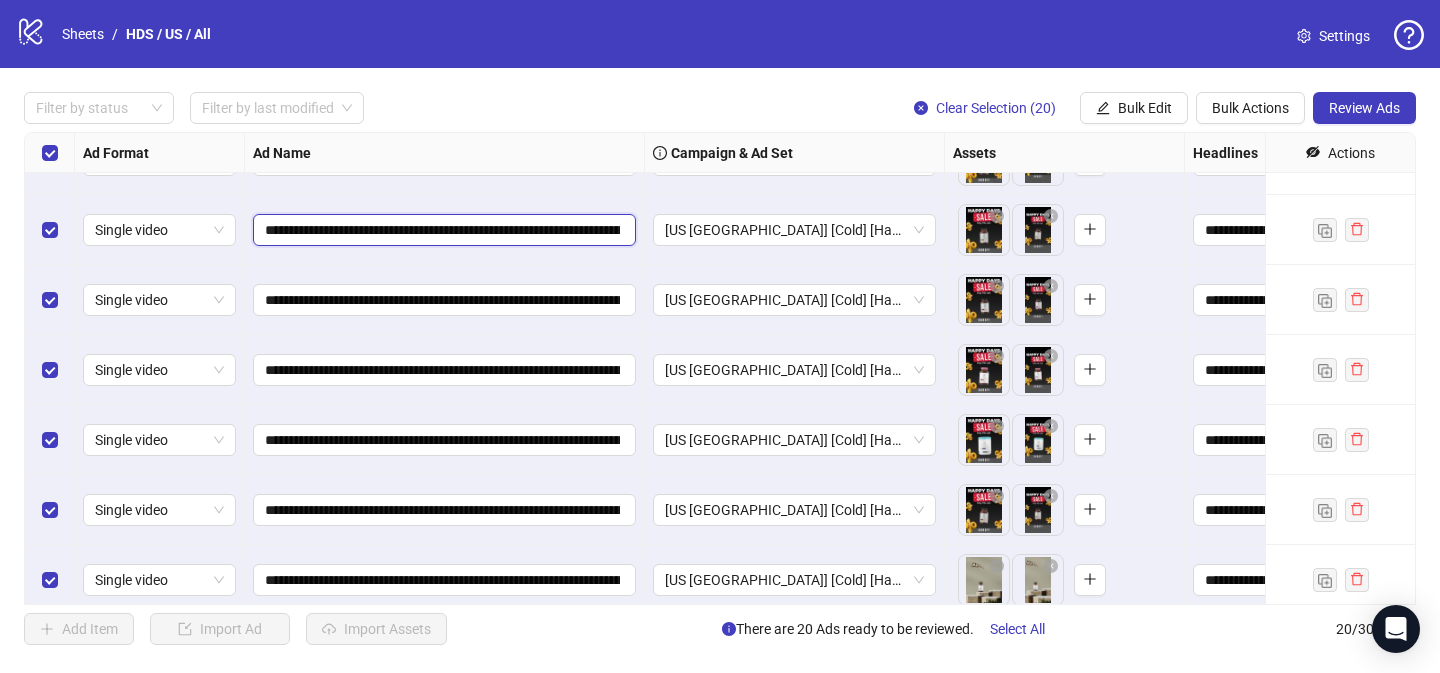 click on "**********" at bounding box center [442, 230] 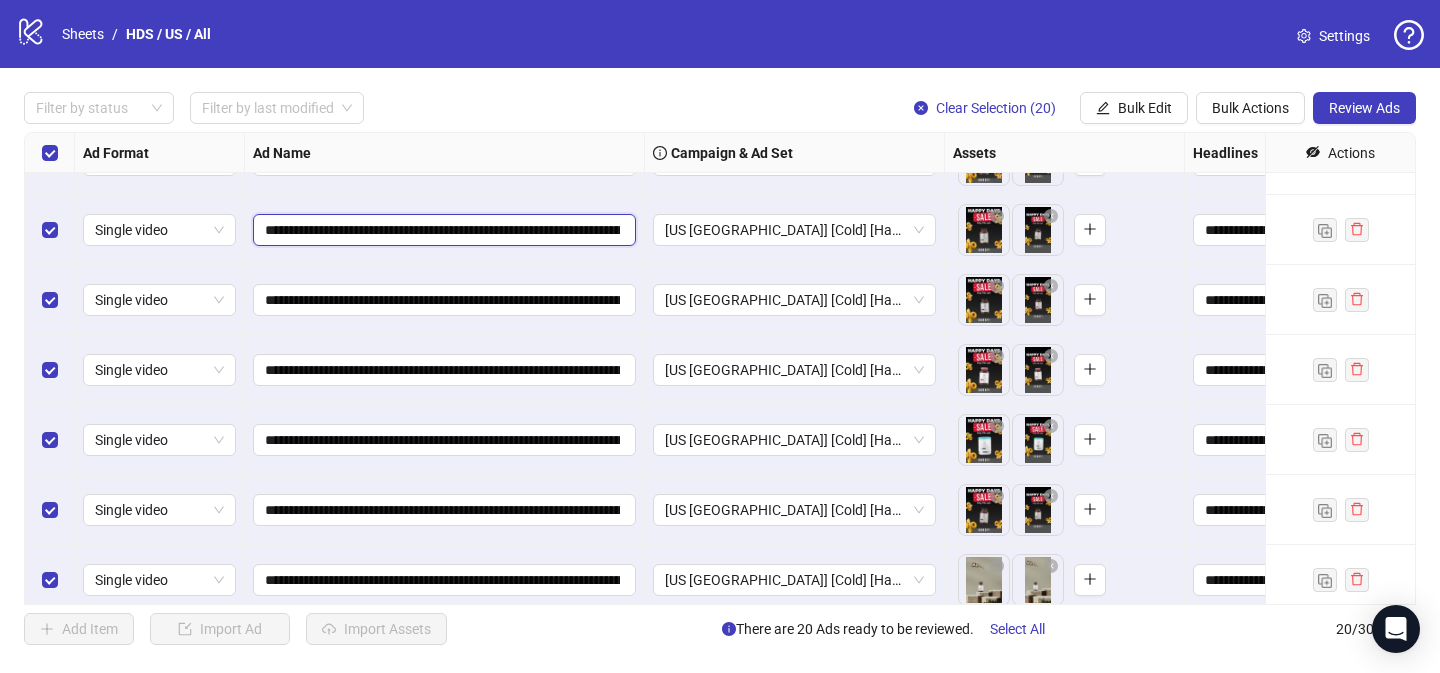 paste on "***" 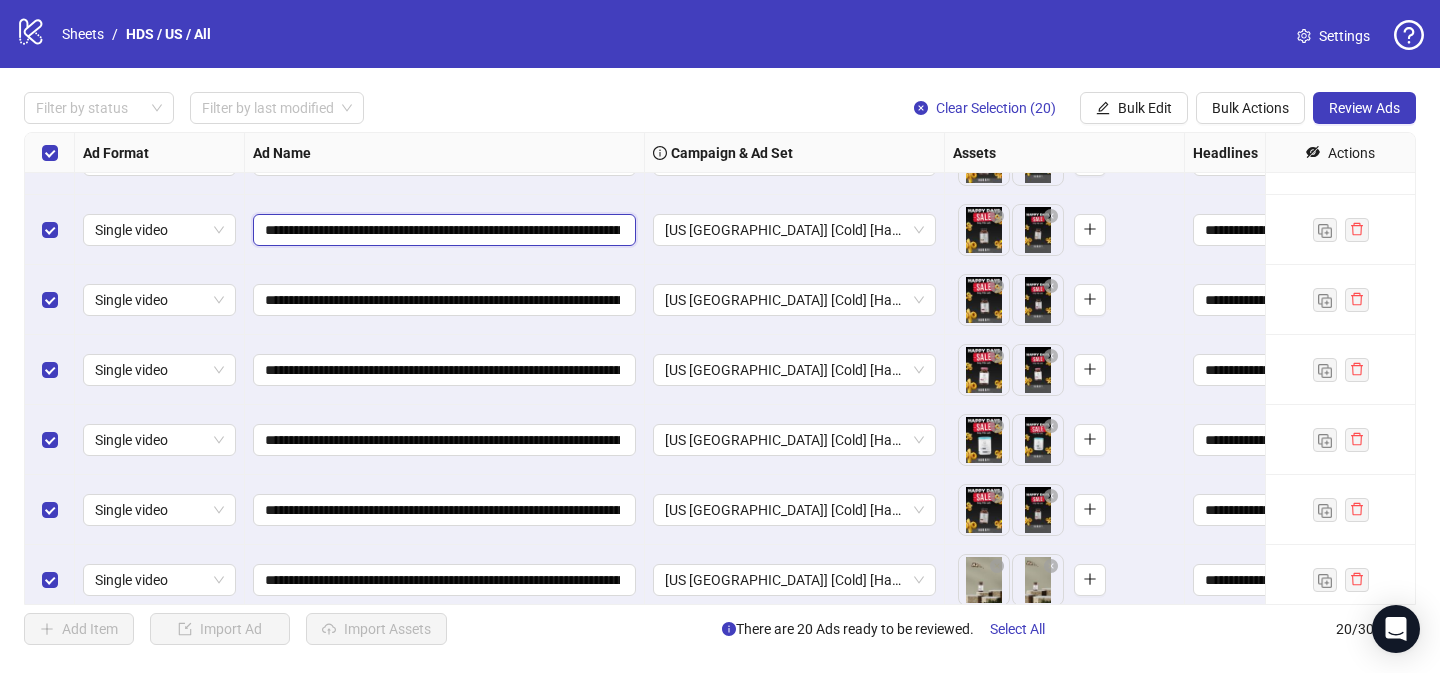 click on "**********" at bounding box center (442, 230) 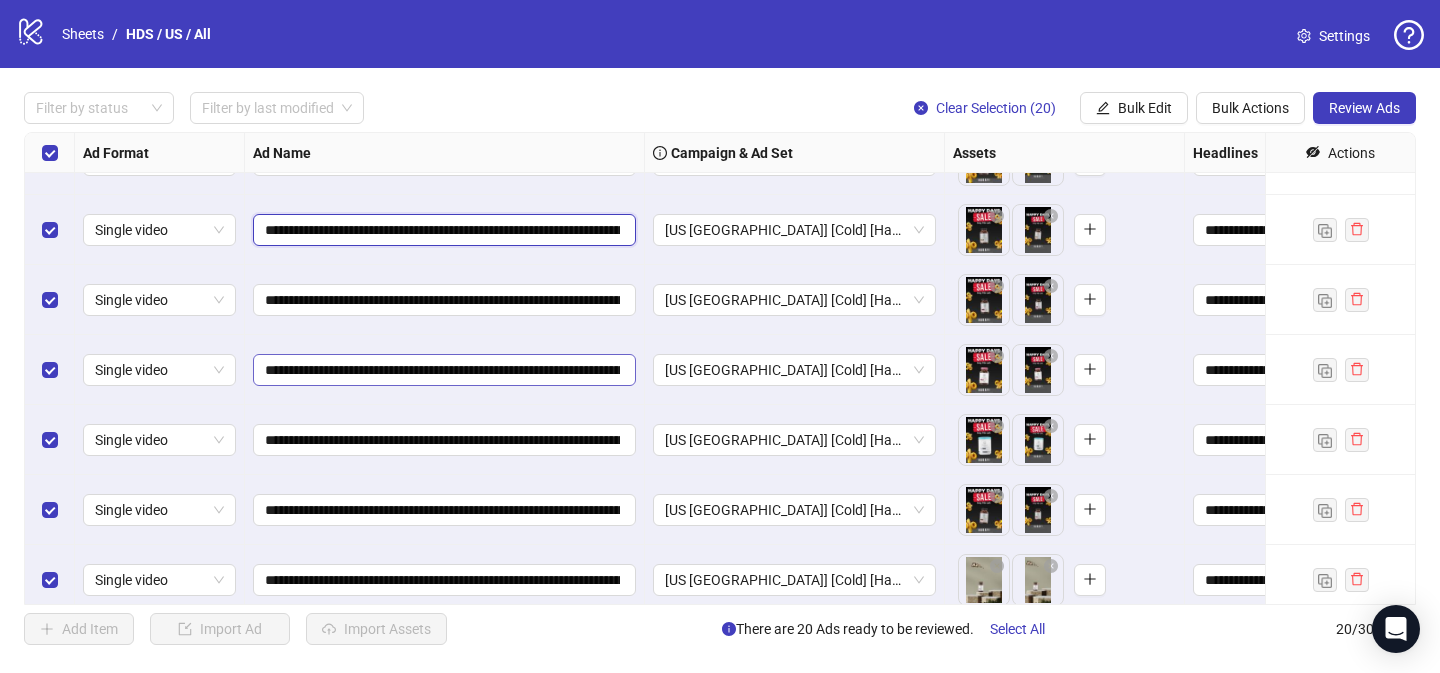 paste 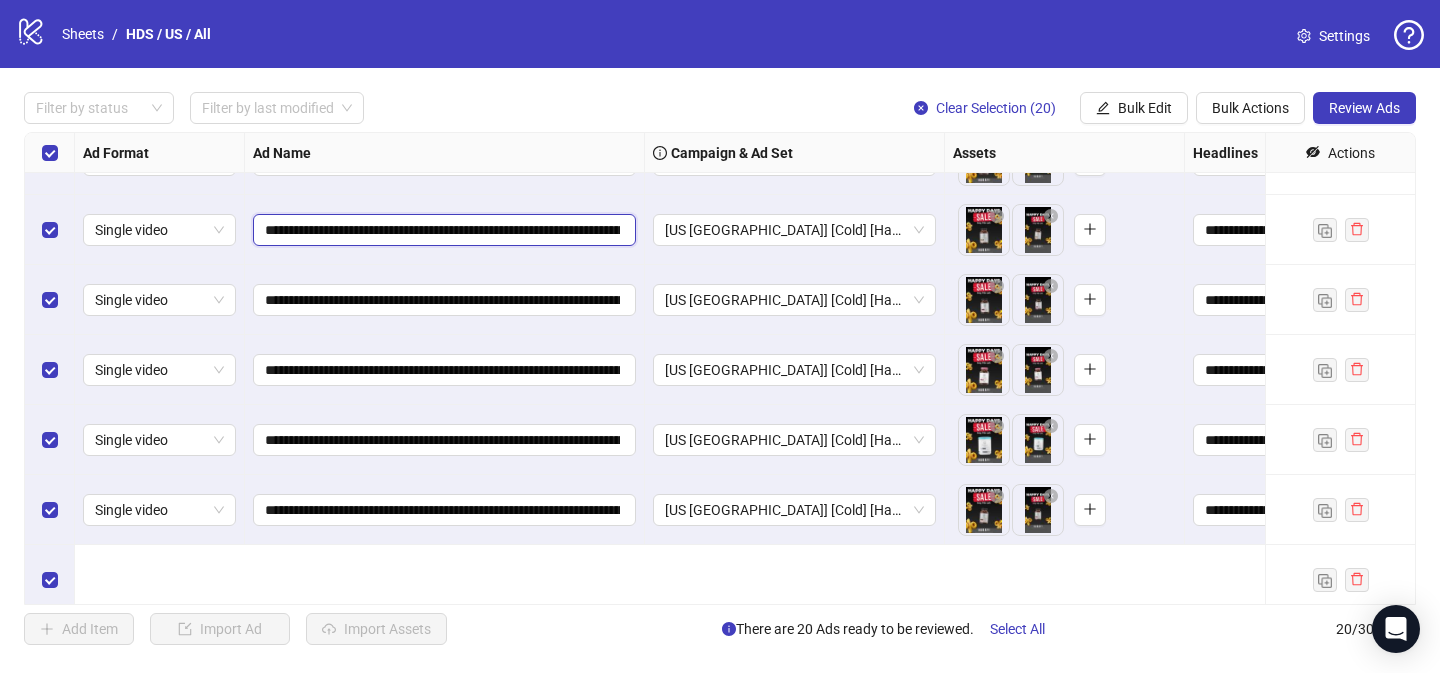 scroll, scrollTop: 545, scrollLeft: 0, axis: vertical 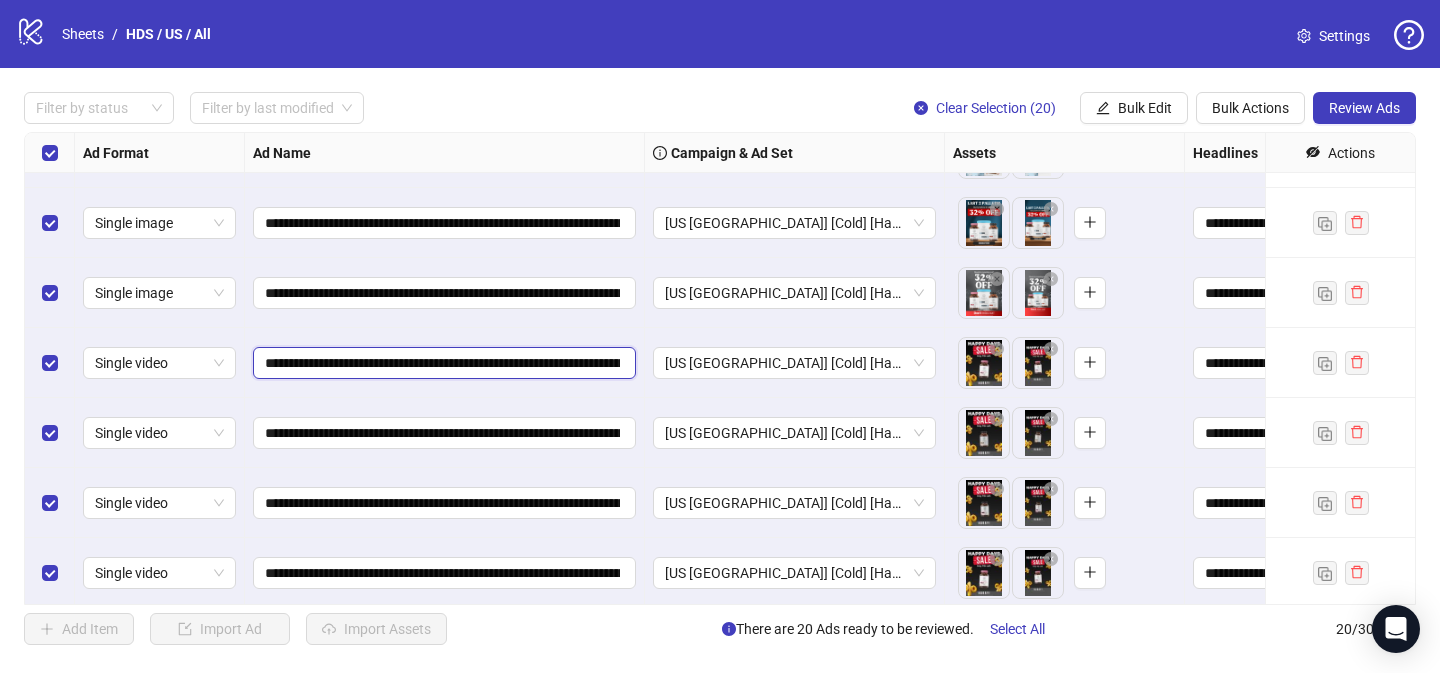 click on "**********" at bounding box center [442, 363] 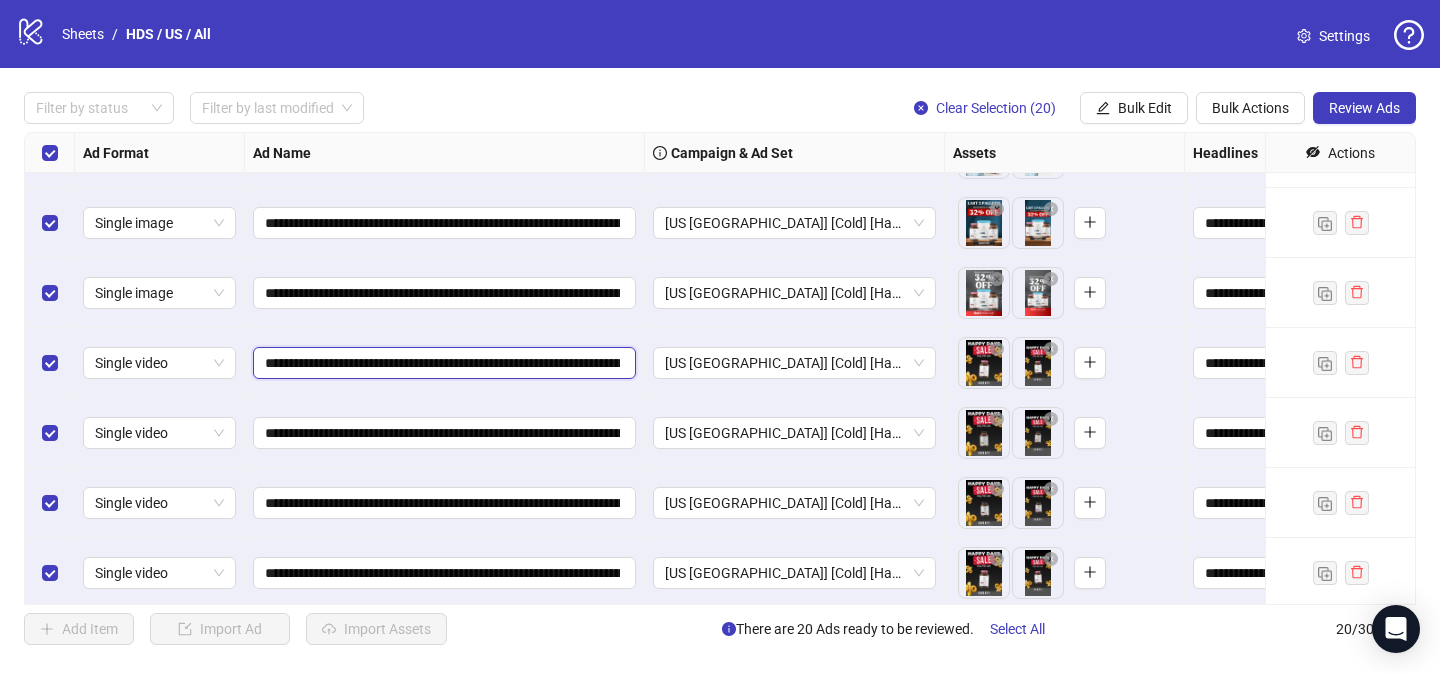click on "**********" at bounding box center [442, 363] 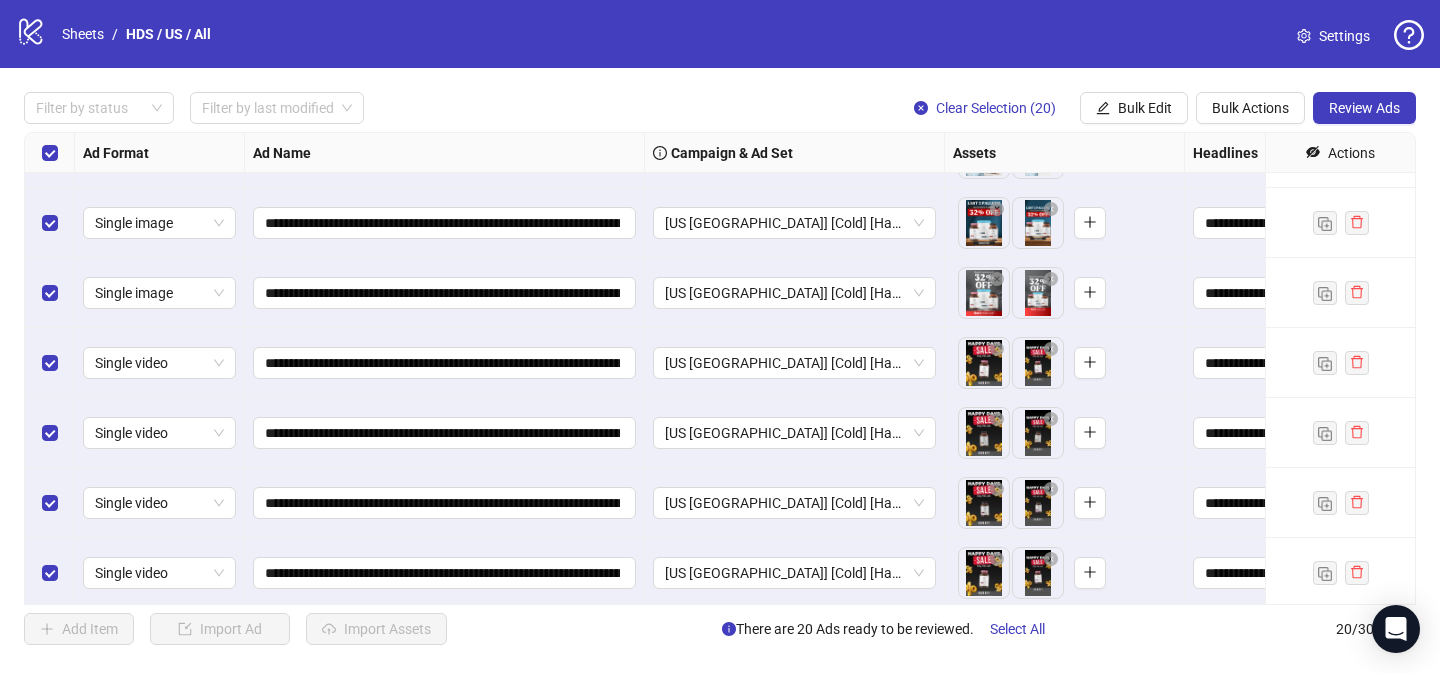 drag, startPoint x: 1005, startPoint y: 58, endPoint x: 1366, endPoint y: 108, distance: 364.44617 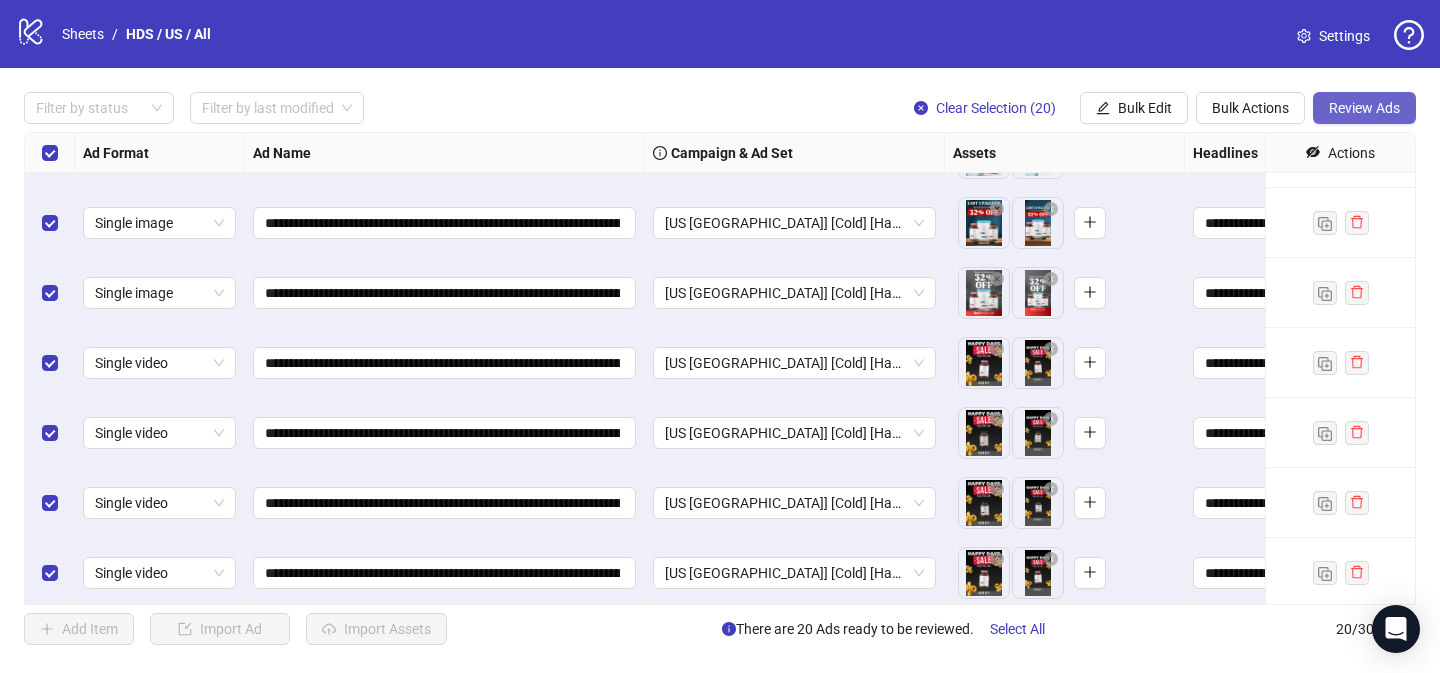click on "Review Ads" at bounding box center (1364, 108) 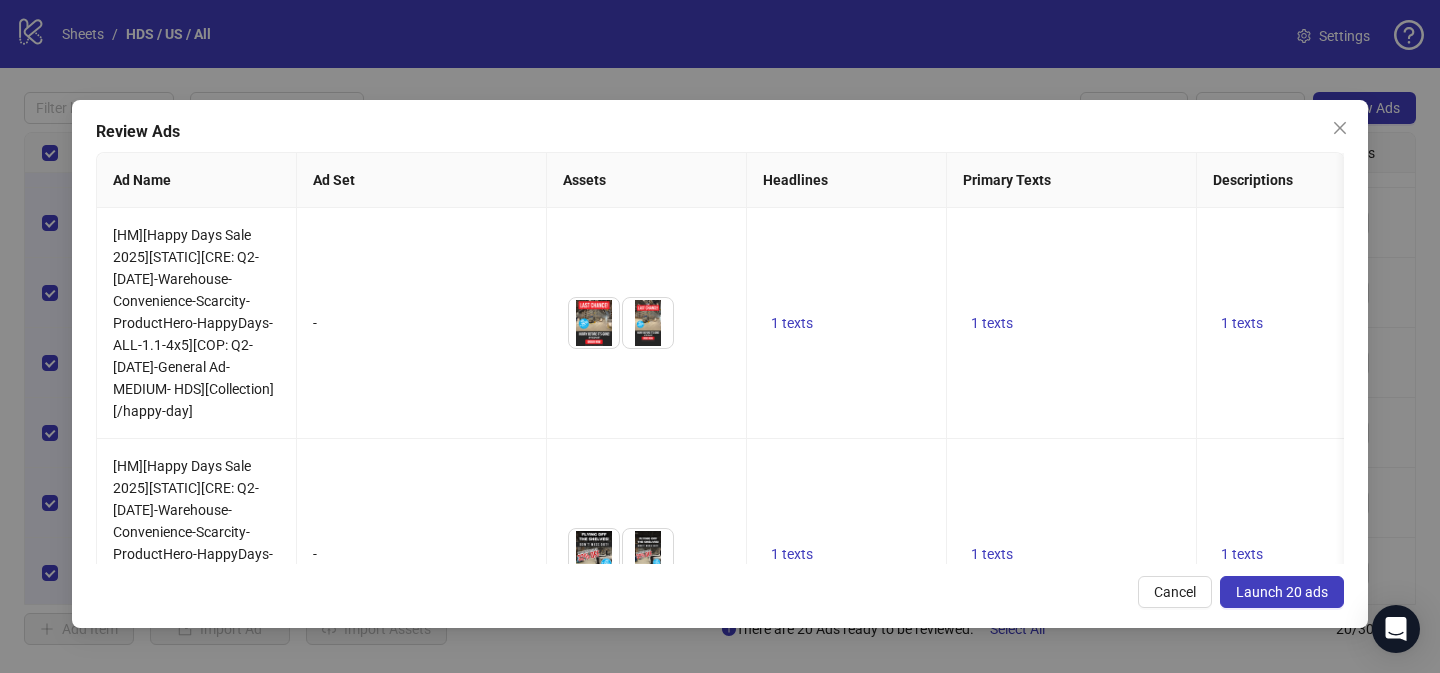 click on "Launch 20 ads" at bounding box center (1282, 592) 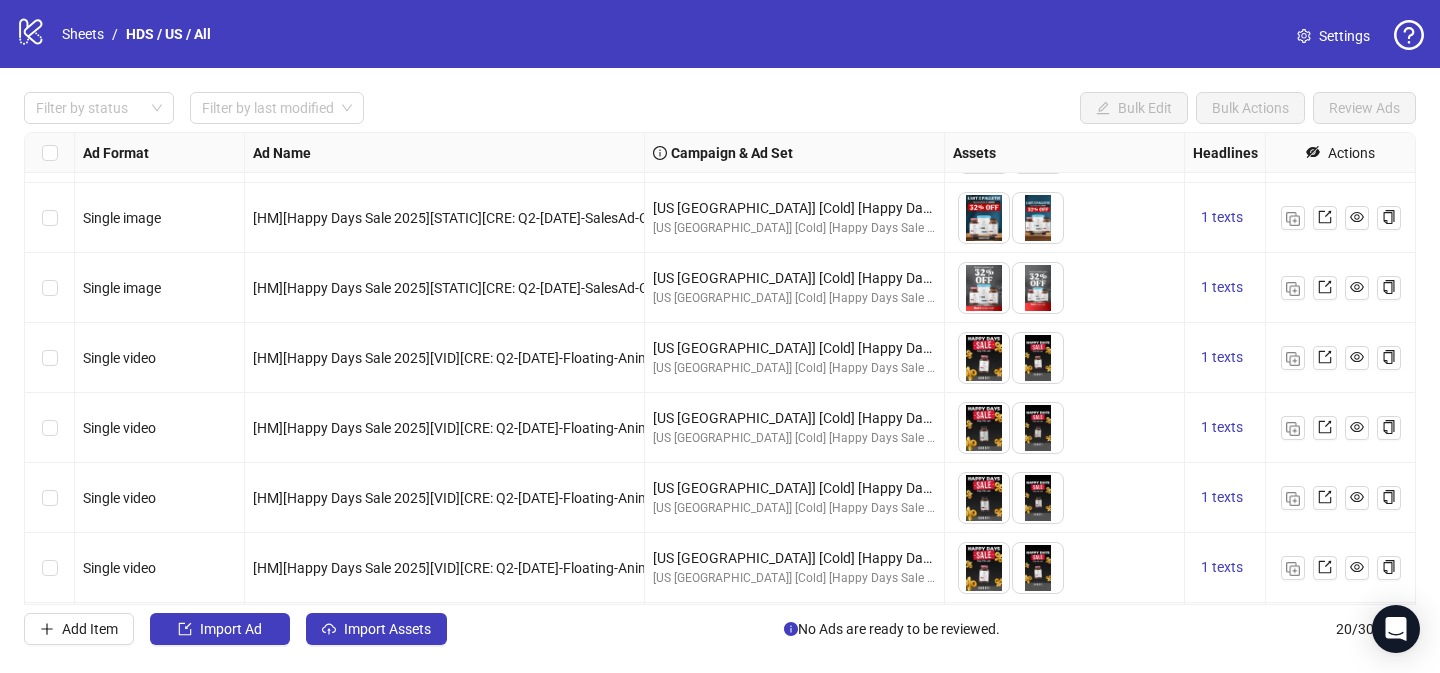 scroll, scrollTop: 969, scrollLeft: 0, axis: vertical 